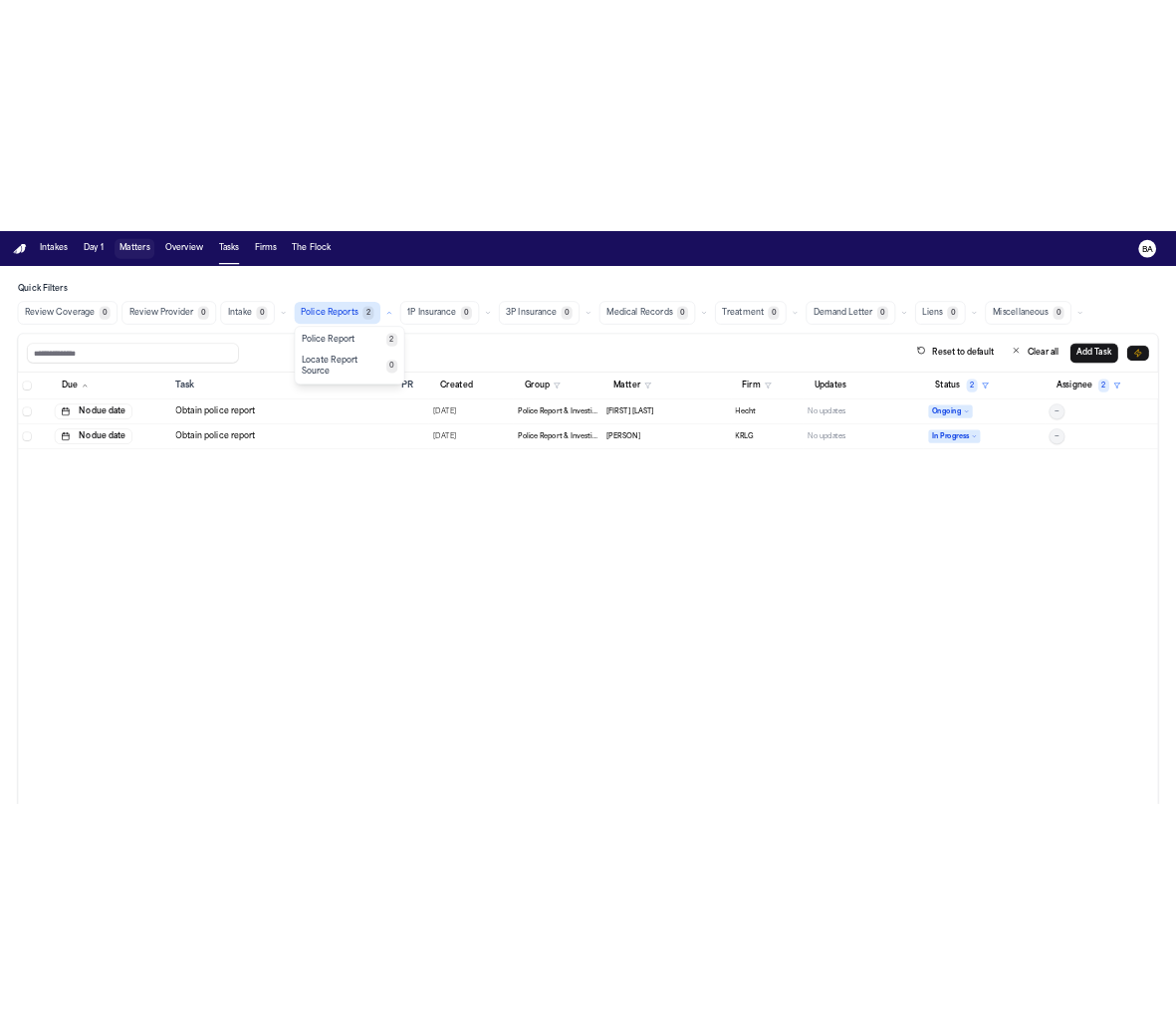 scroll, scrollTop: 0, scrollLeft: 0, axis: both 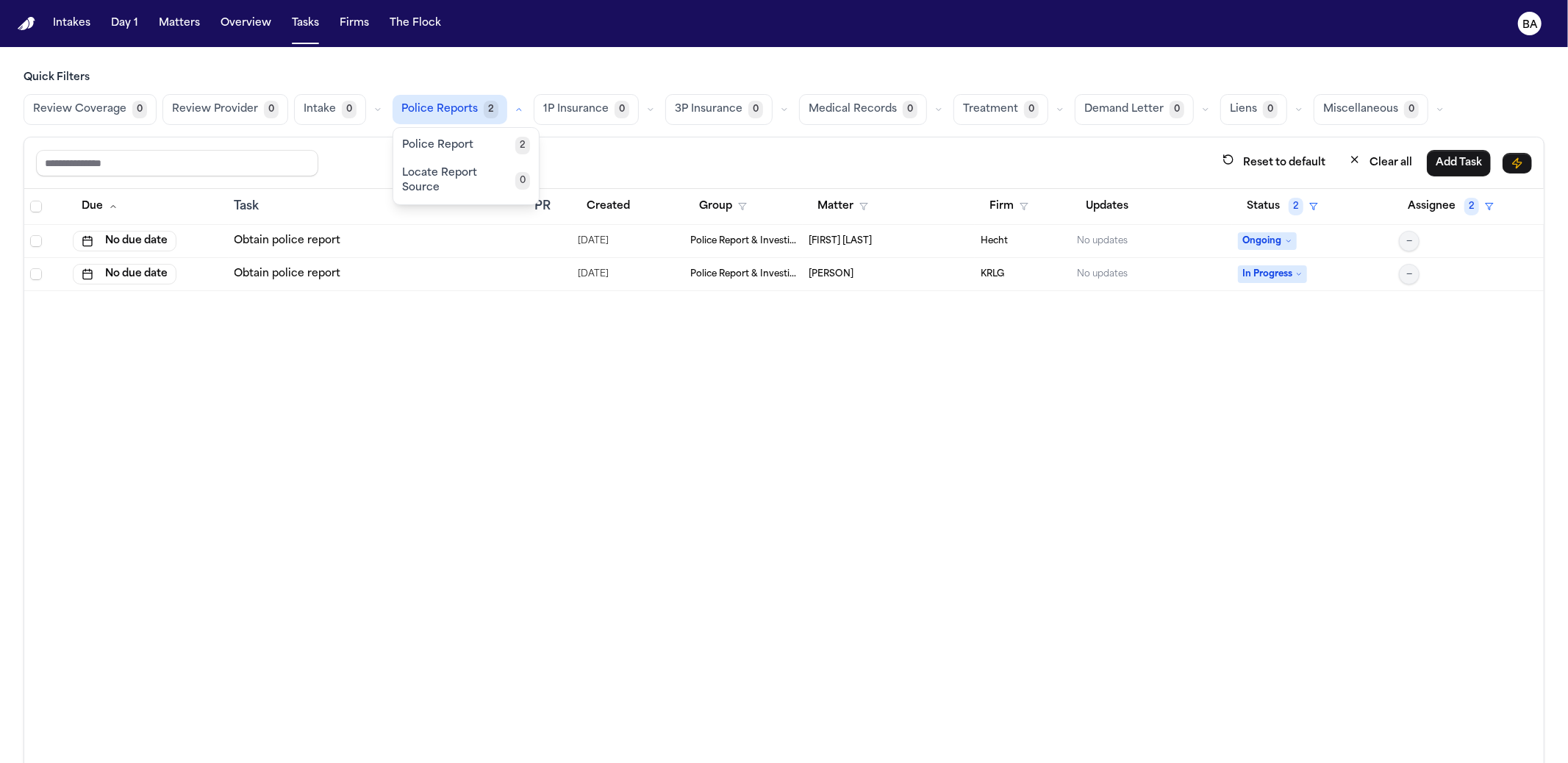 click on "Quick Filters Review Coverage 0 Review Provider 0 Intake 0 Police Reports 2 Police Report 2 Locate Report Source 0 1P Insurance 0 3P Insurance 0 Medical Records 0 Treatment 0 Demand Letter 0 Liens 0 Miscellaneous 0 Reset to default Clear all Add Task Due Task PR Created Group Matter Firm Updates Status 2 Assignee 2 No due date Obtain police report [DATE] Police Report & Investigation [PERSON] Hecht No updates Ongoing — No due date Obtain police report [DATE] Police Report & Investigation [PERSON] KRLG No updates In Progress —" at bounding box center [784, 405] 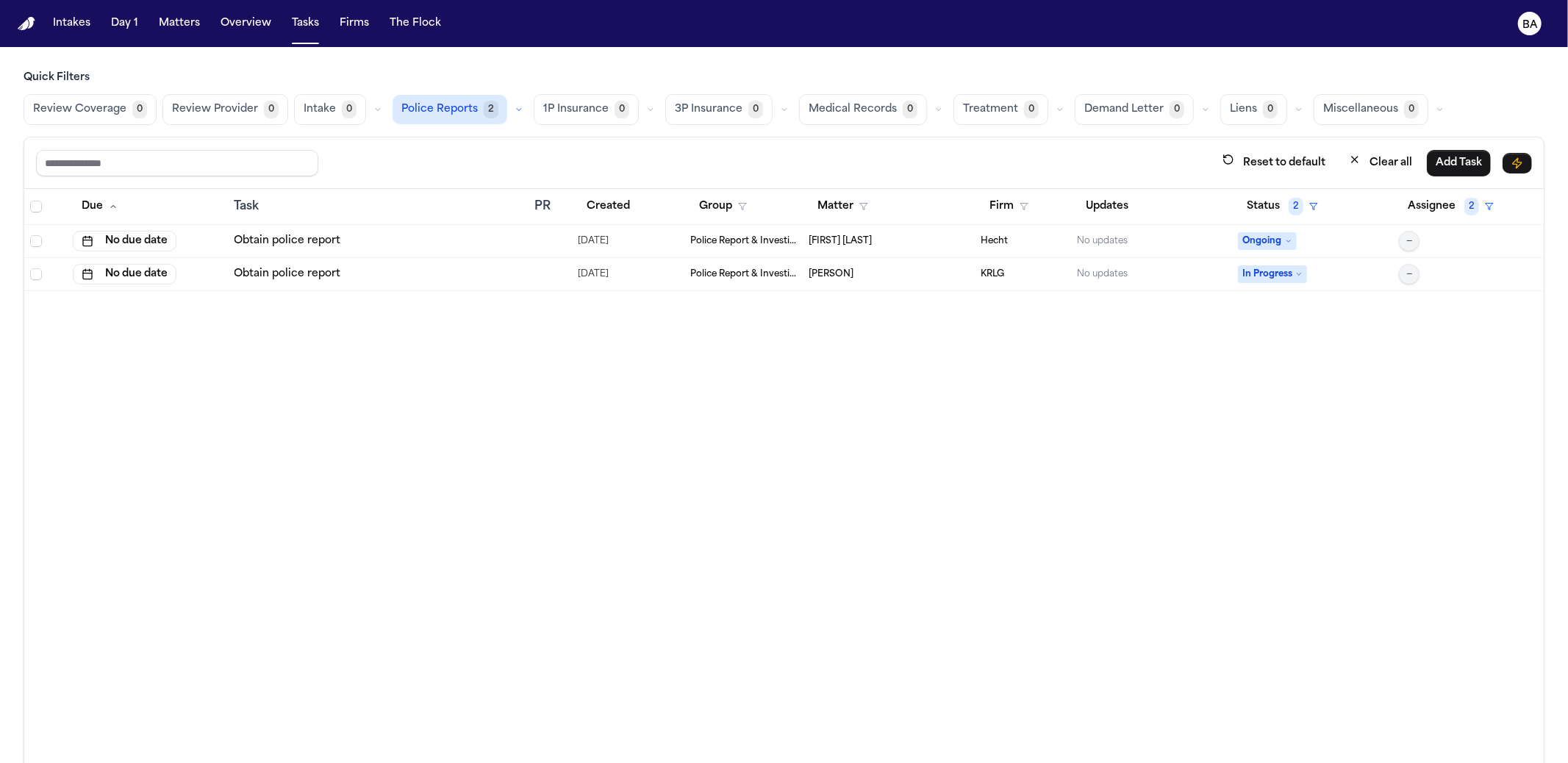 click on "Police Reports" at bounding box center (440, 110) 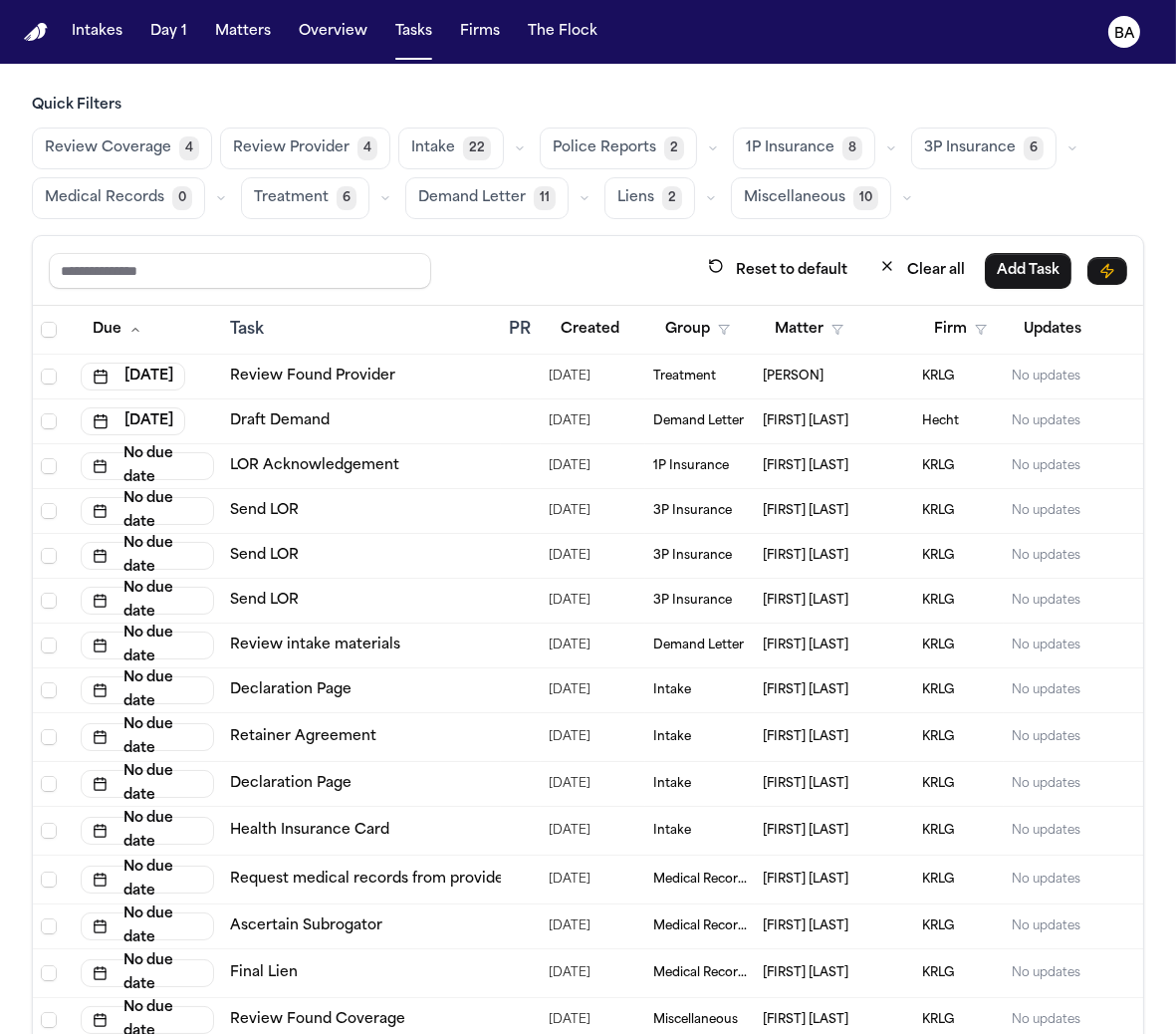click on "Miscellaneous" at bounding box center (795, 198) 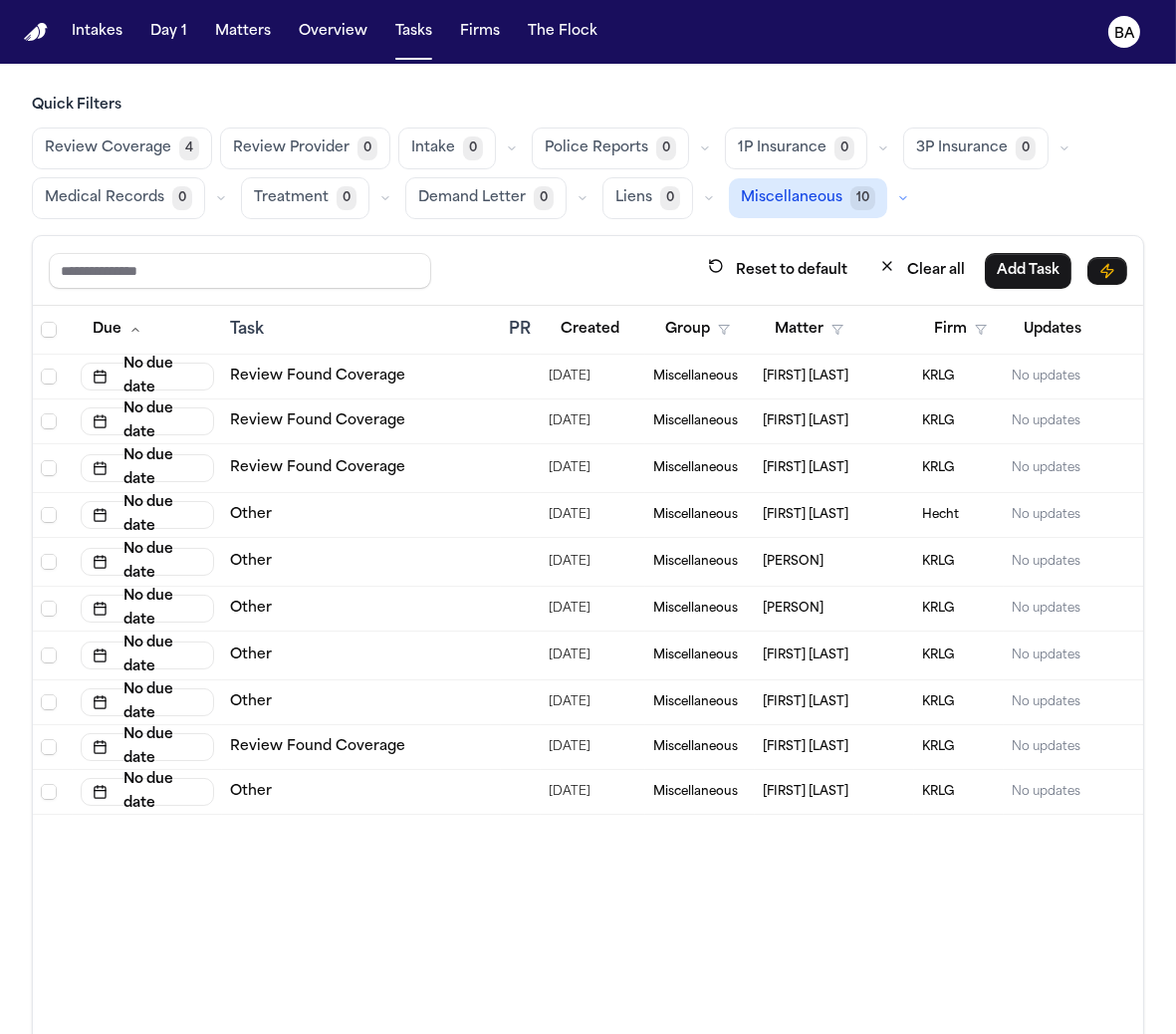 click on "Other" at bounding box center [361, 562] 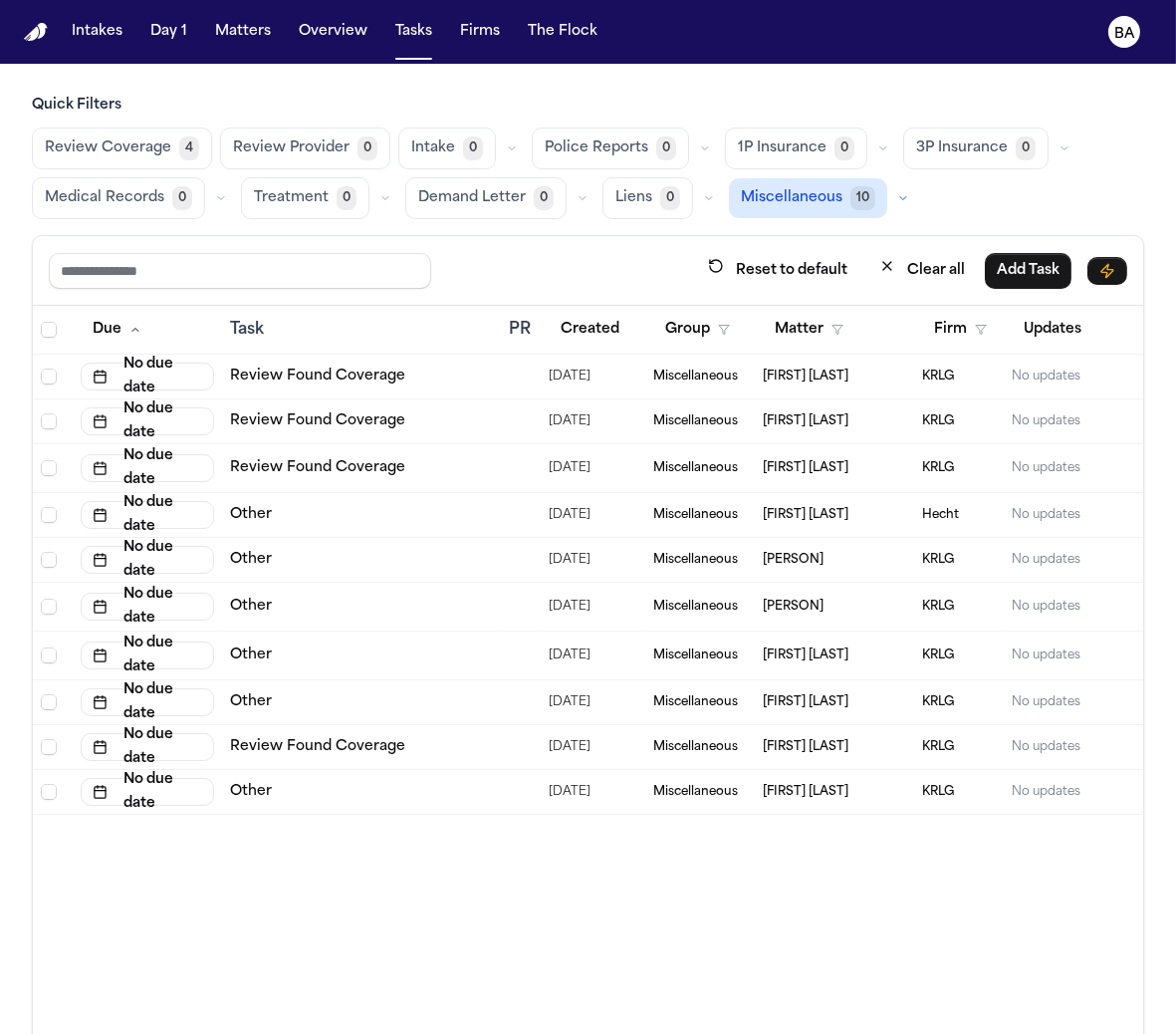 click on "Other" at bounding box center [361, 515] 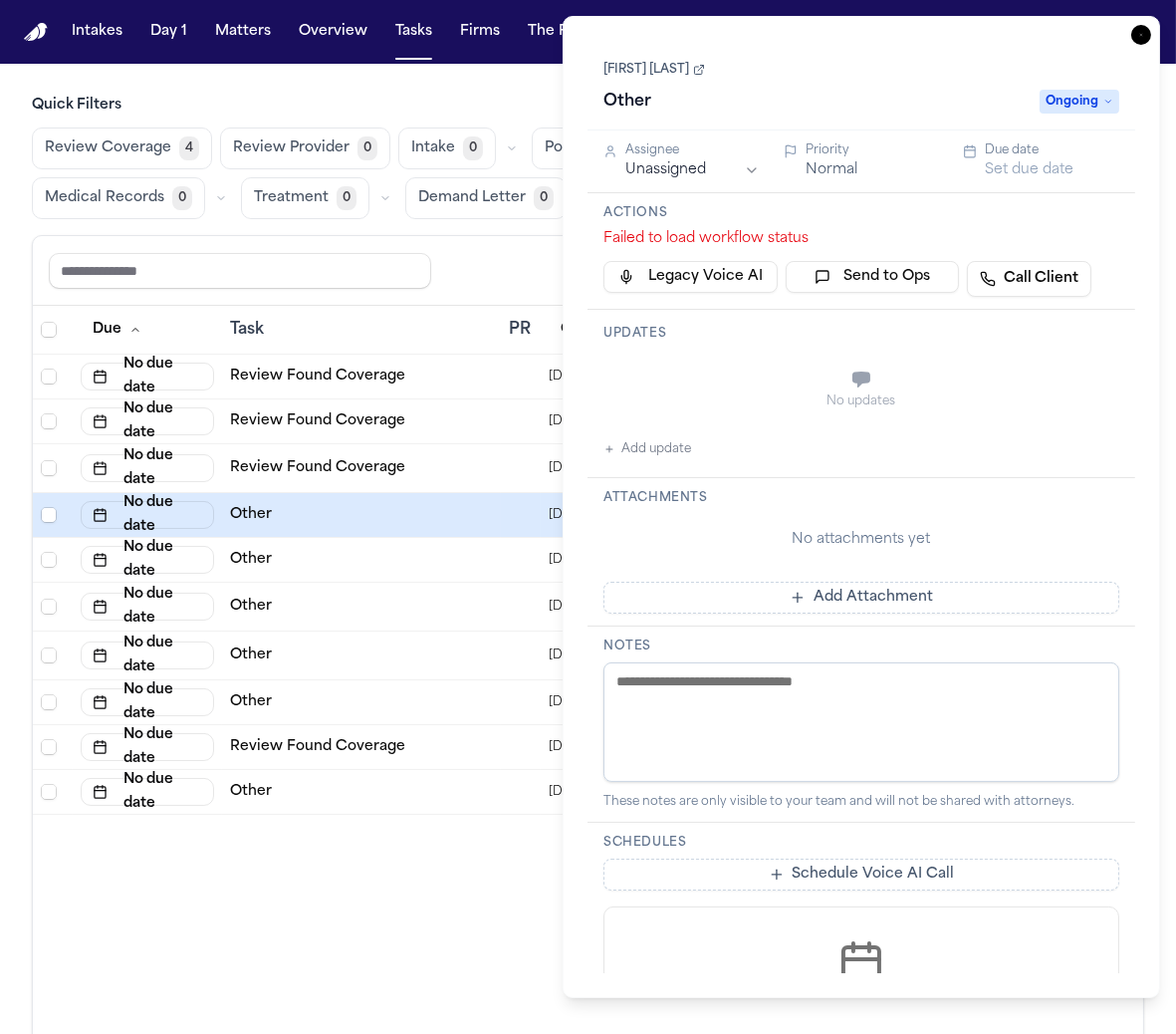 click 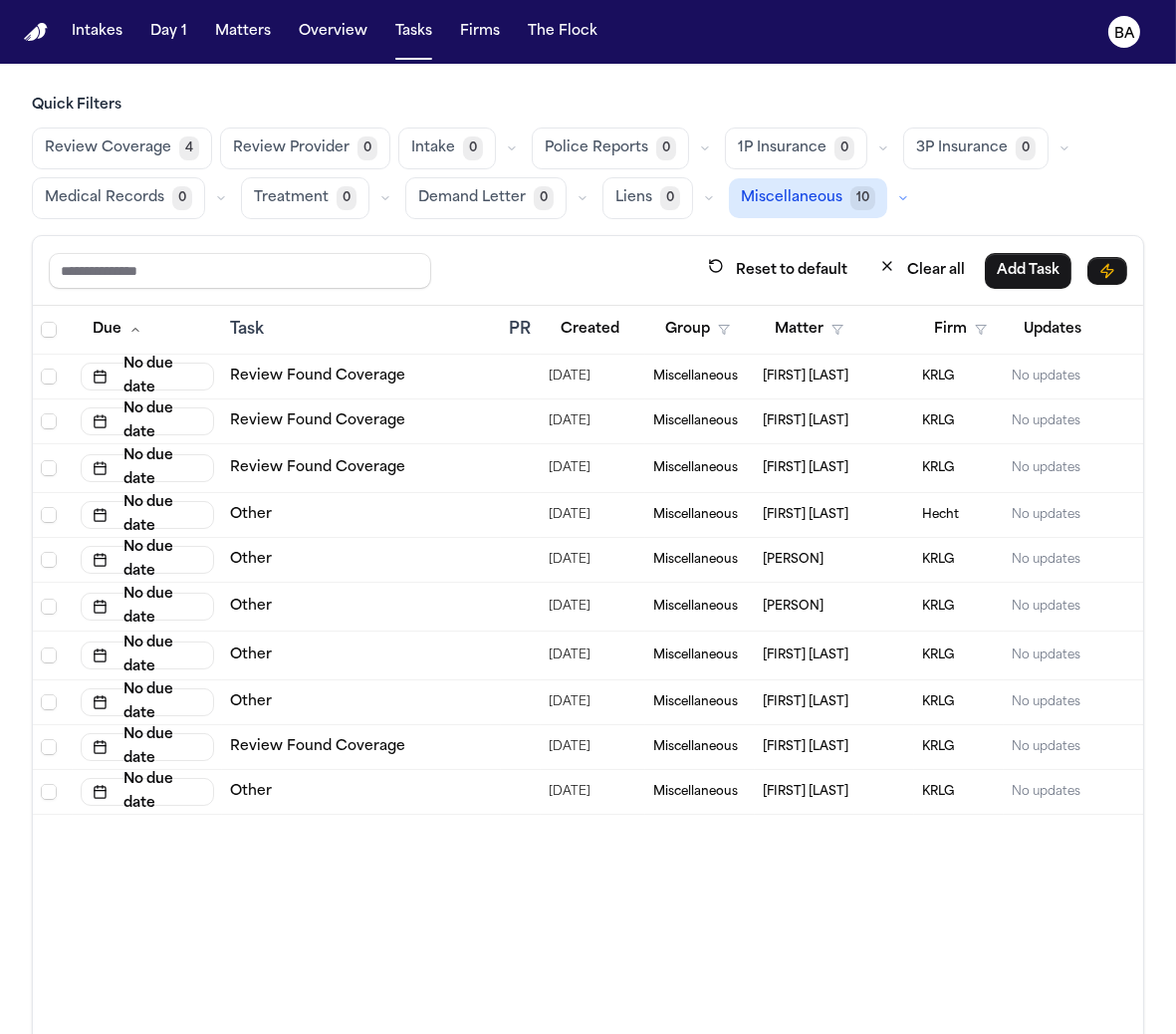 click at bounding box center (903, 198) 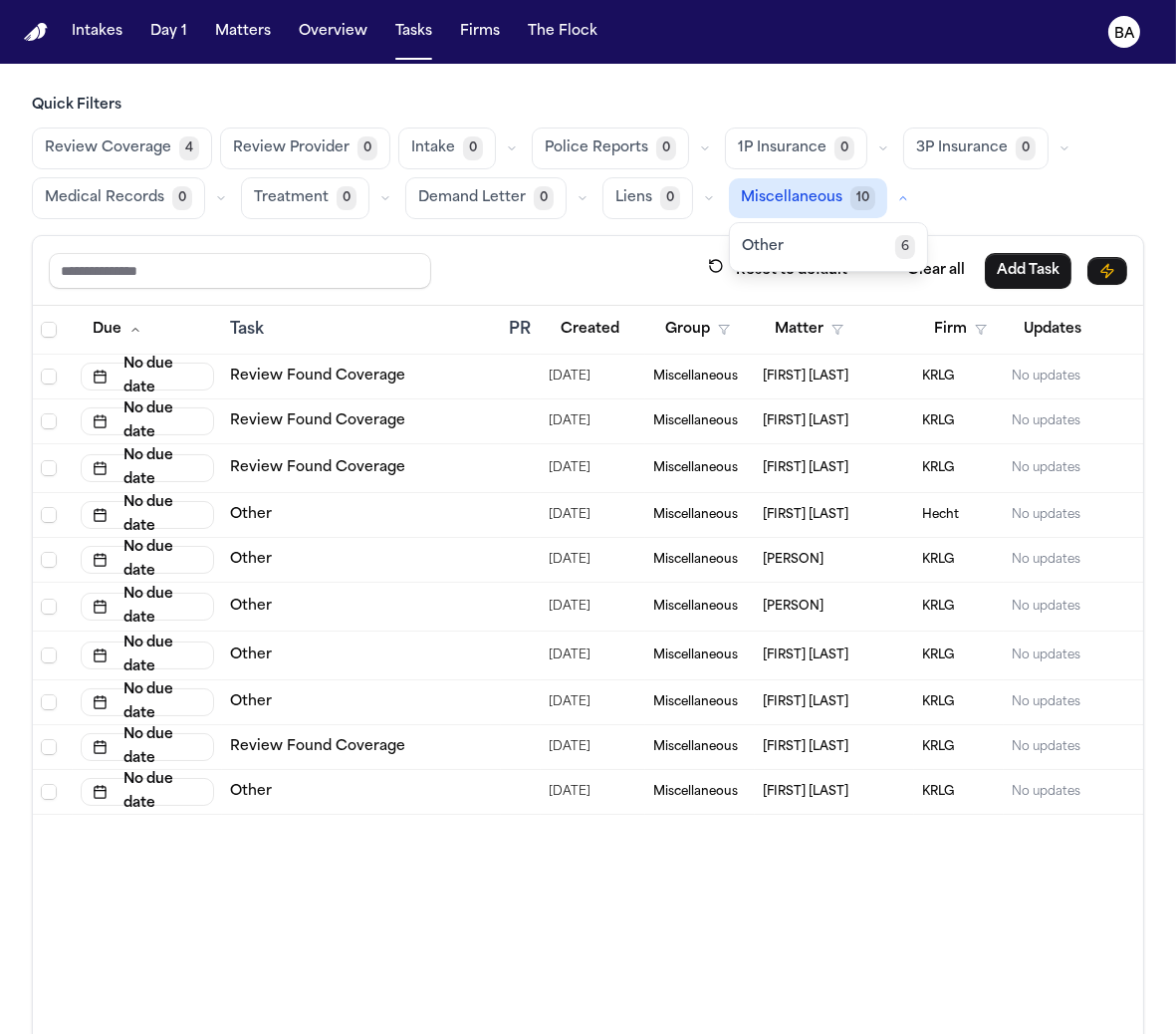 click on "Other 6" at bounding box center (828, 247) 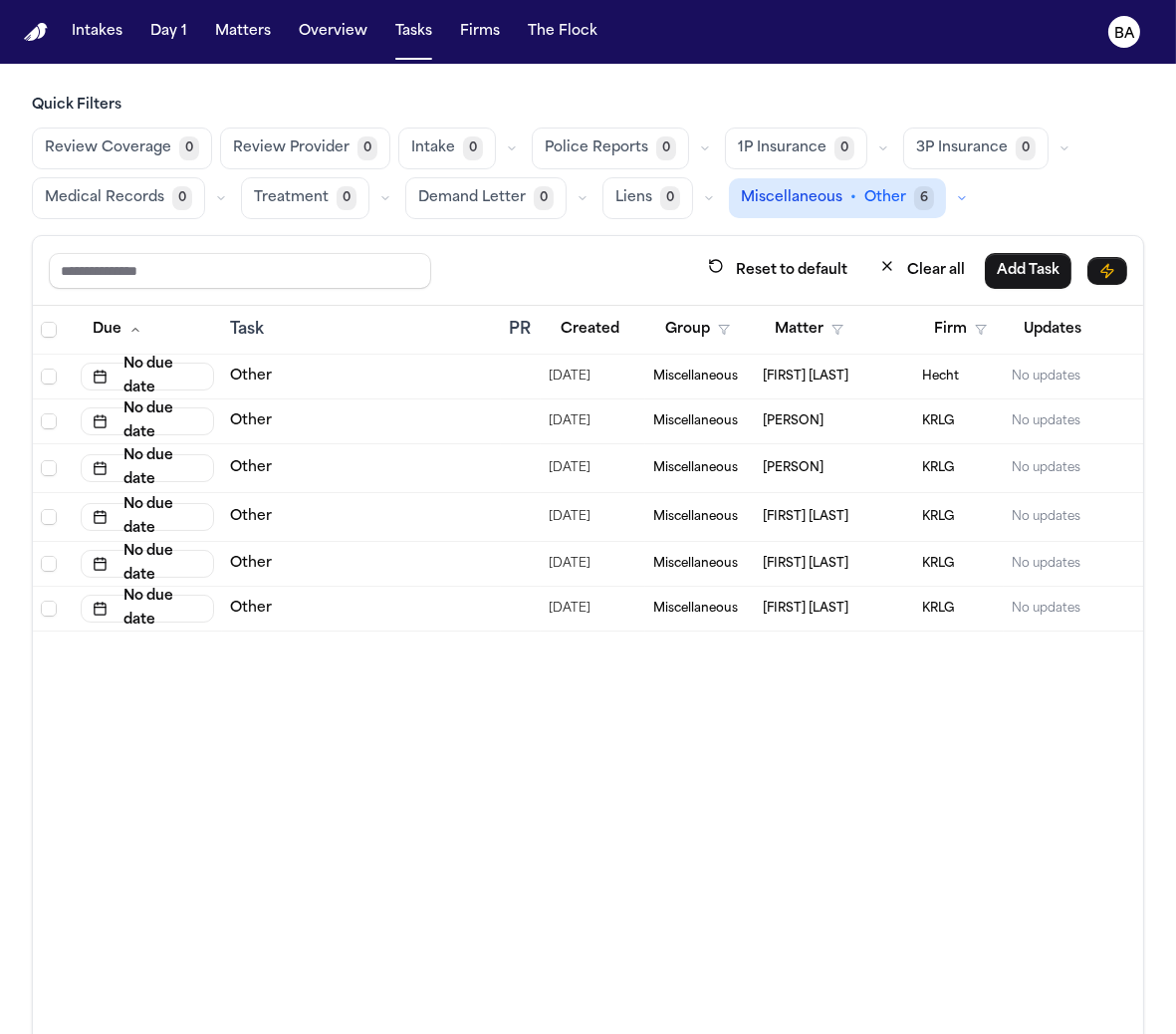 click 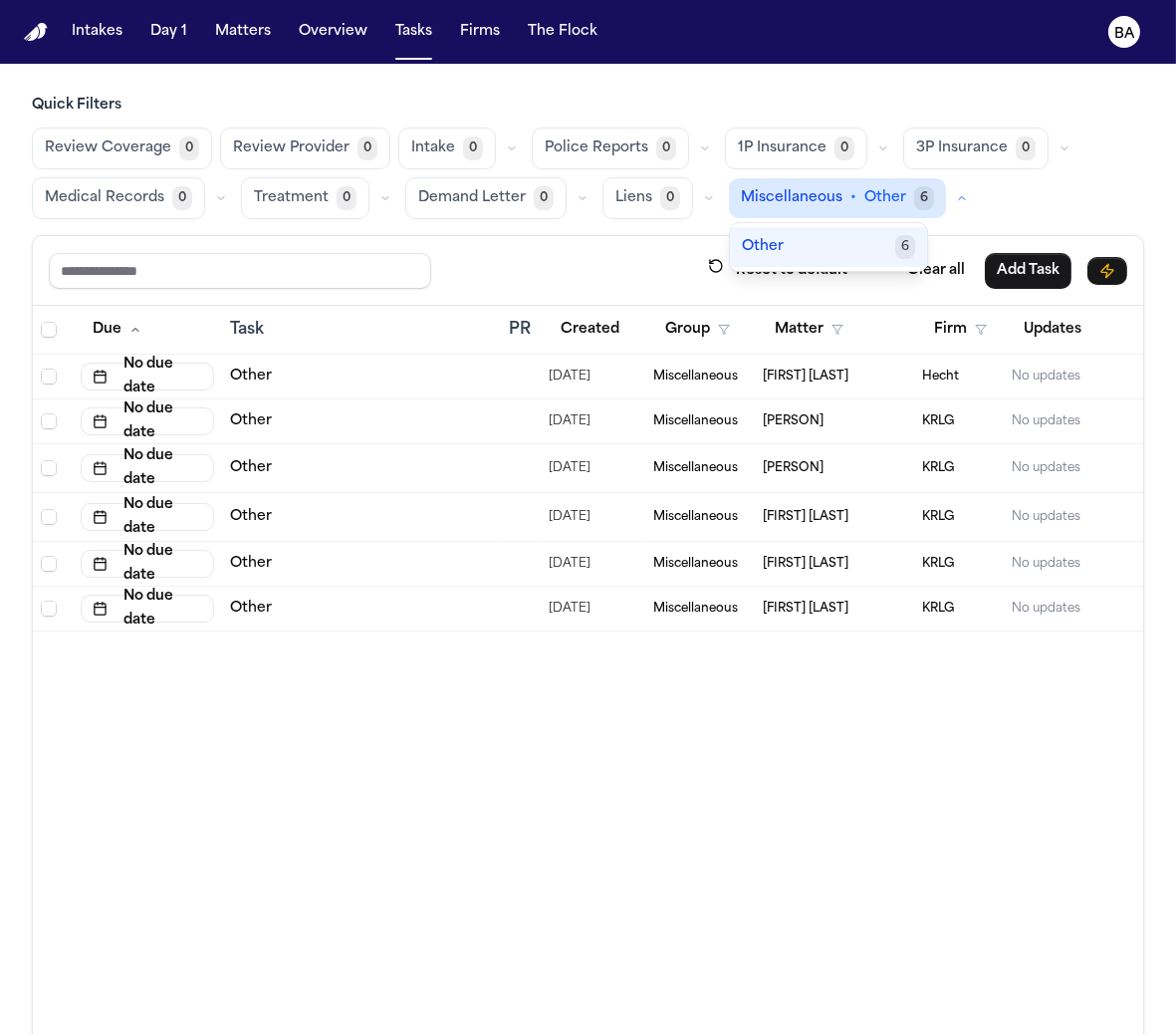 click on "Other 6" at bounding box center (828, 247) 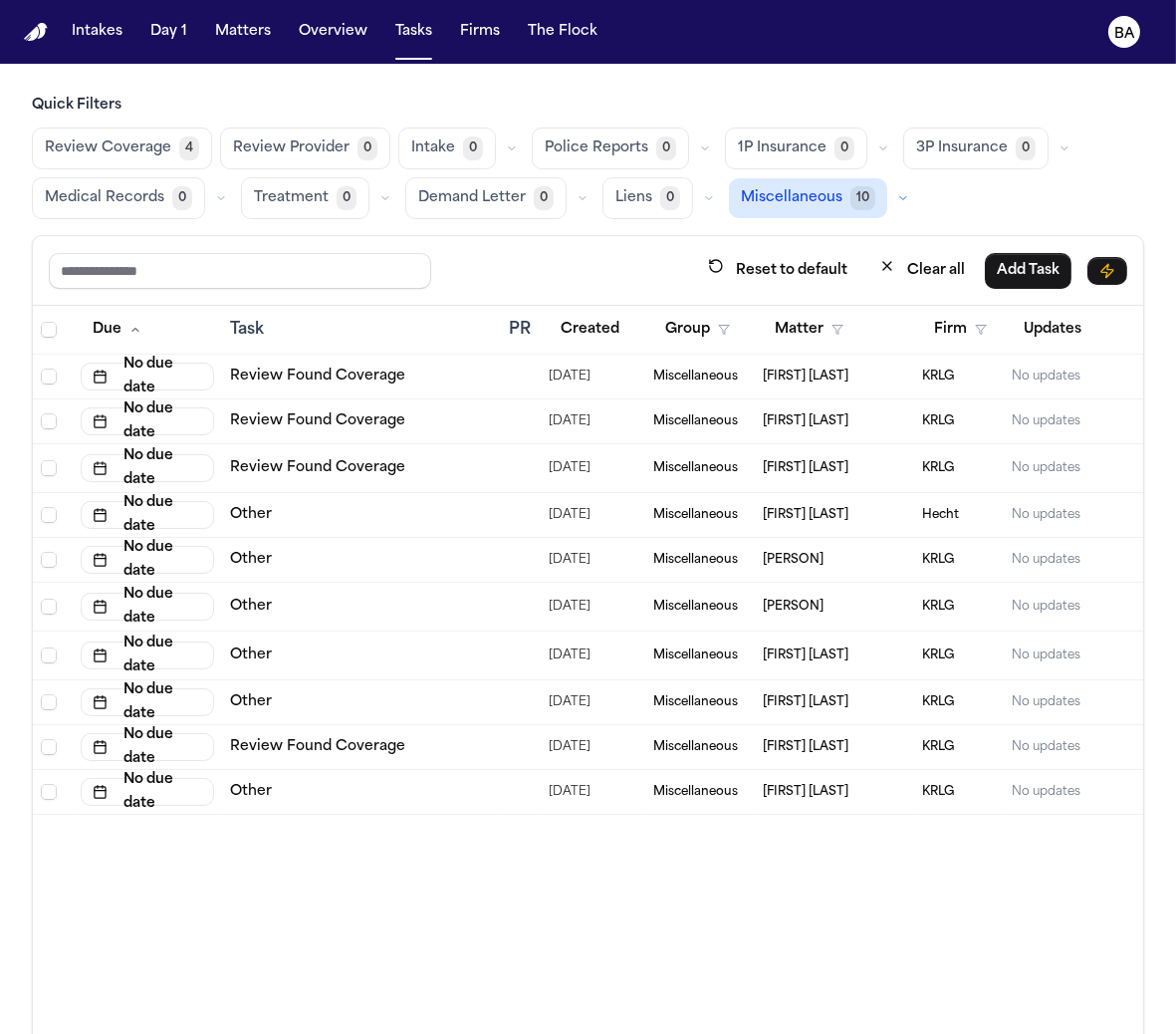 click on "Liens 0" at bounding box center (661, 198) 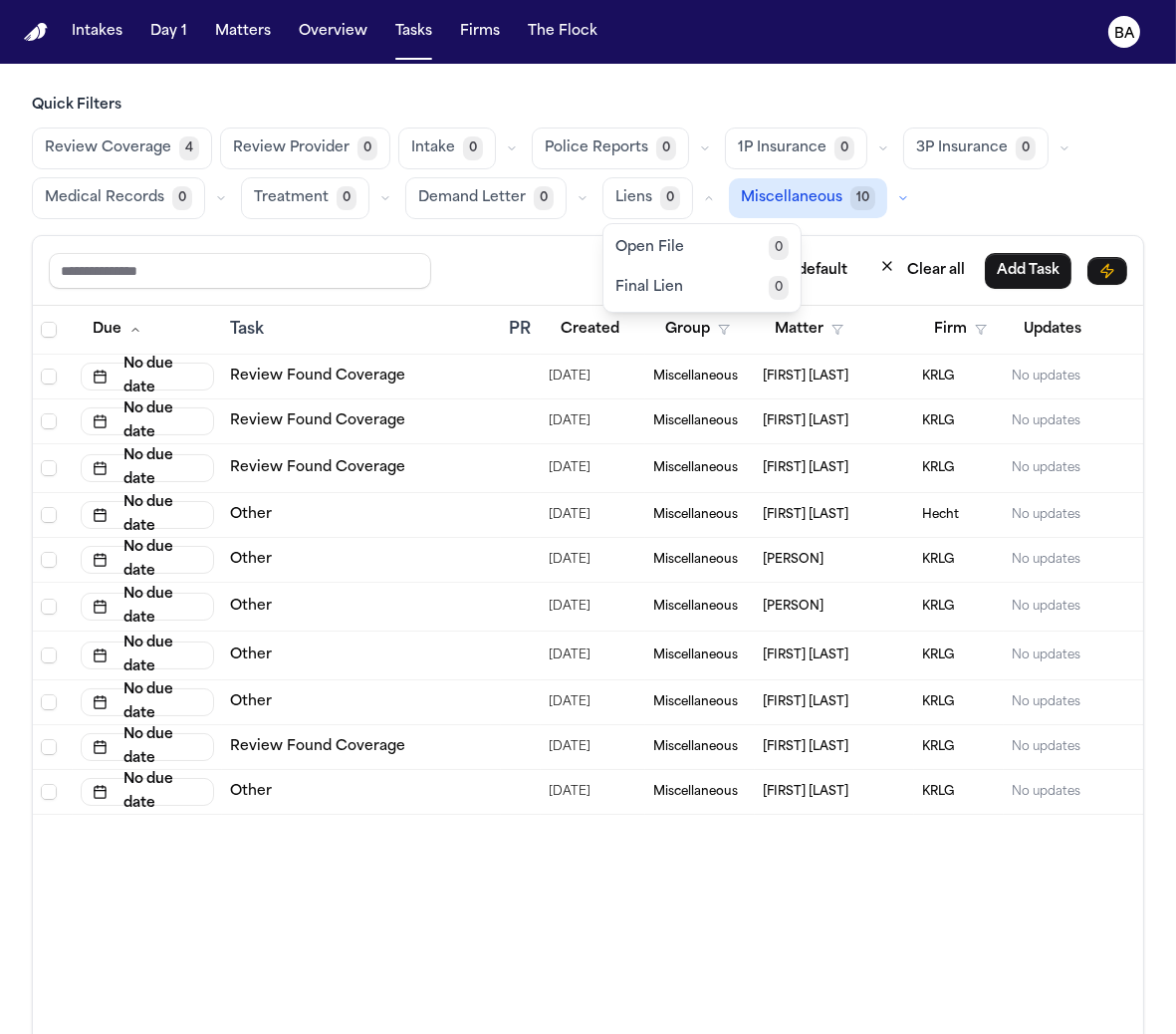 click 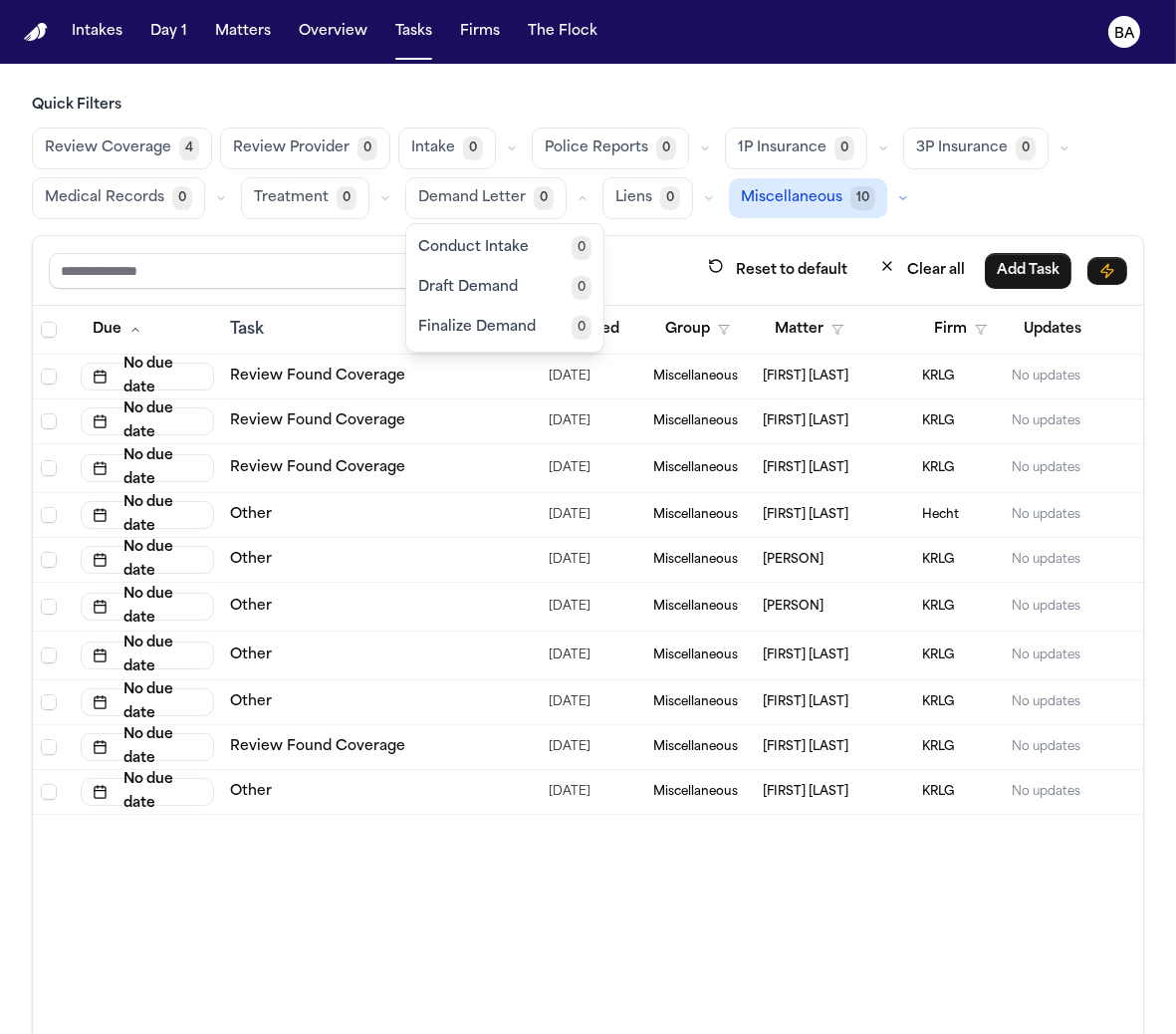 click 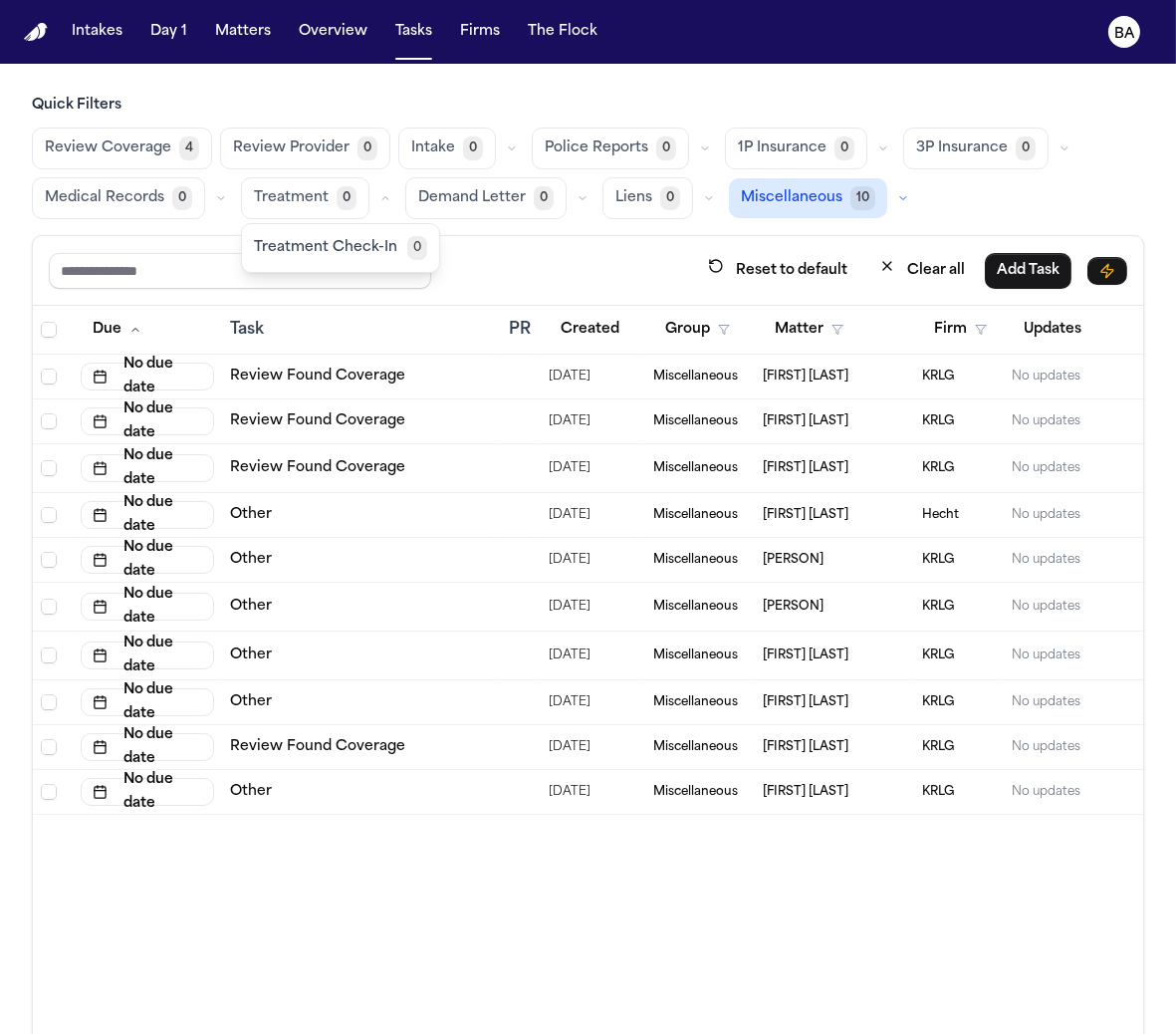 click at bounding box center [221, 198] 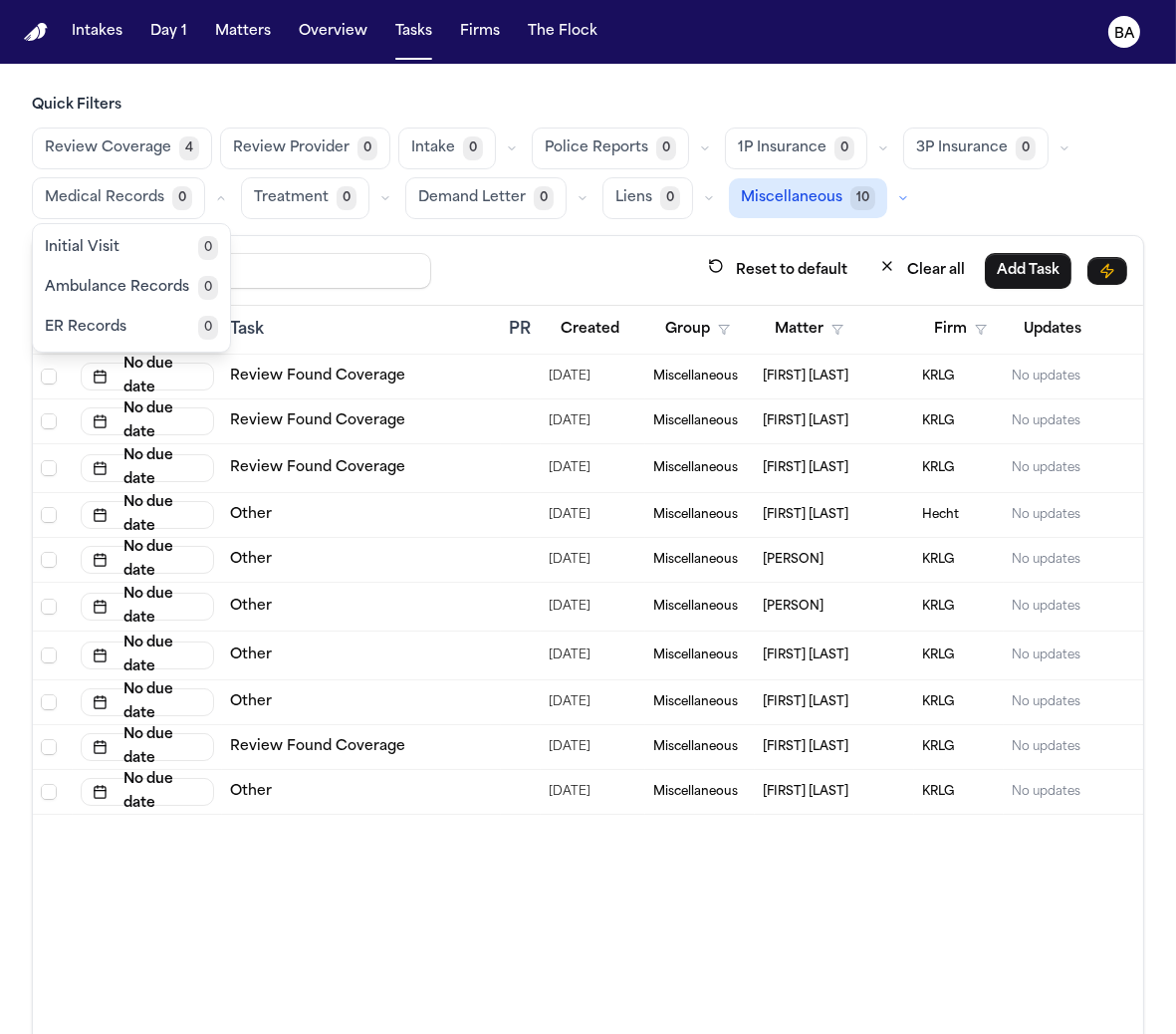 click 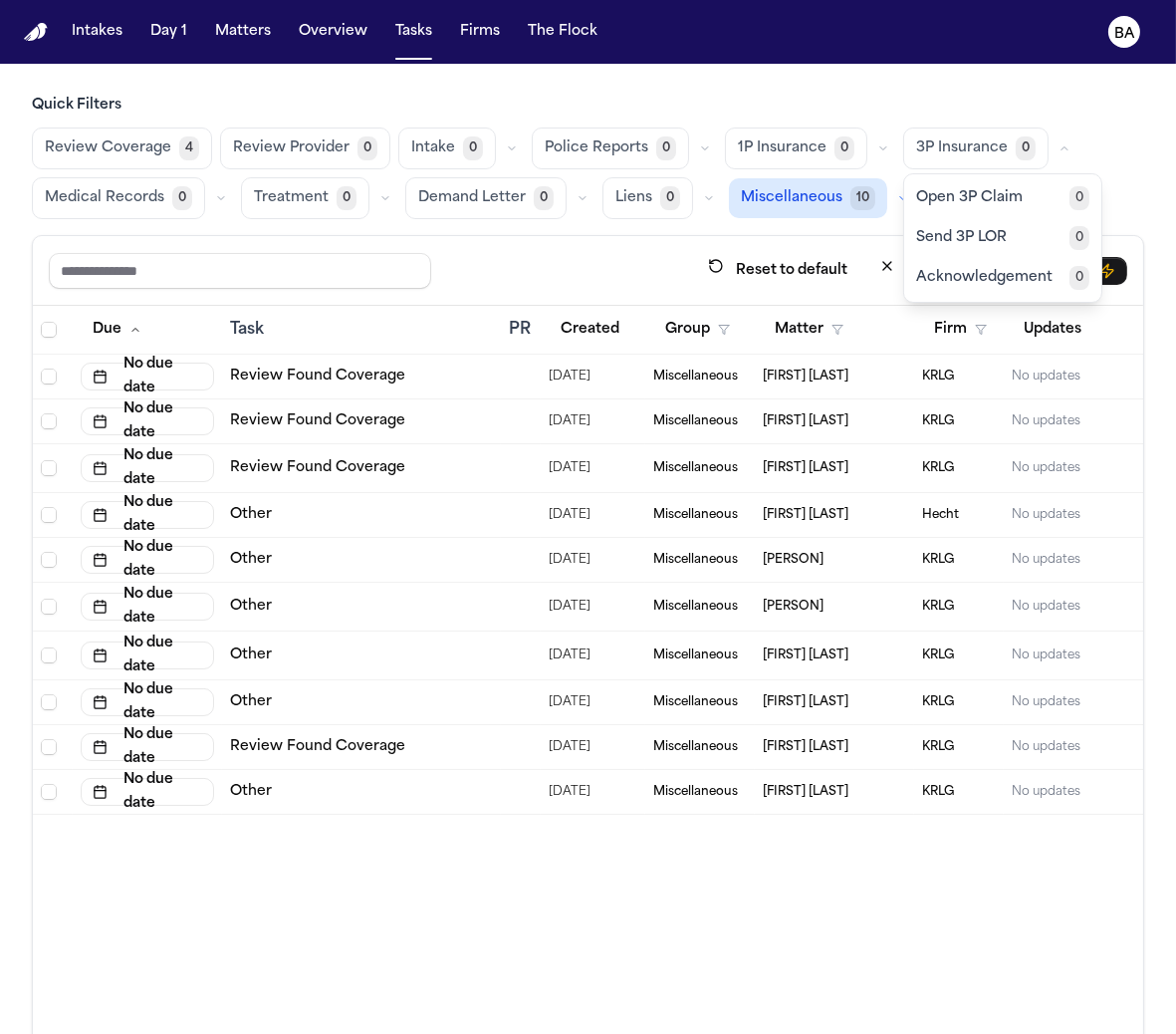 click 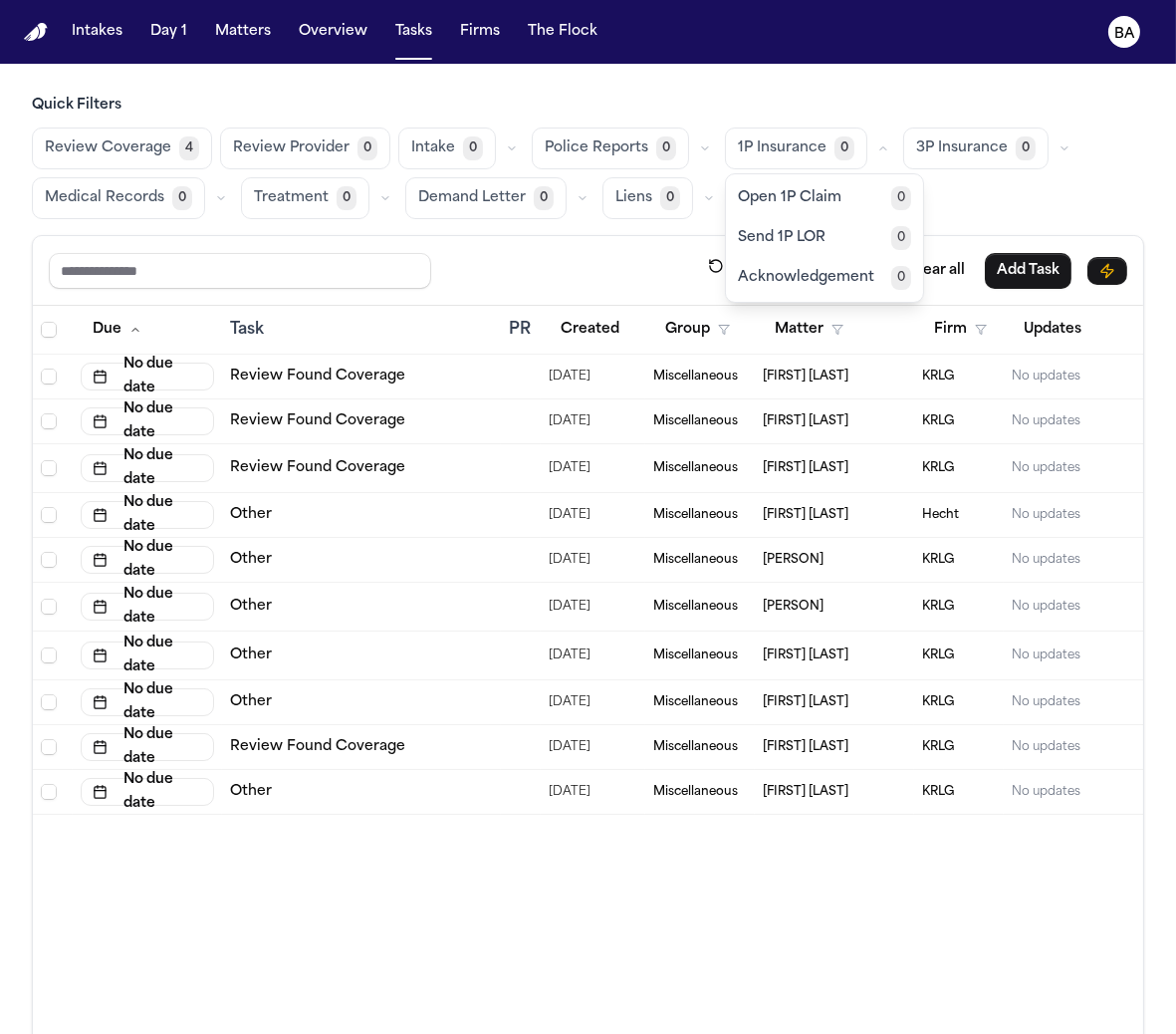 click 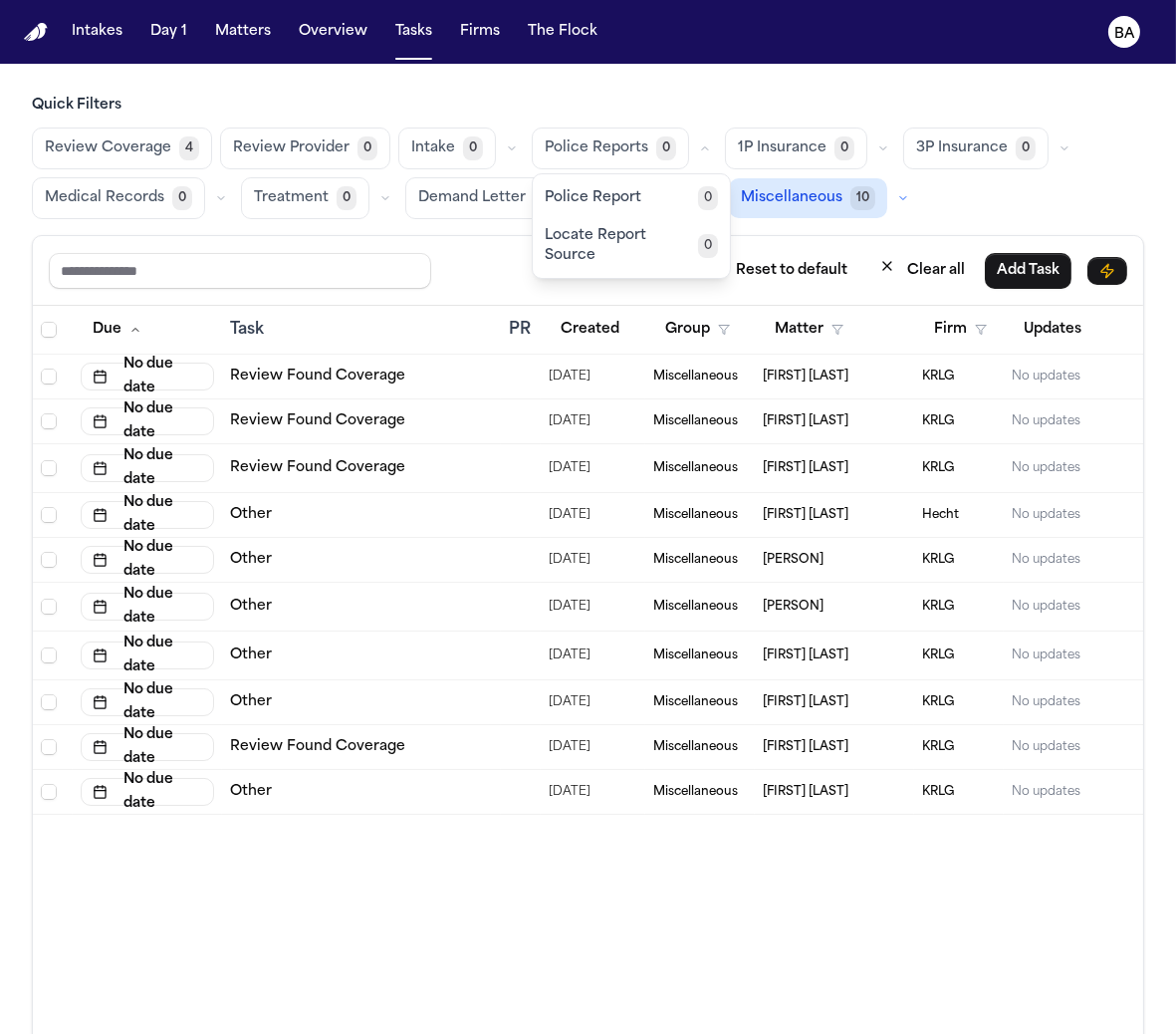 click 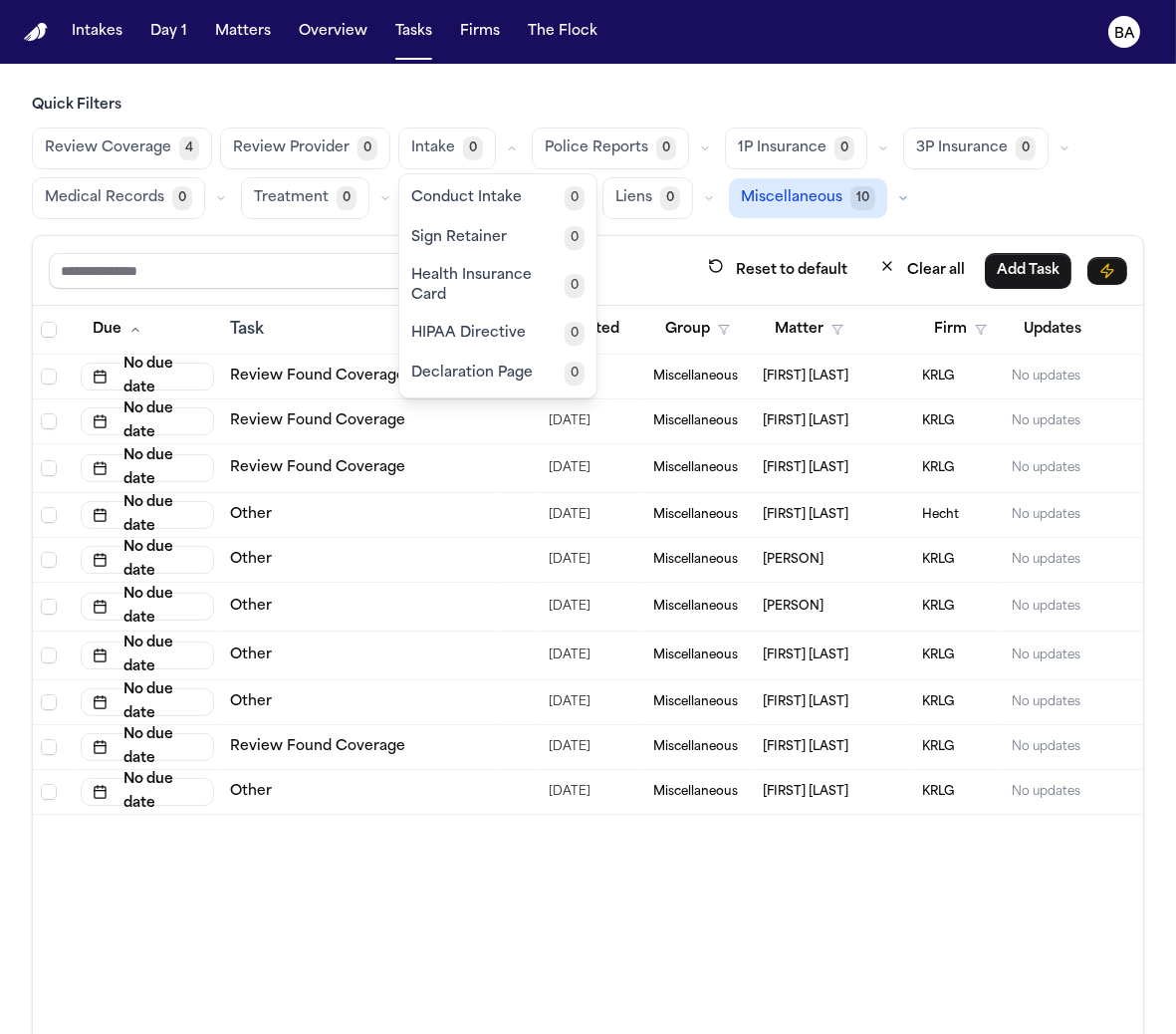 click on "Review Coverage" at bounding box center [108, 148] 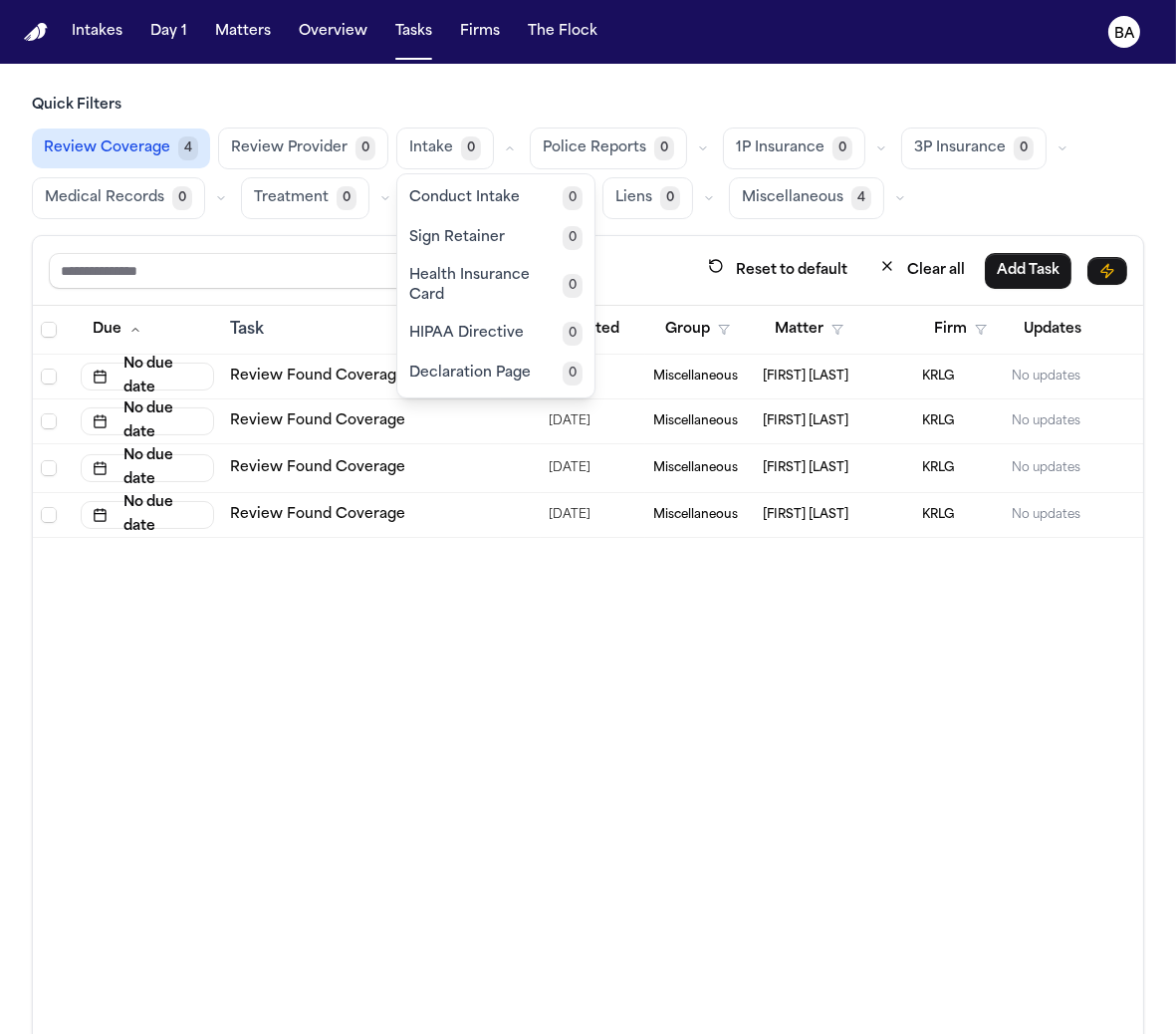 type 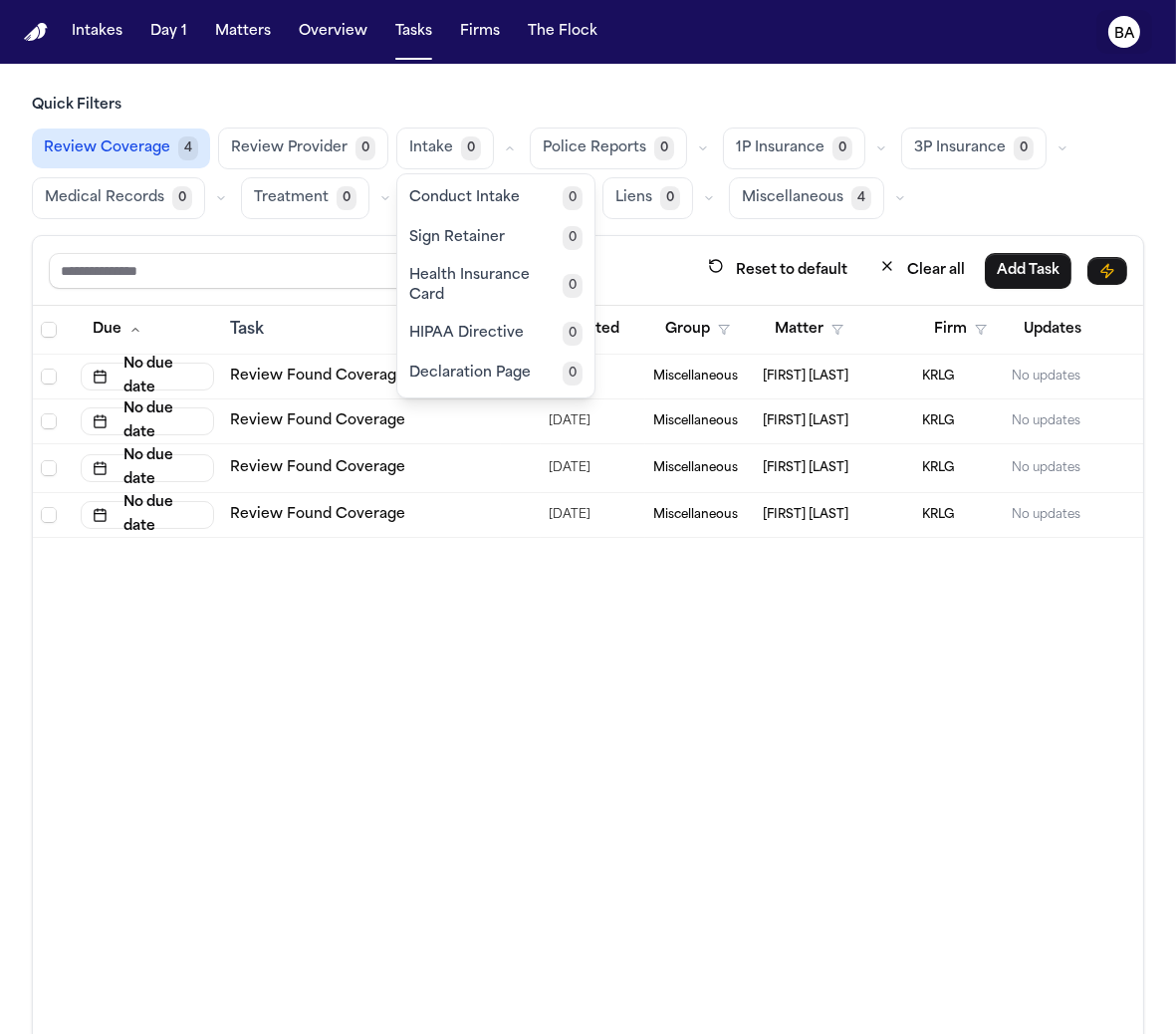 click on "BA" 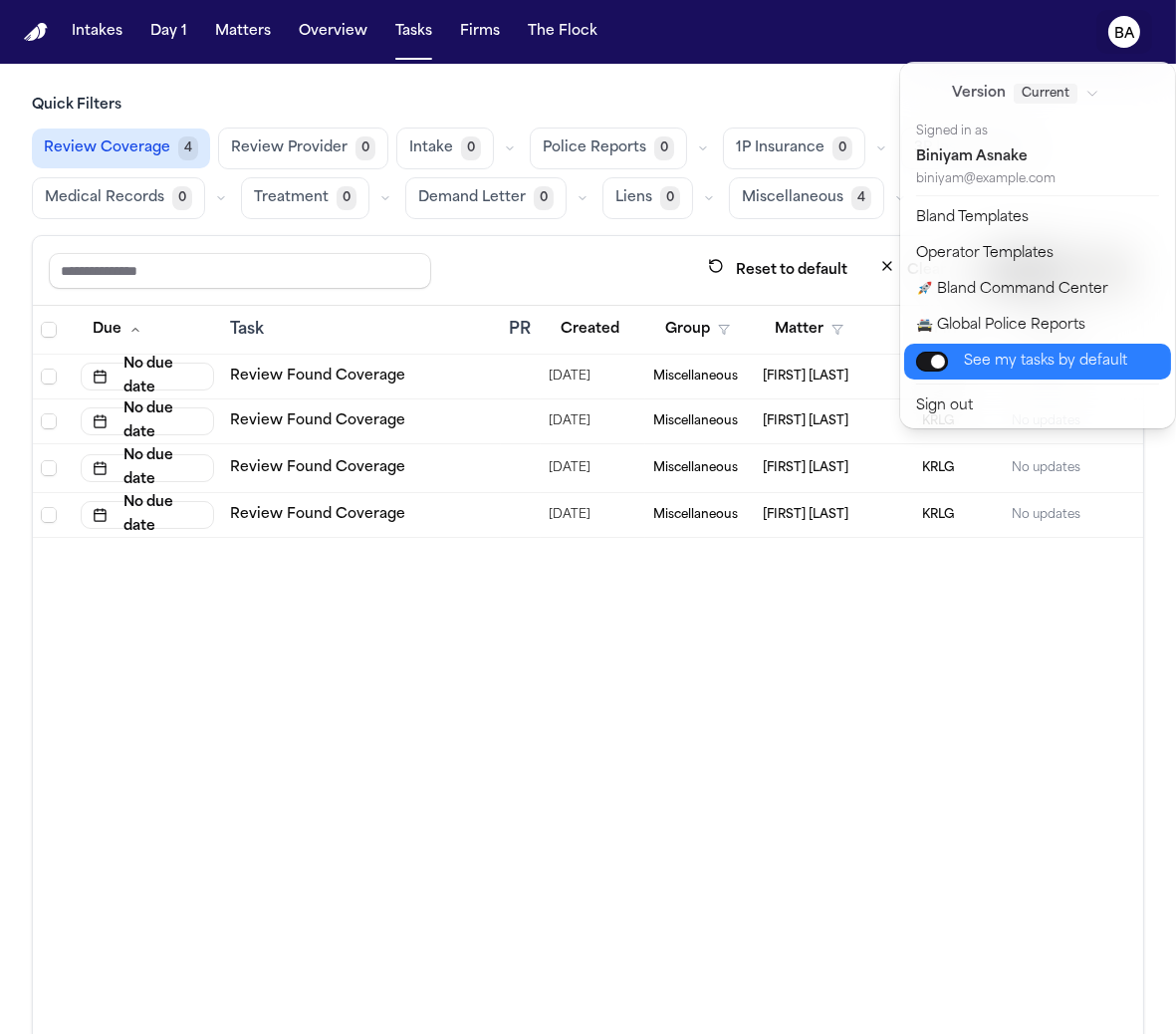 click at bounding box center [932, 362] 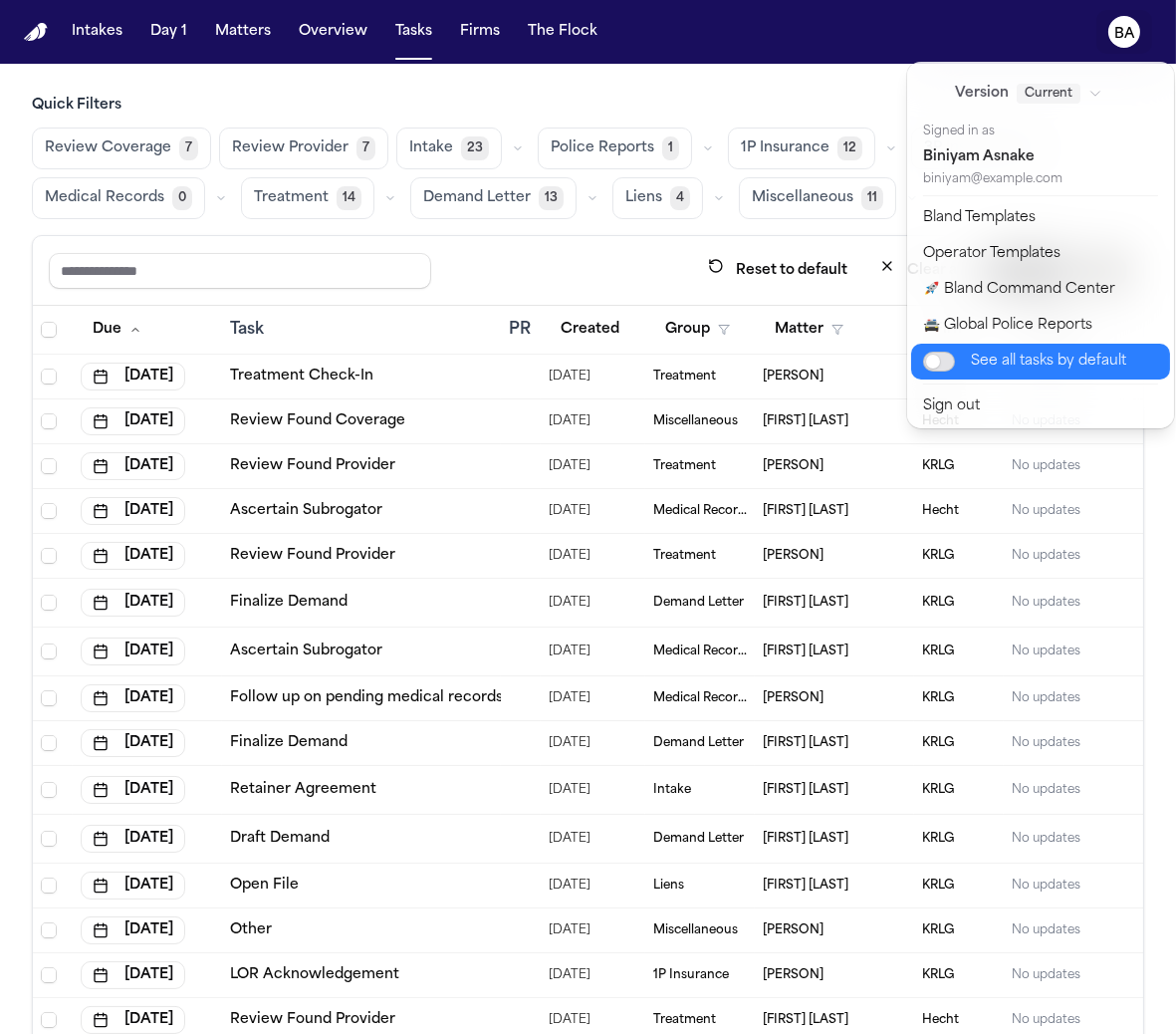 click at bounding box center [939, 362] 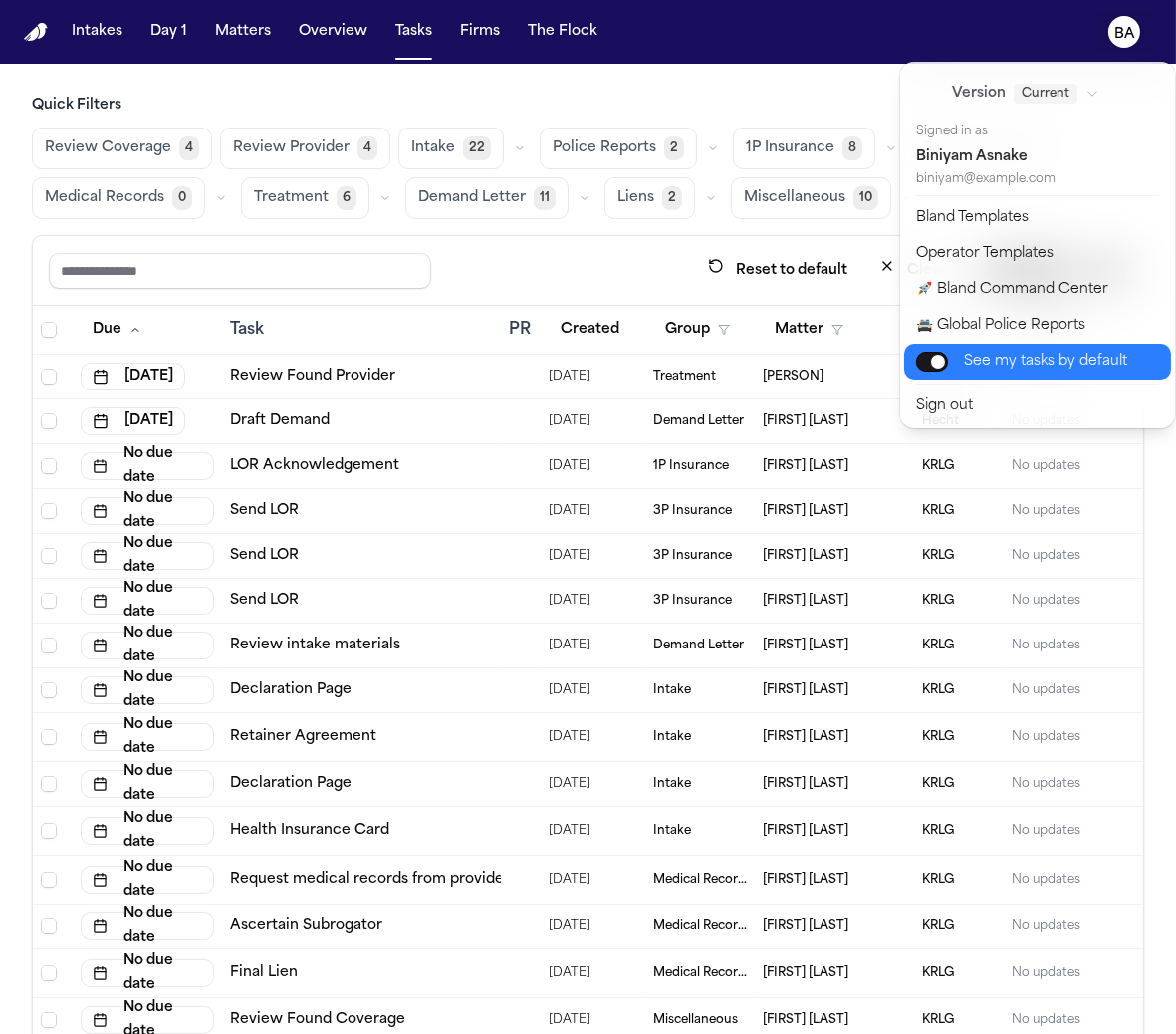 click at bounding box center (932, 362) 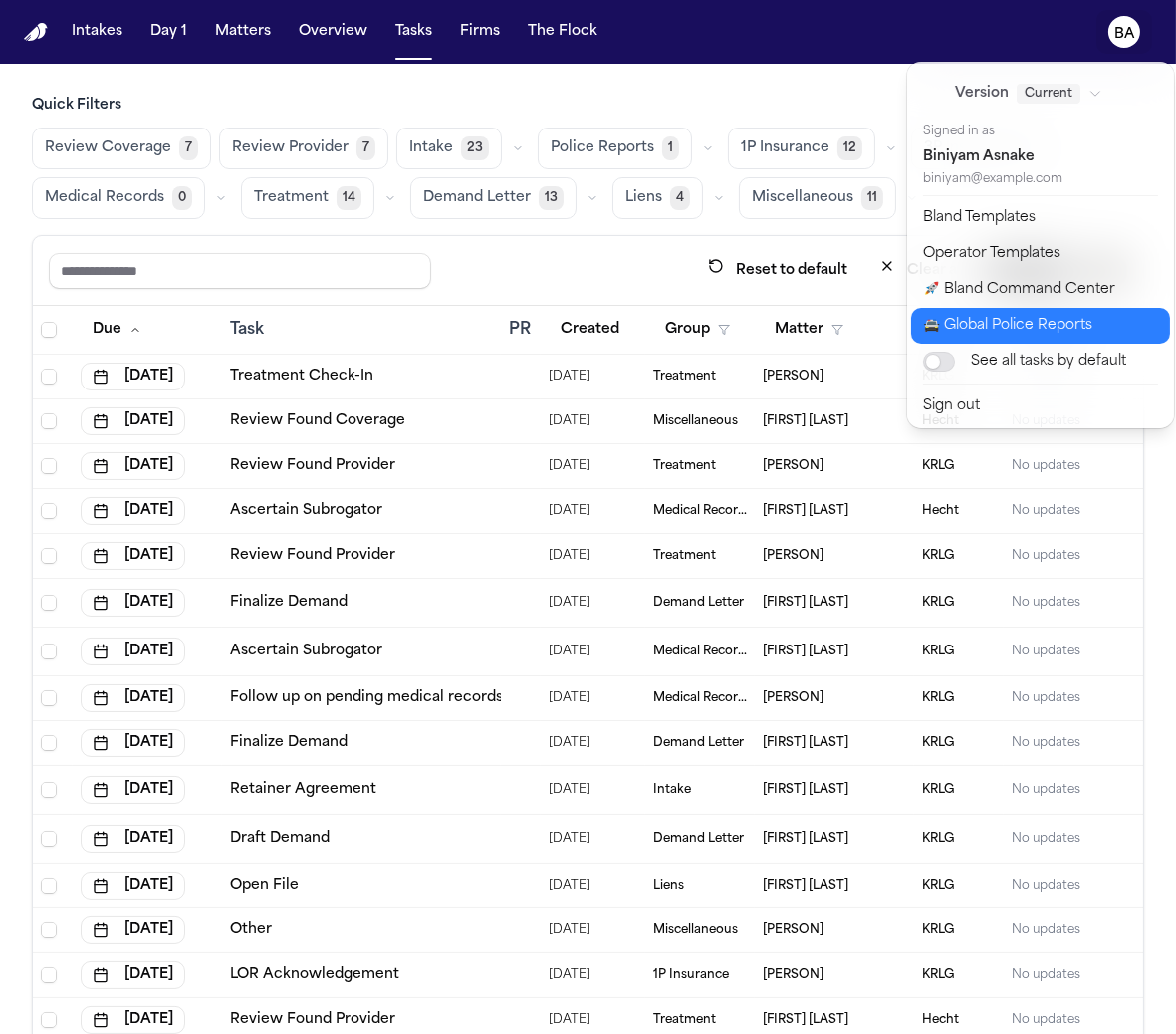 click on "🚔 Global Police Reports" at bounding box center (1041, 326) 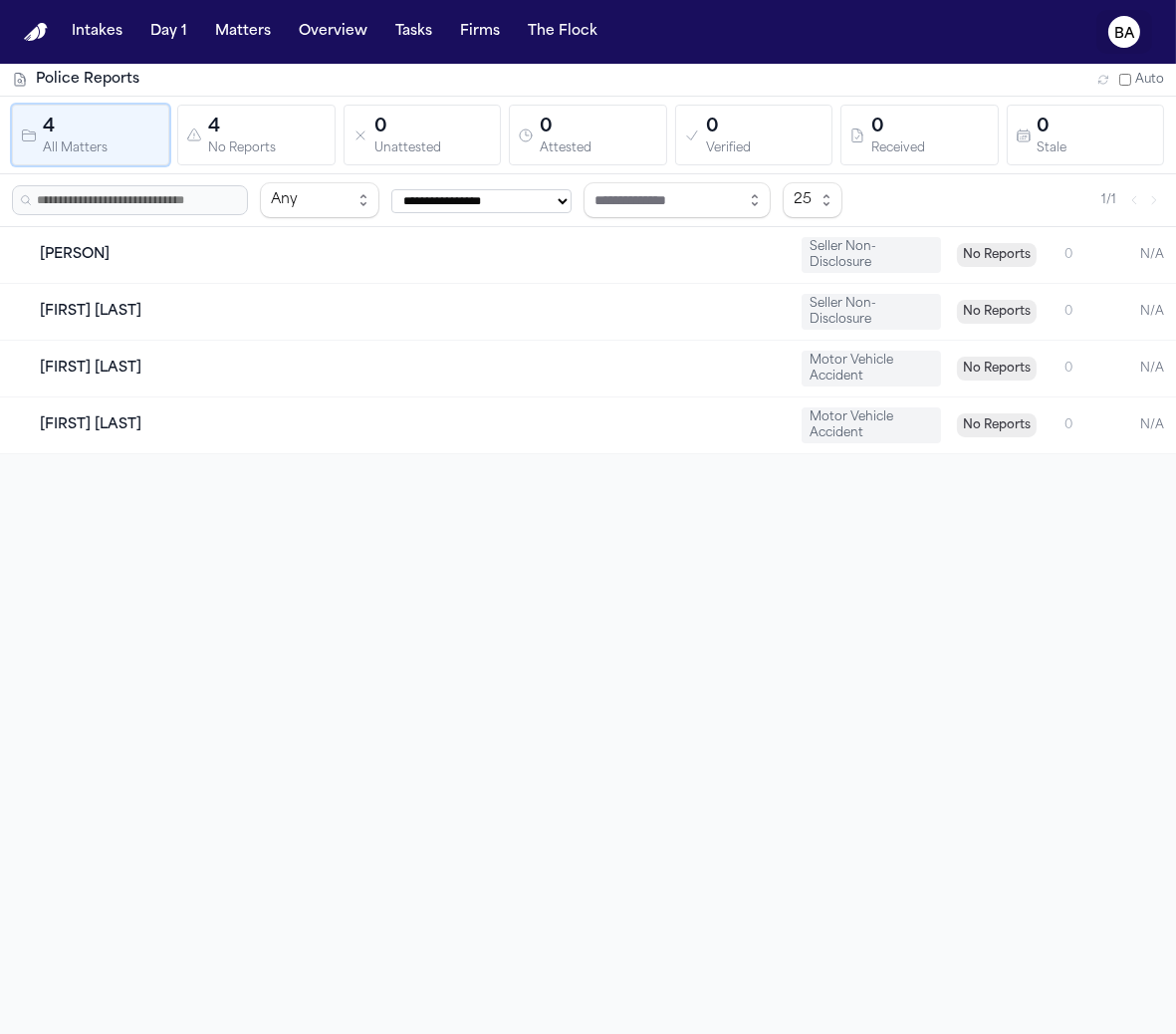 click on "BA" 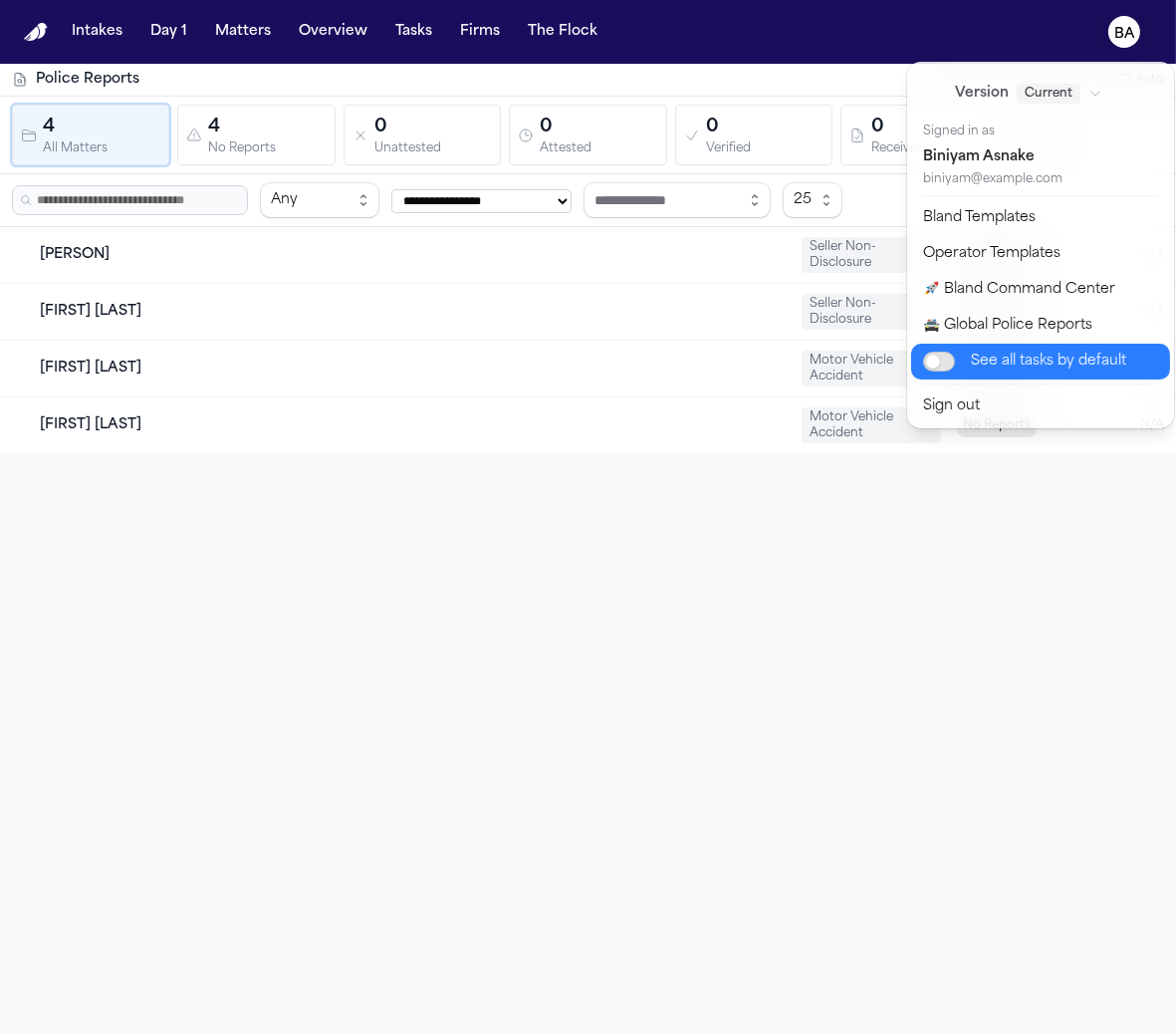 click at bounding box center [939, 362] 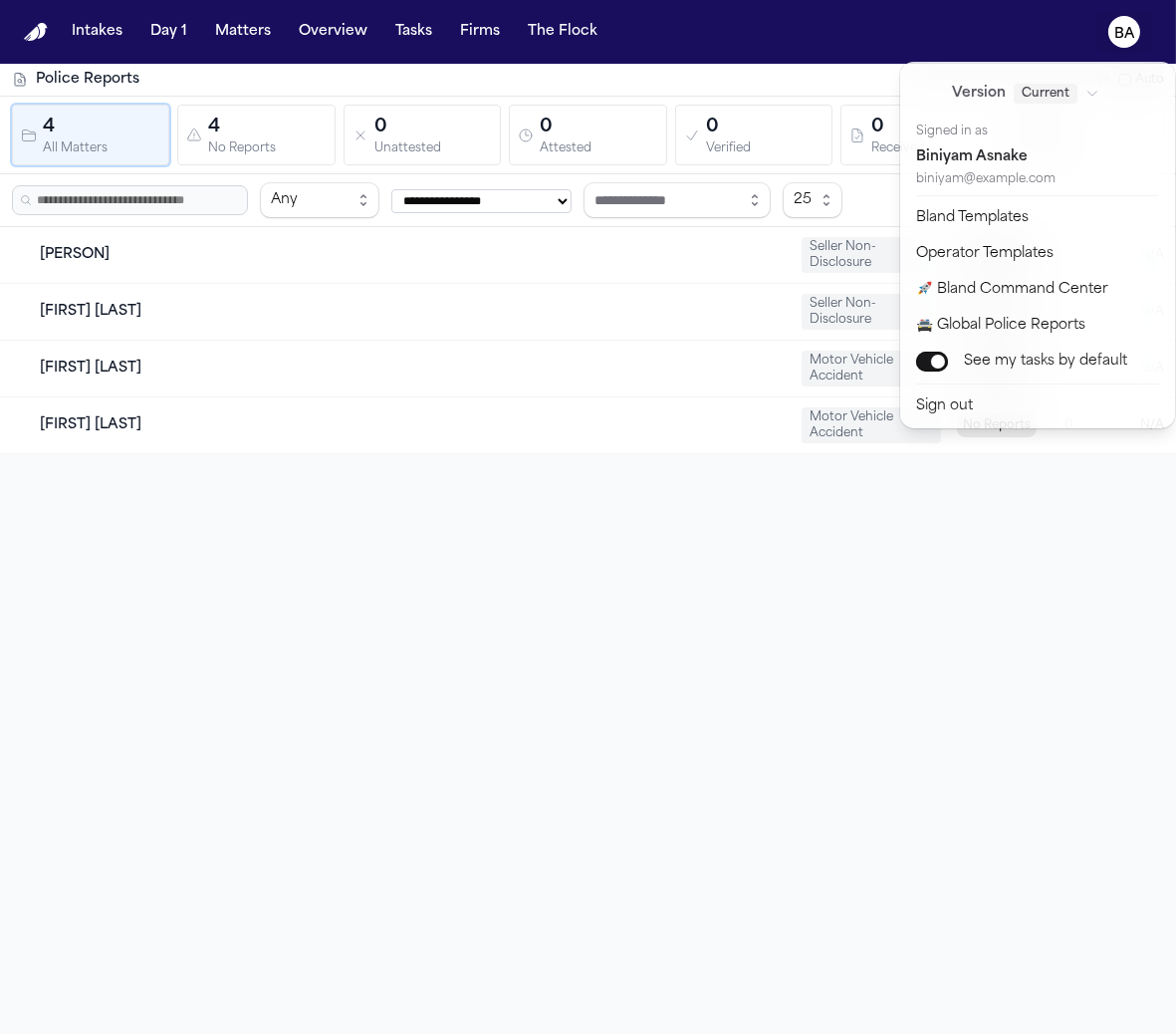 click on "Intakes Day 1 Matters Overview Tasks Firms The Flock BA" at bounding box center (588, 32) 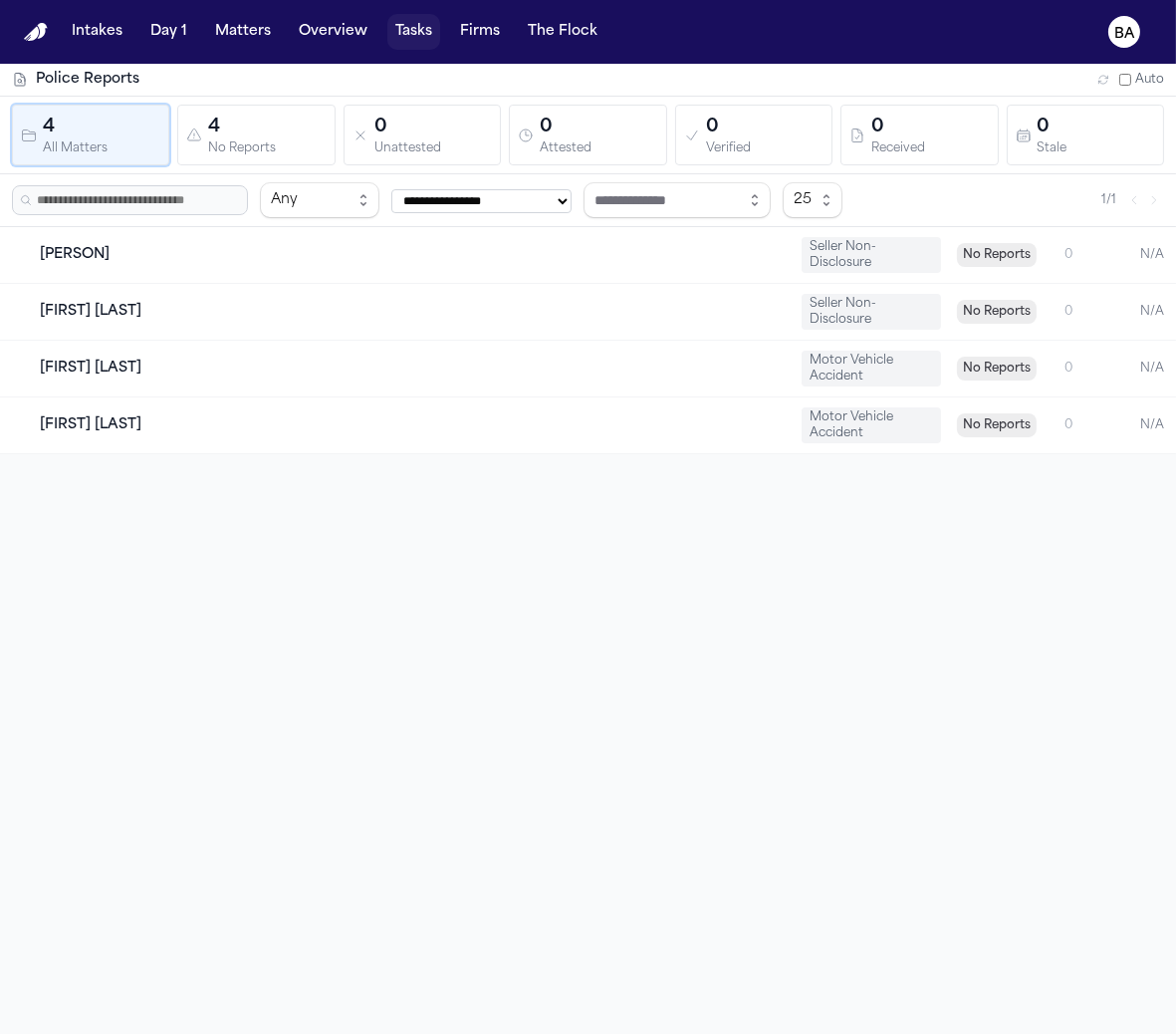 click on "Tasks" at bounding box center (413, 32) 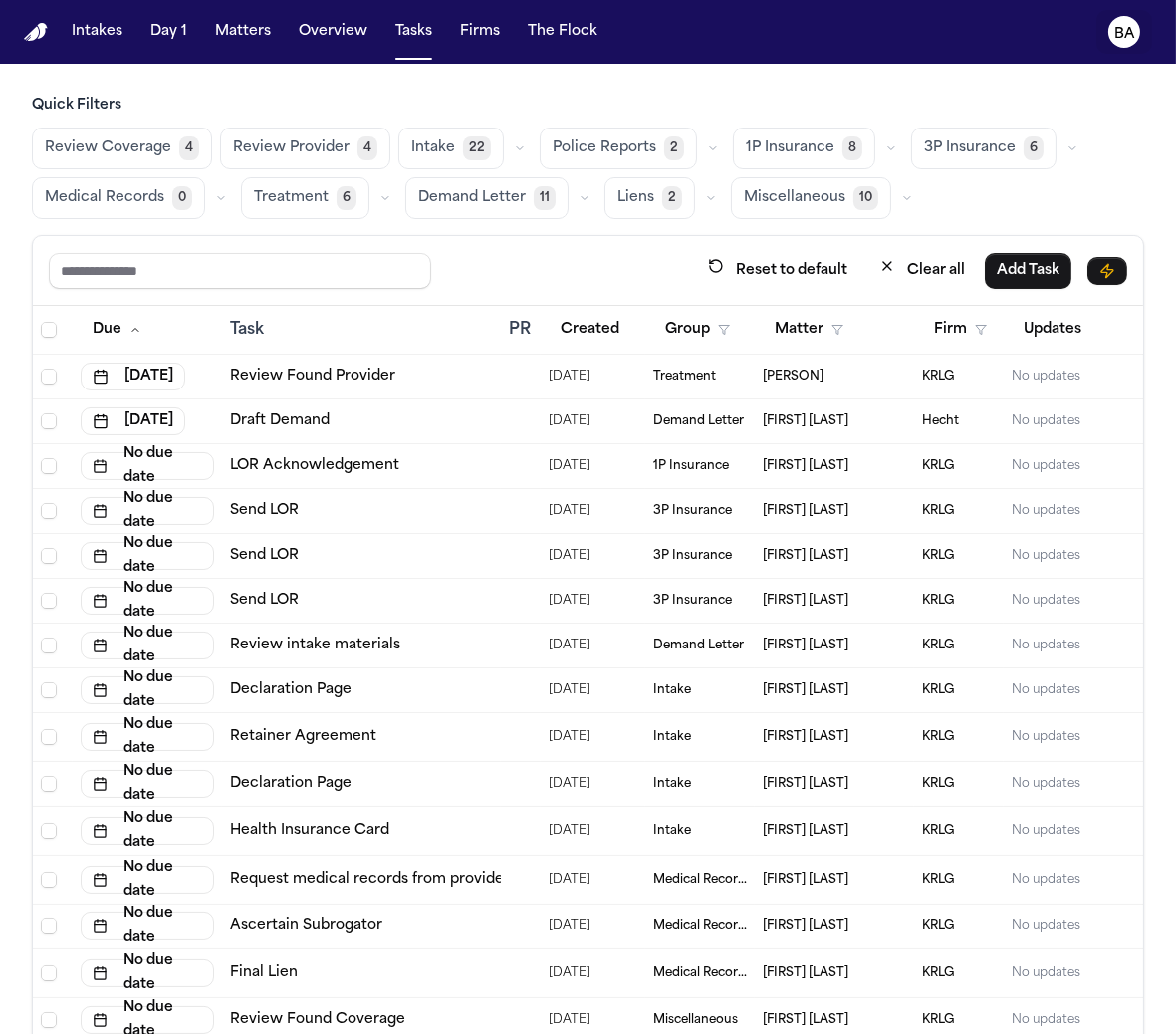 click on "BA" 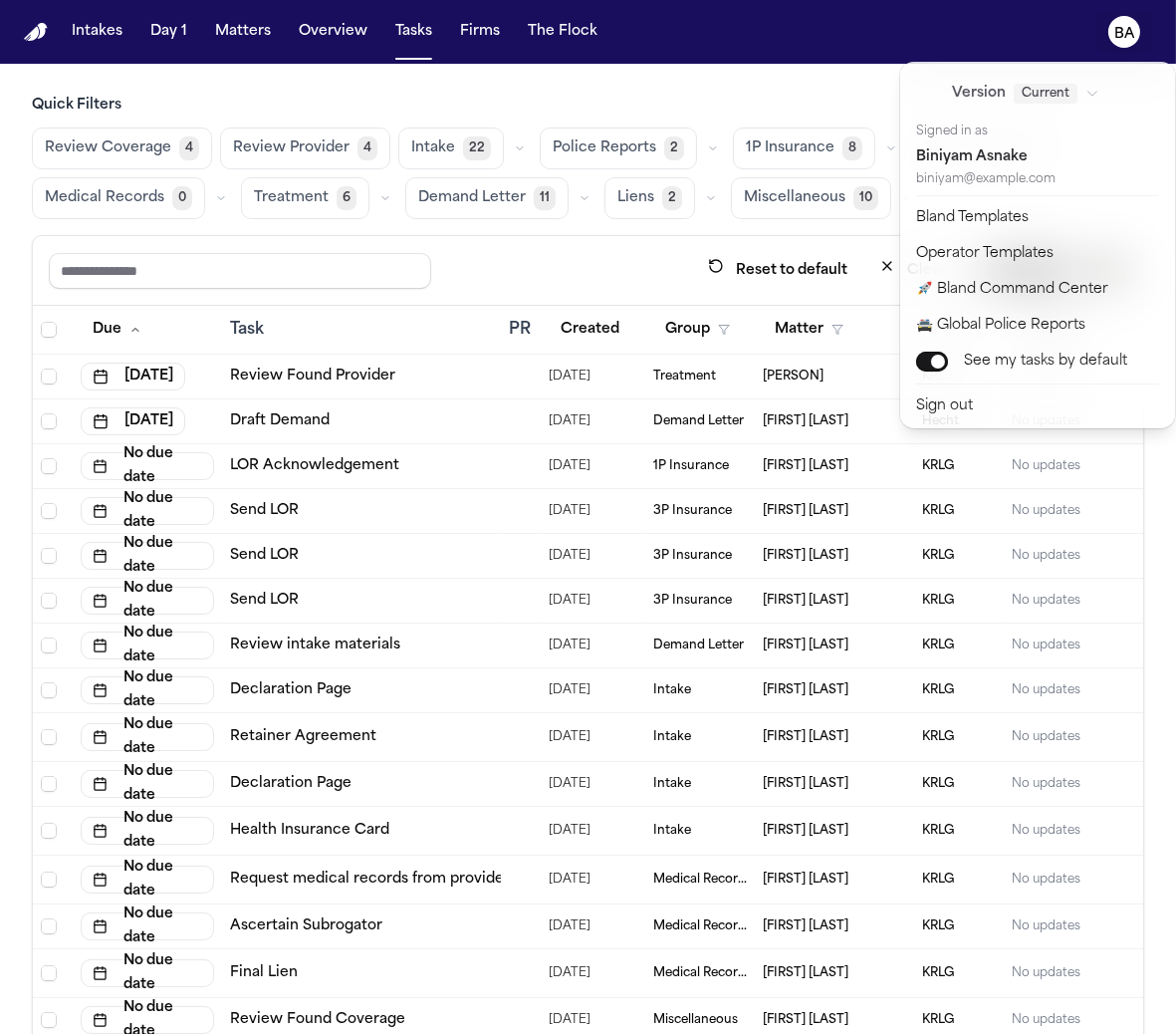 drag, startPoint x: 802, startPoint y: 130, endPoint x: 779, endPoint y: 159, distance: 37.01351 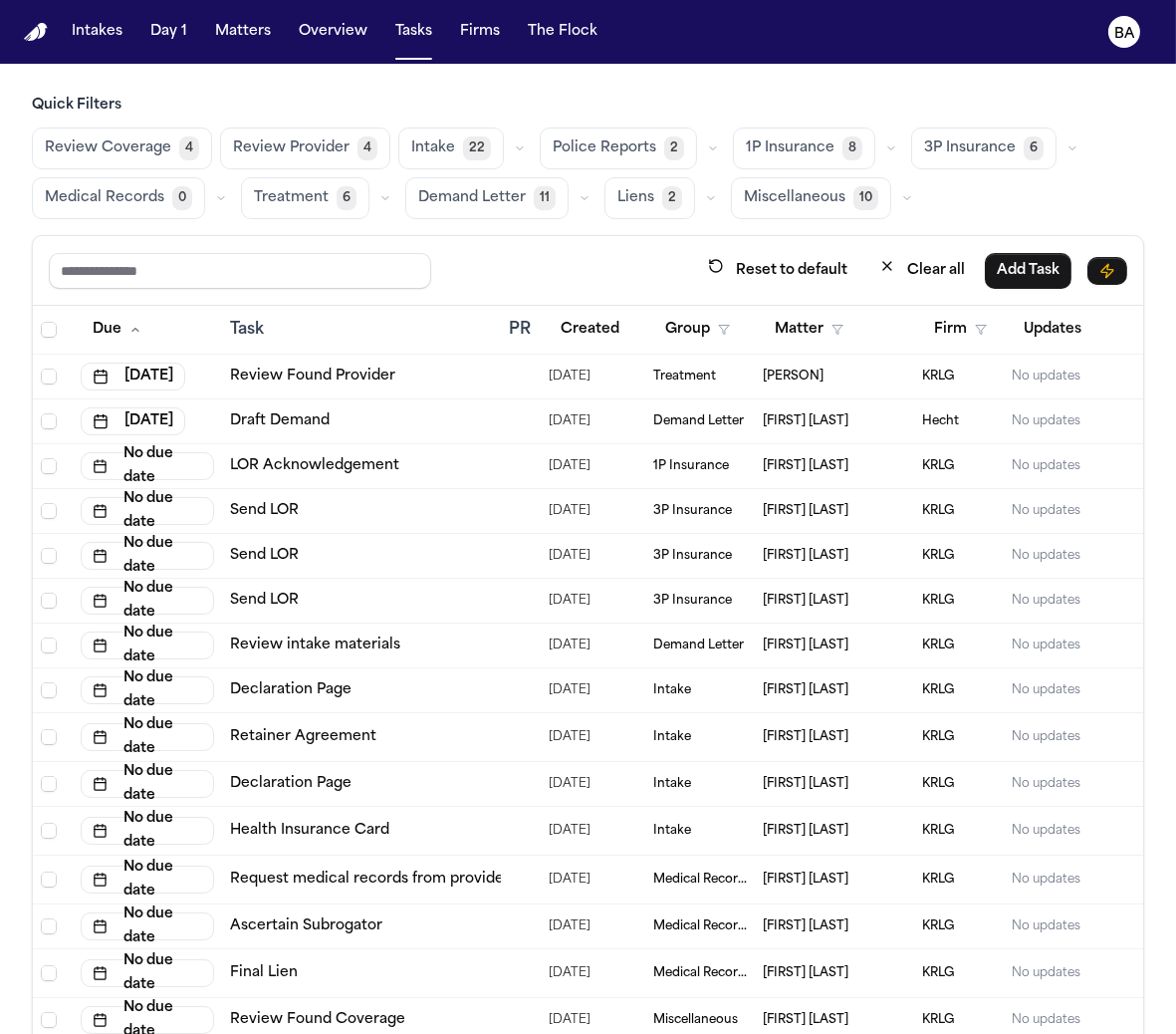 click on "1P Insurance 8" at bounding box center [804, 148] 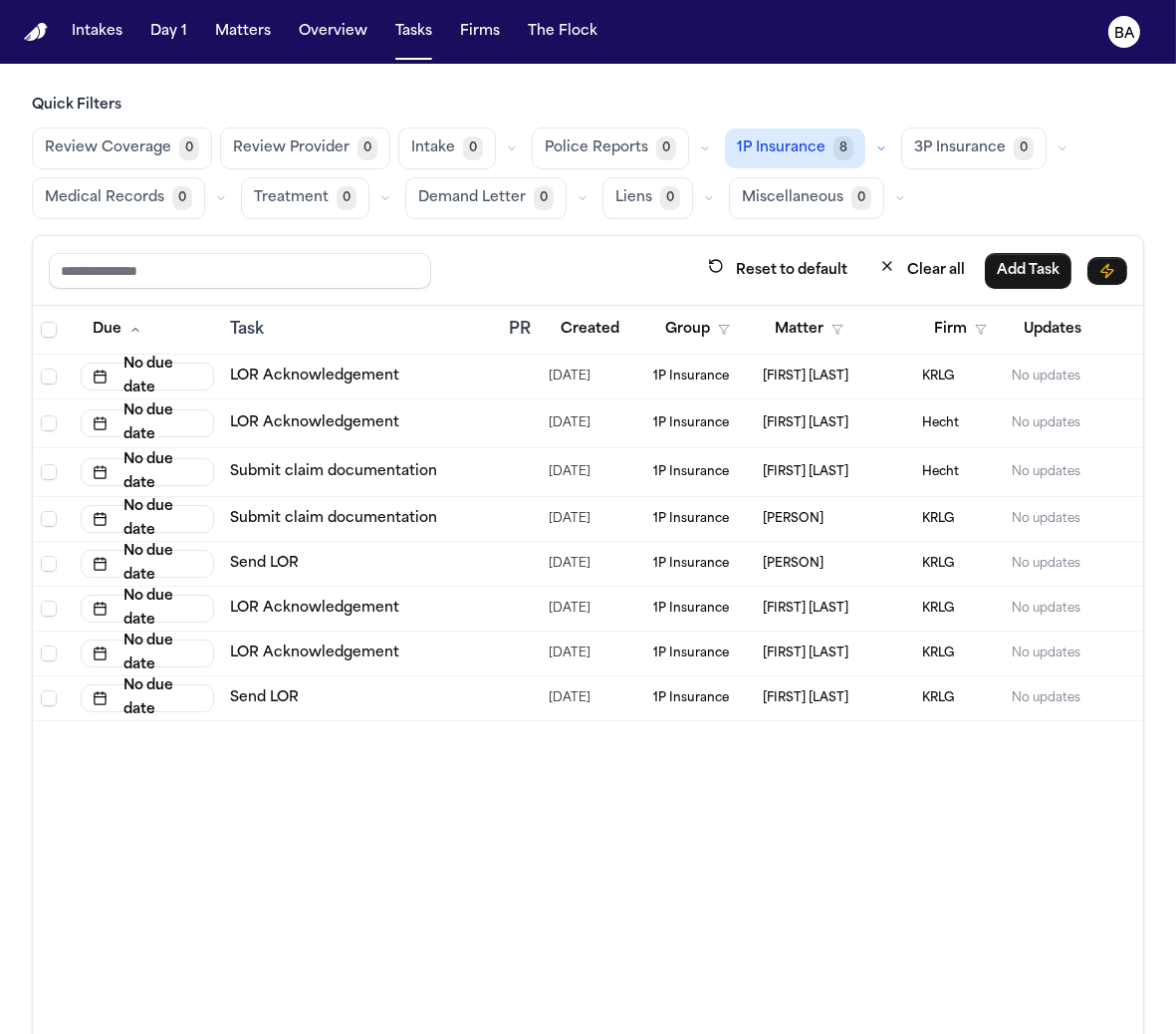click on "1P Insurance" at bounding box center [781, 148] 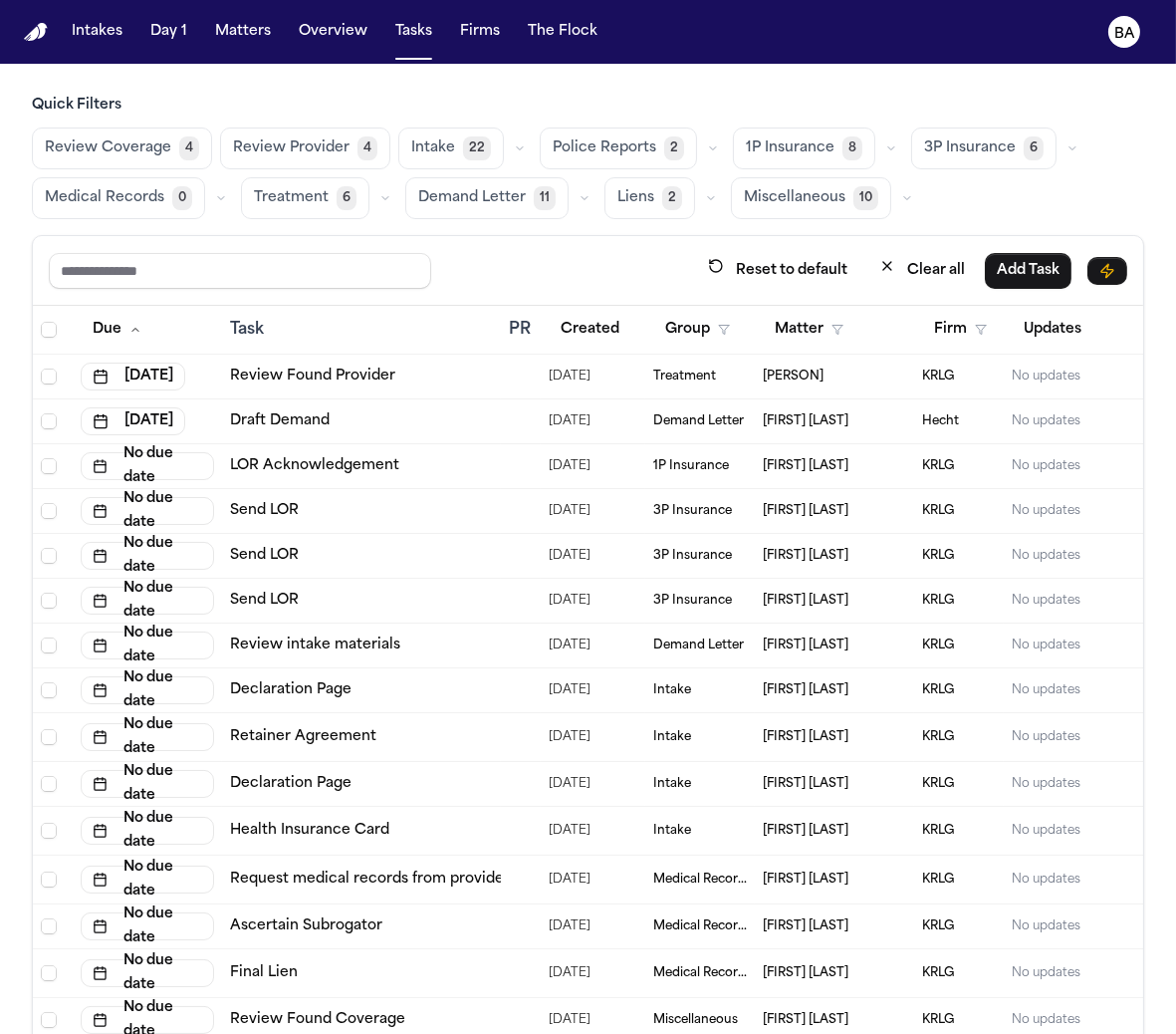 click on "1P Insurance" at bounding box center (790, 148) 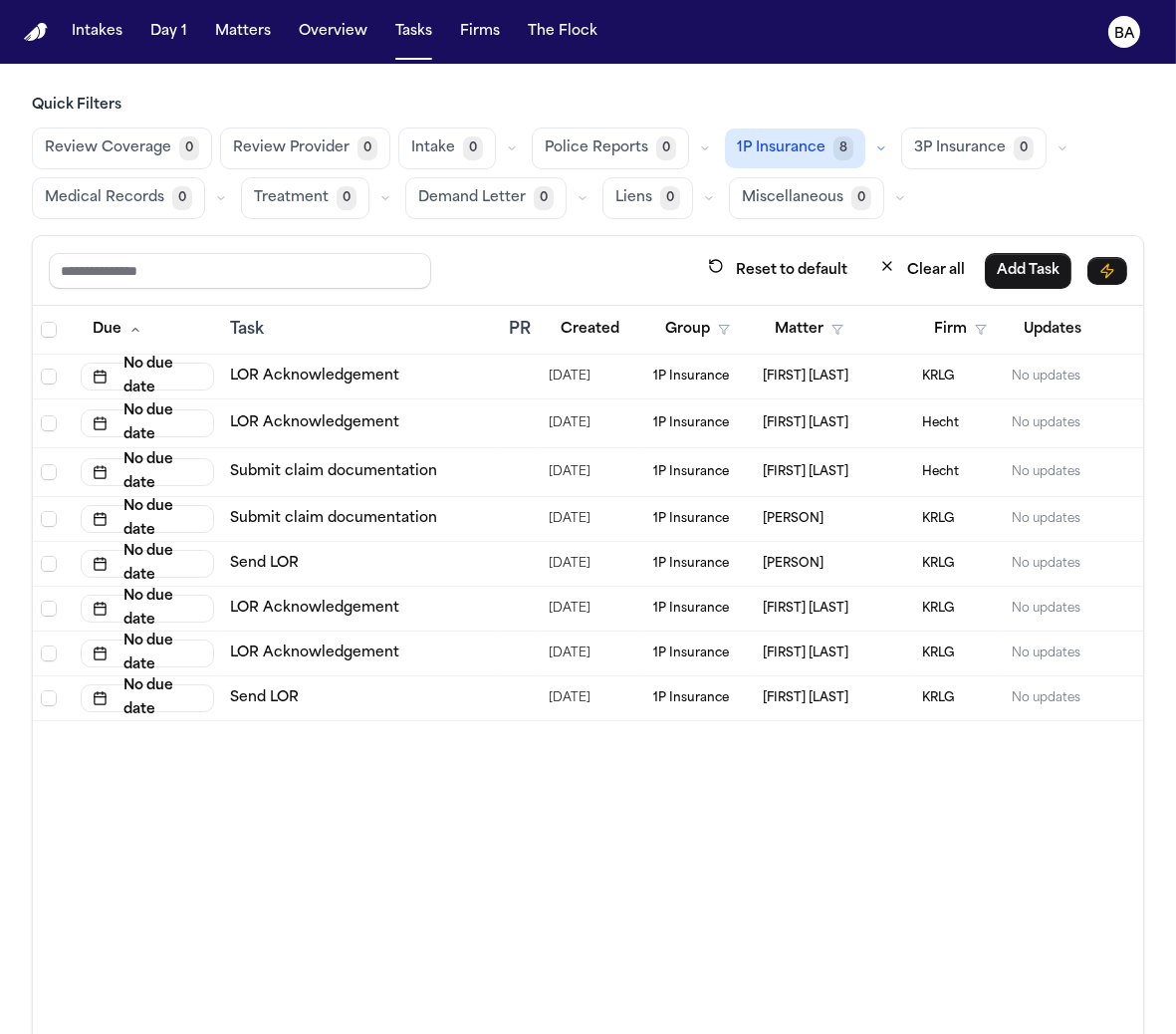 click at bounding box center [881, 148] 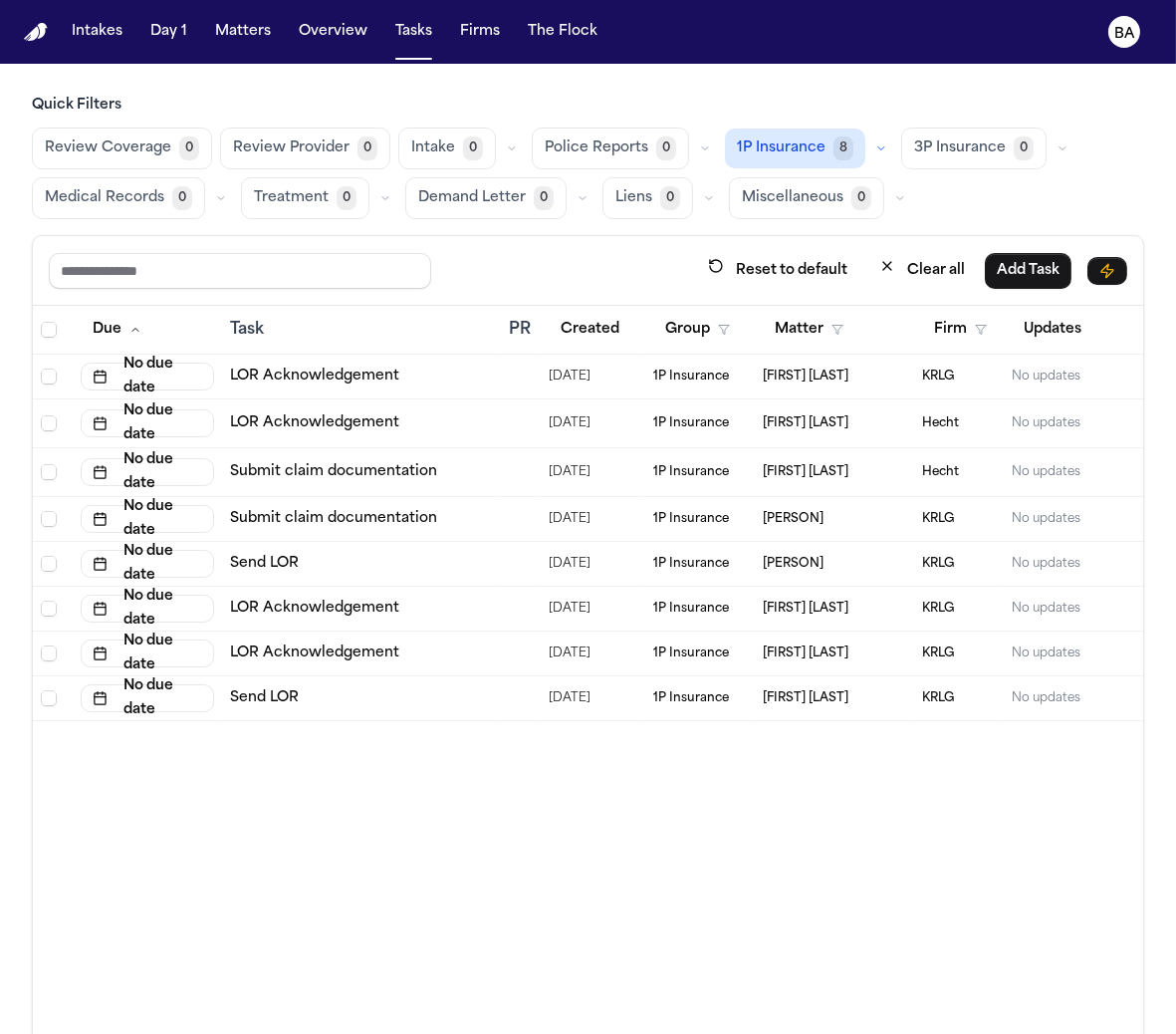 click on "Quick Filters" at bounding box center (588, 106) 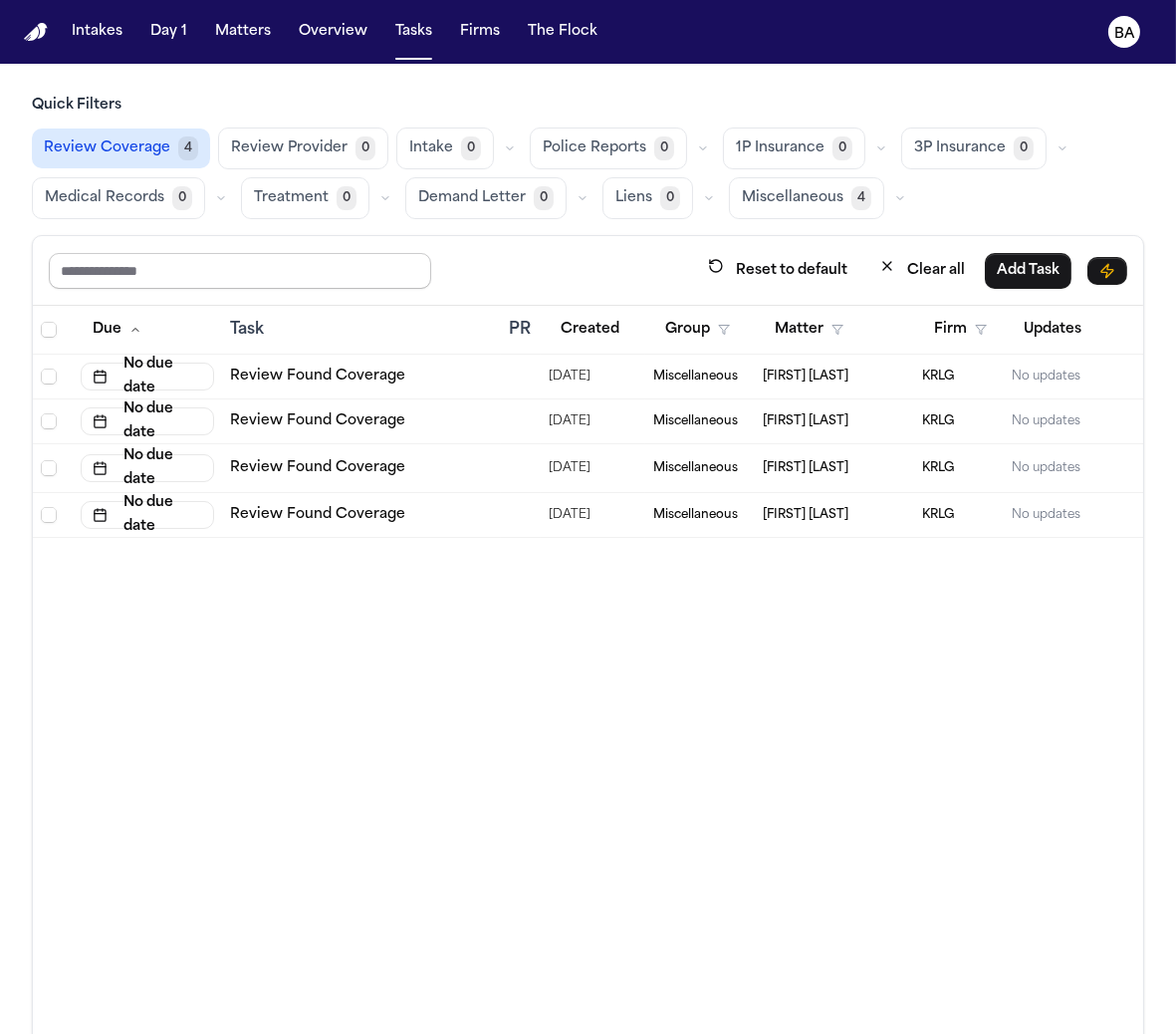 type 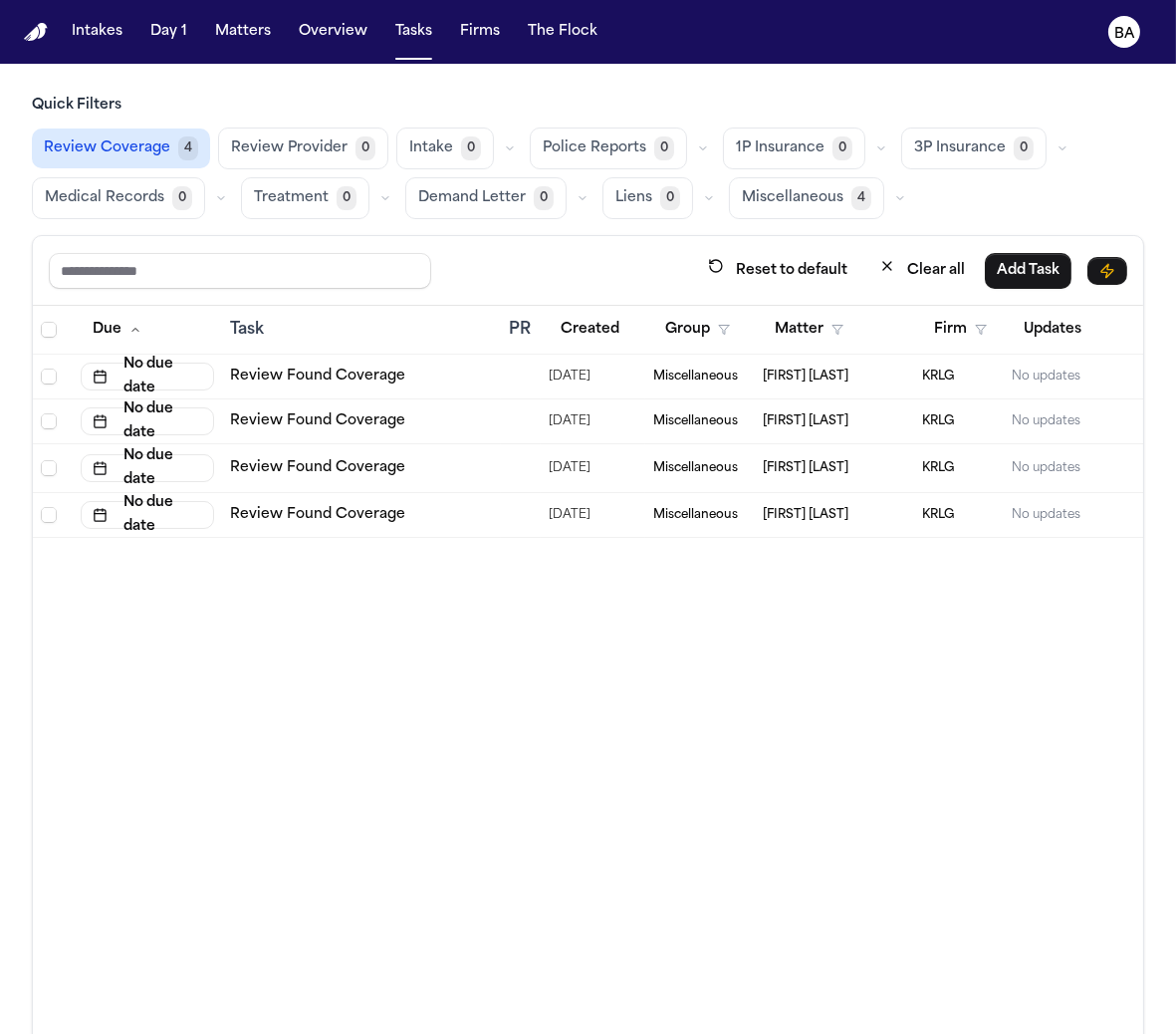 click on "Miscellaneous" at bounding box center [793, 198] 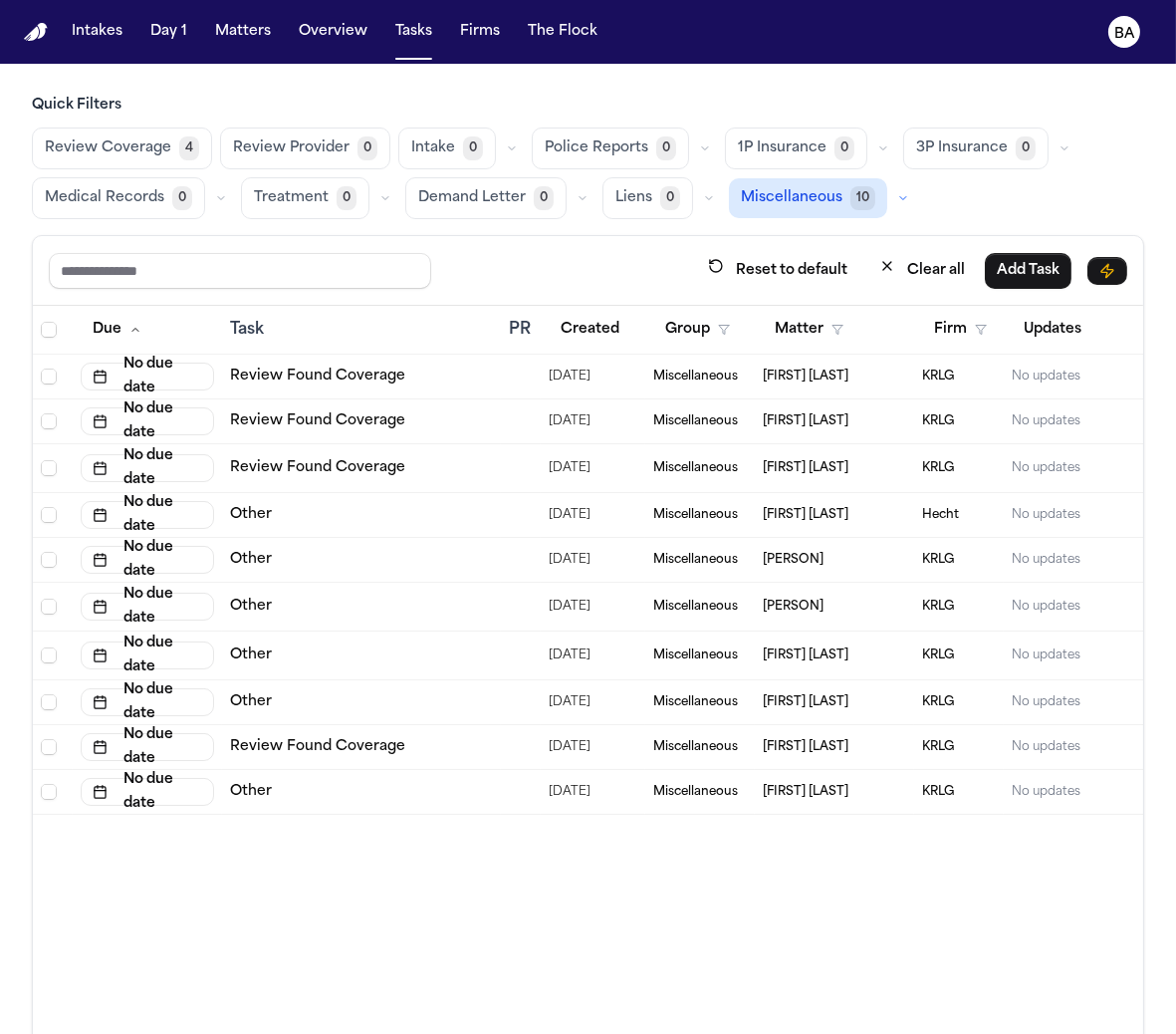 click on "Review Coverage 4" at bounding box center (121, 148) 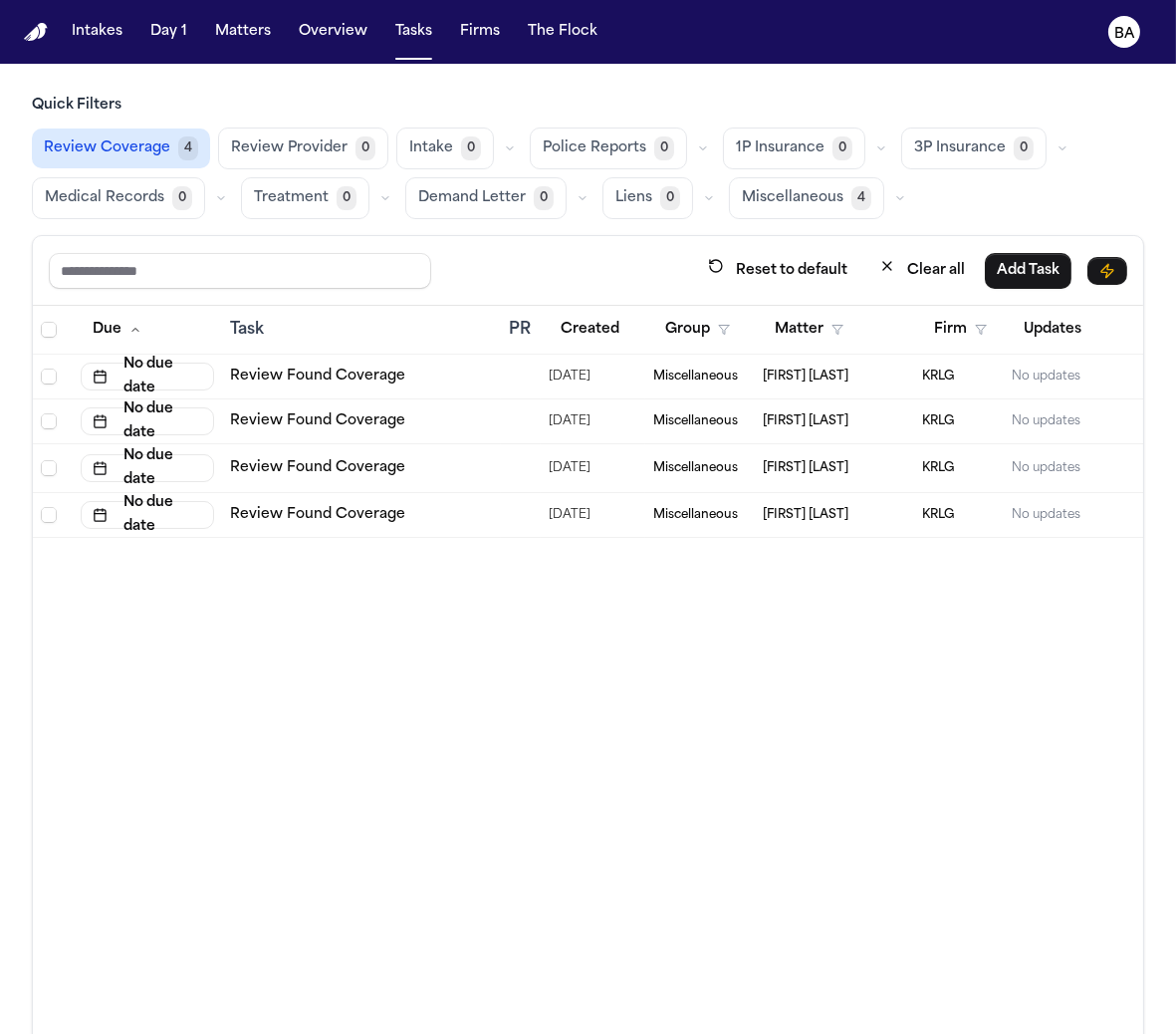 click on "Miscellaneous" at bounding box center [793, 198] 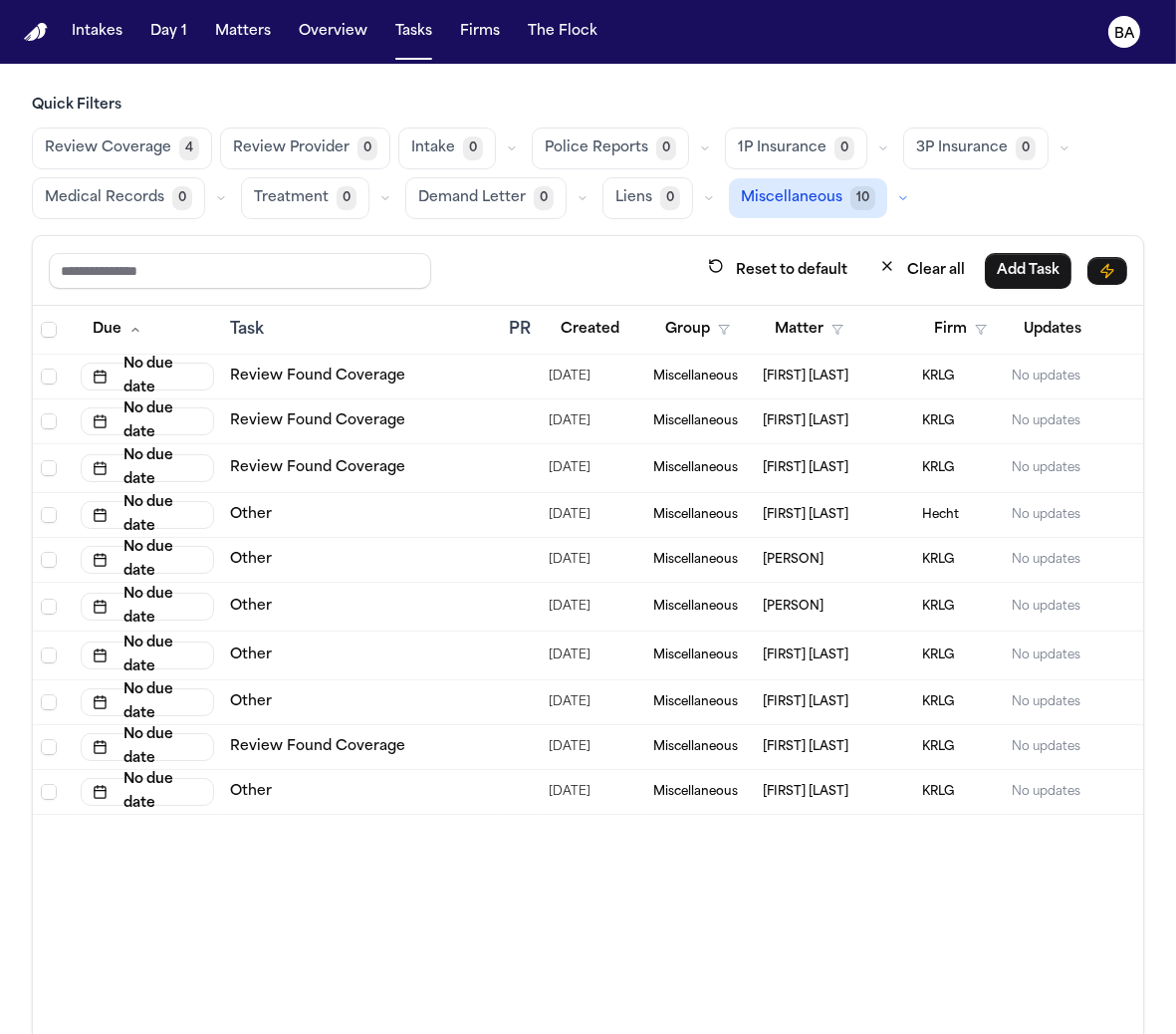 click on "[FIRST] [LAST]" at bounding box center (806, 377) 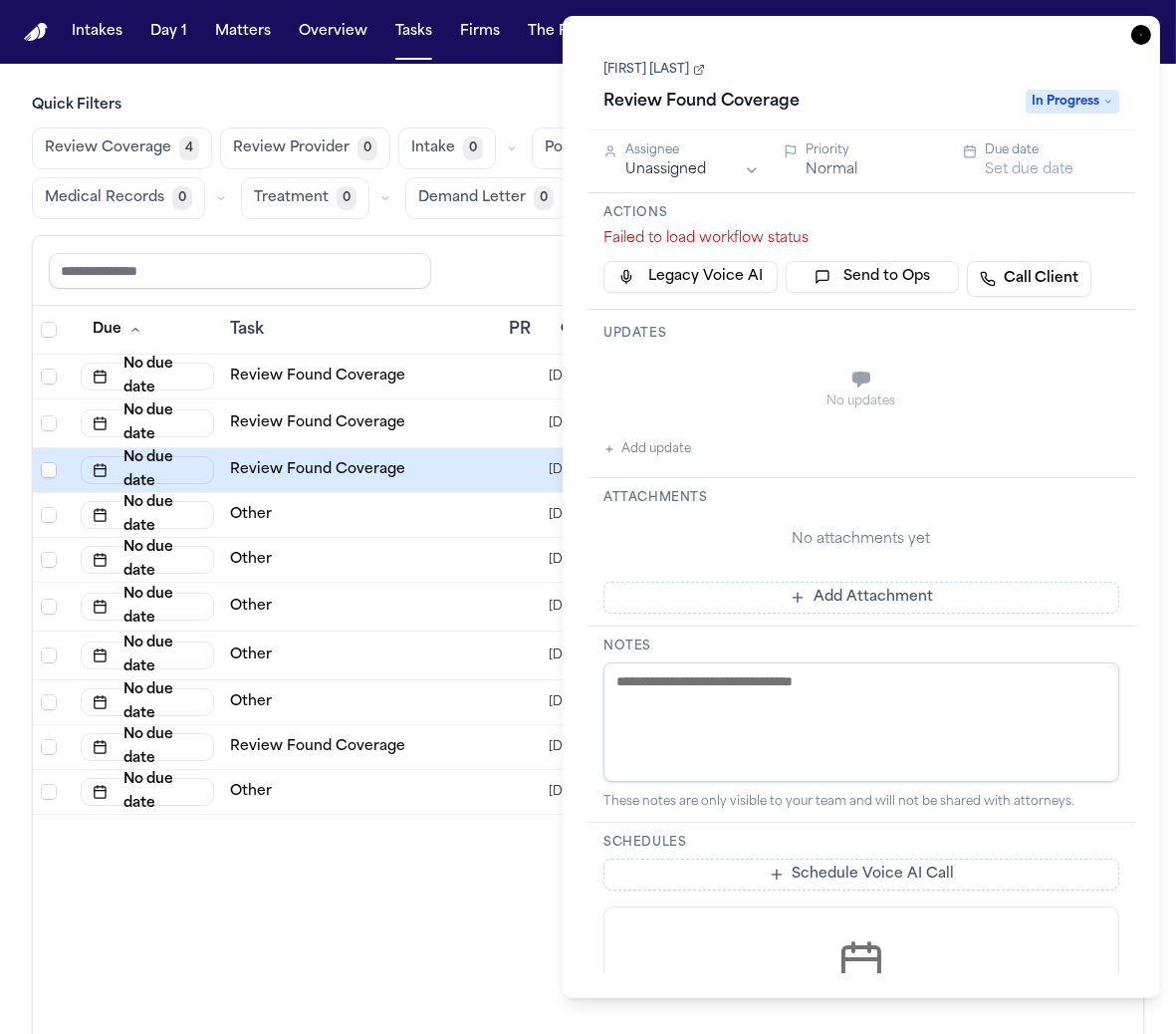 click 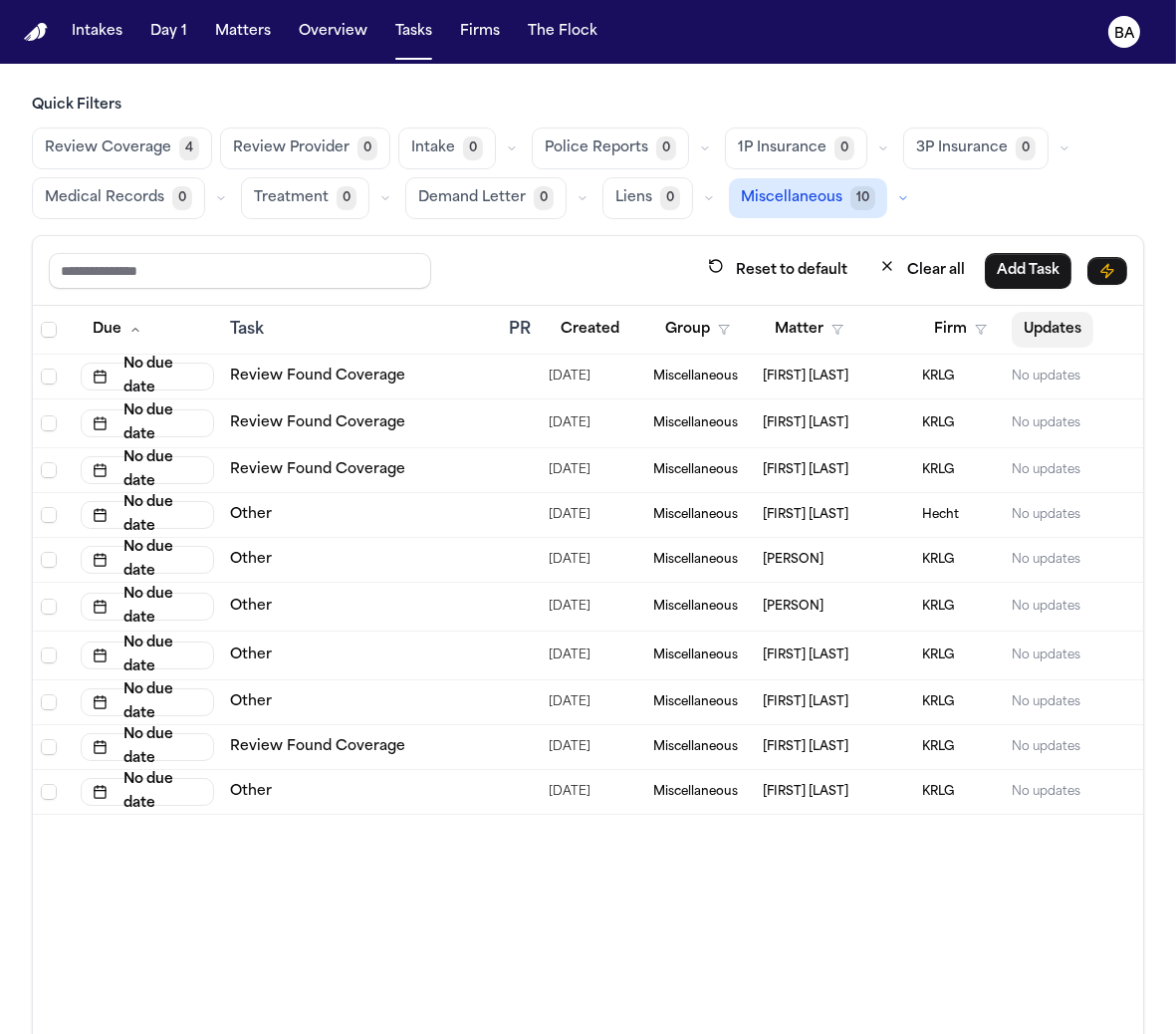 click on "Updates" at bounding box center (1053, 330) 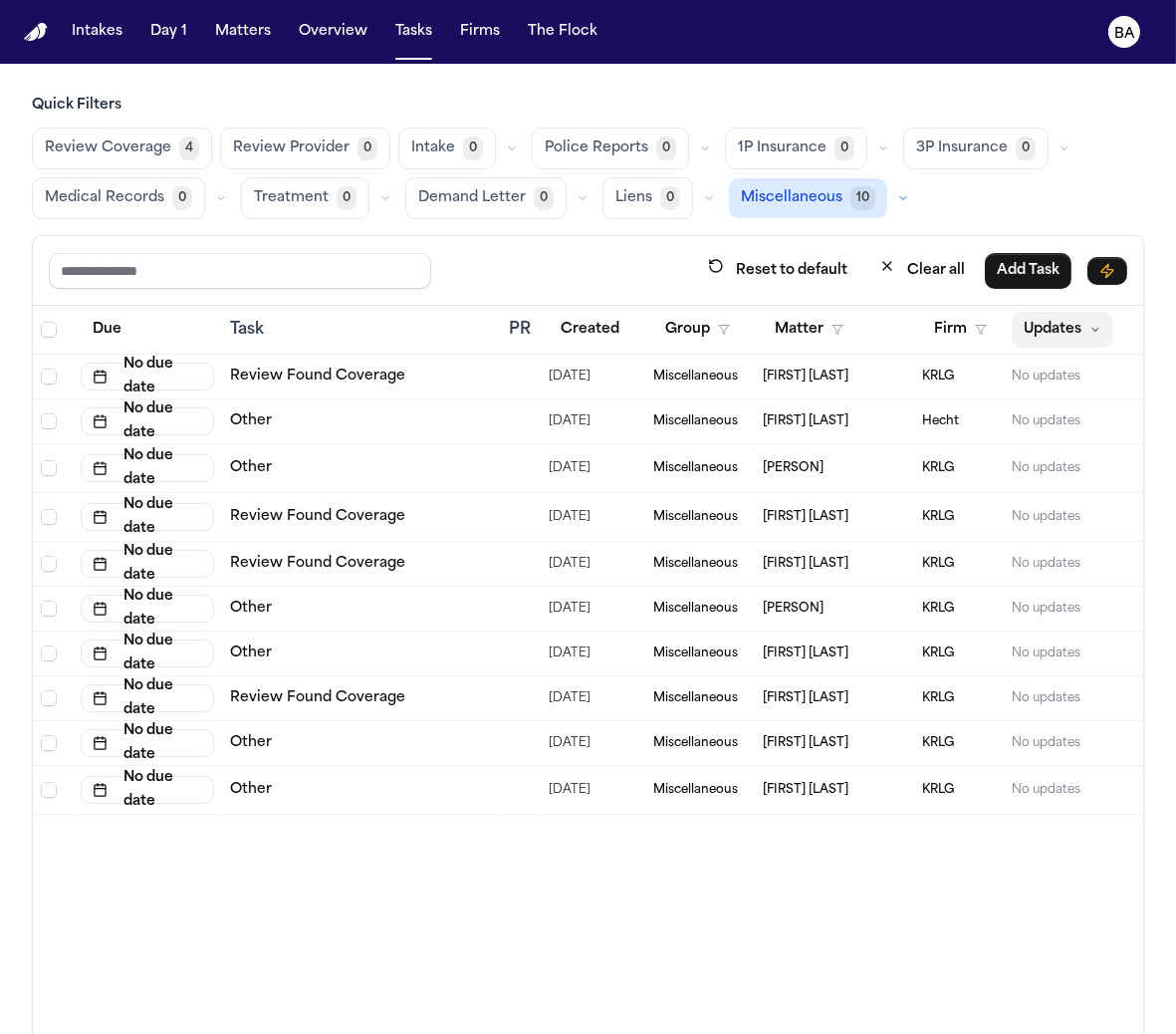 click on "Updates" at bounding box center (1062, 330) 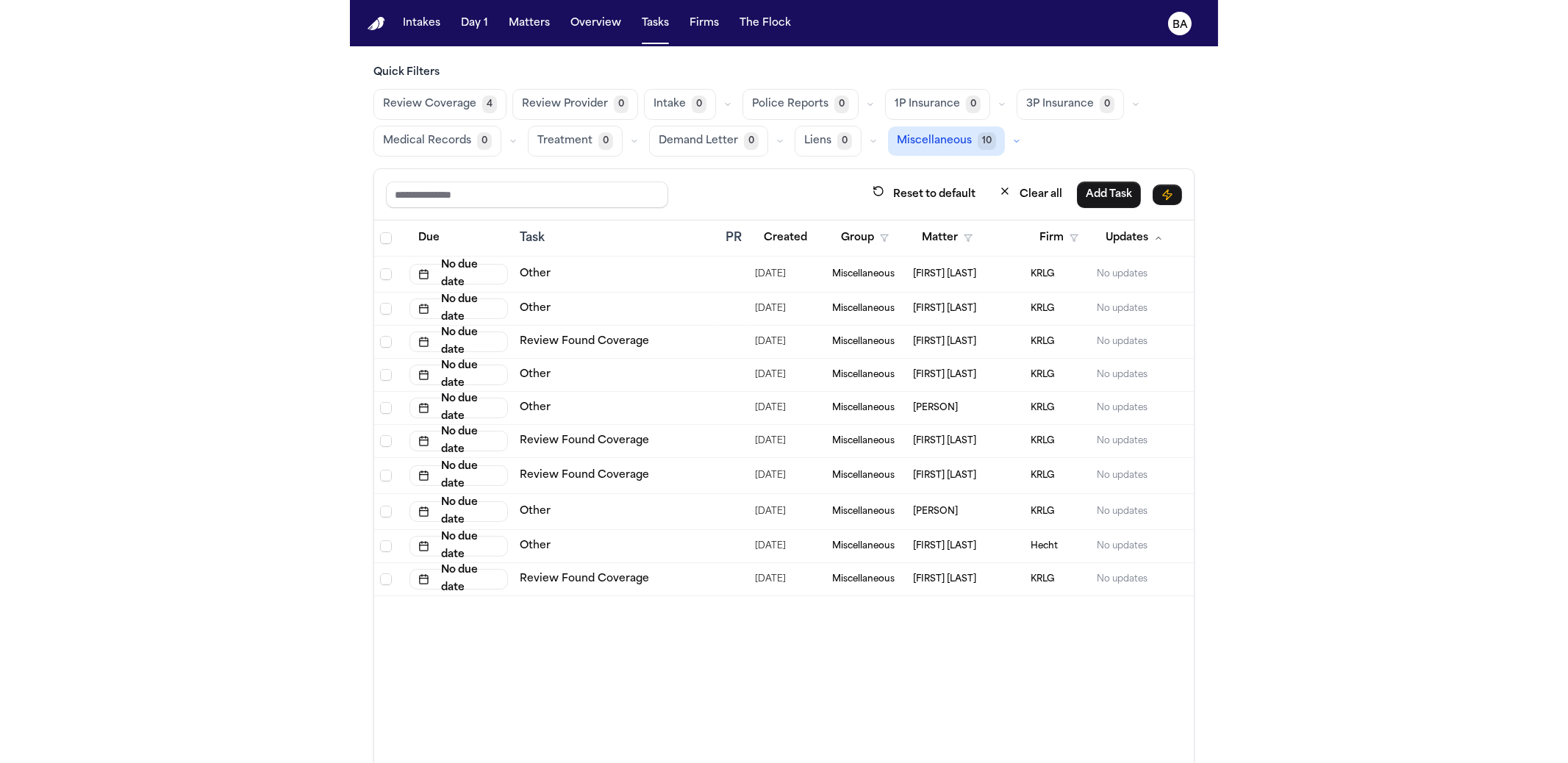 scroll, scrollTop: 7, scrollLeft: 0, axis: vertical 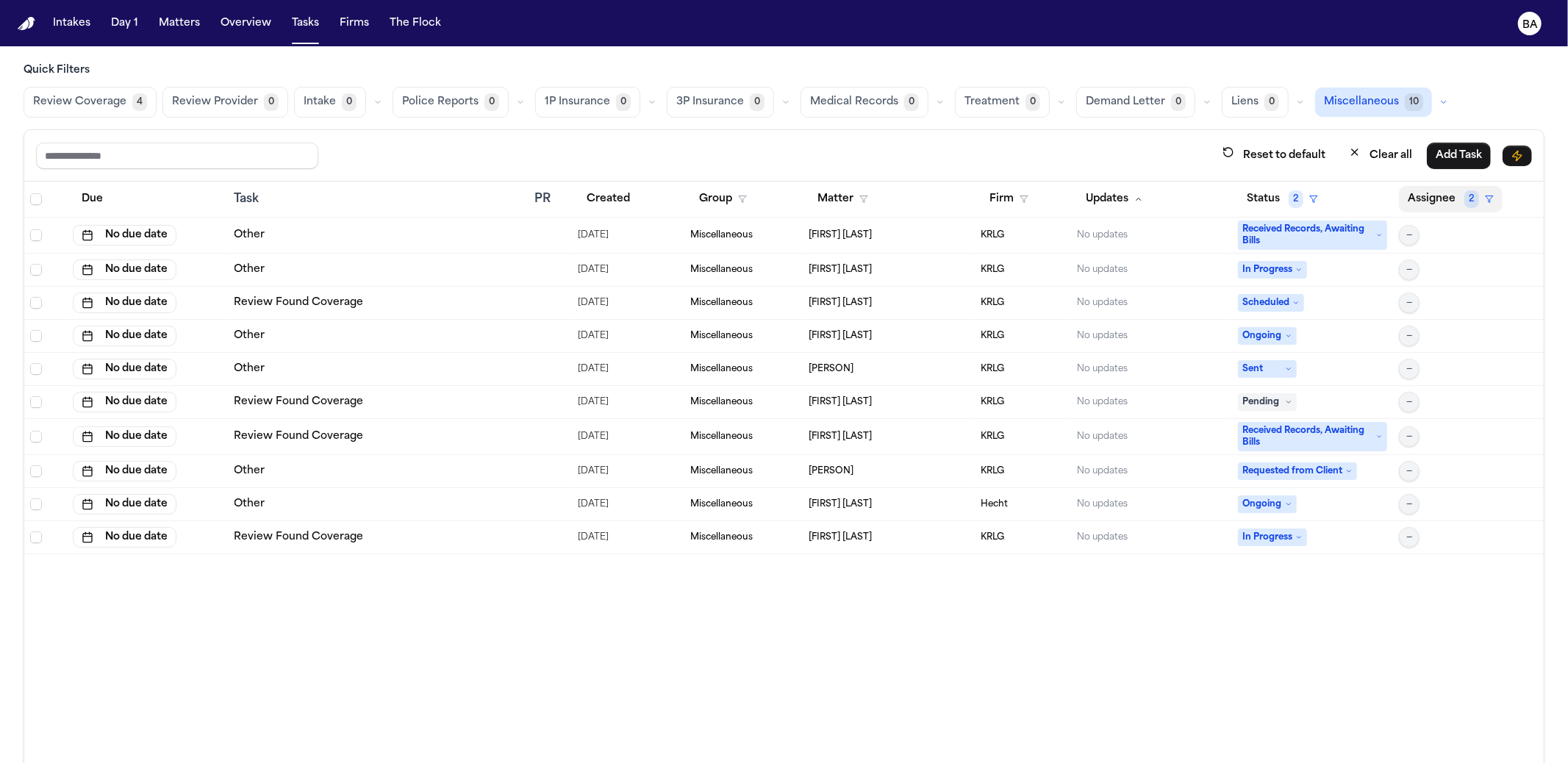 click on "Assignee 2" at bounding box center [1450, 199] 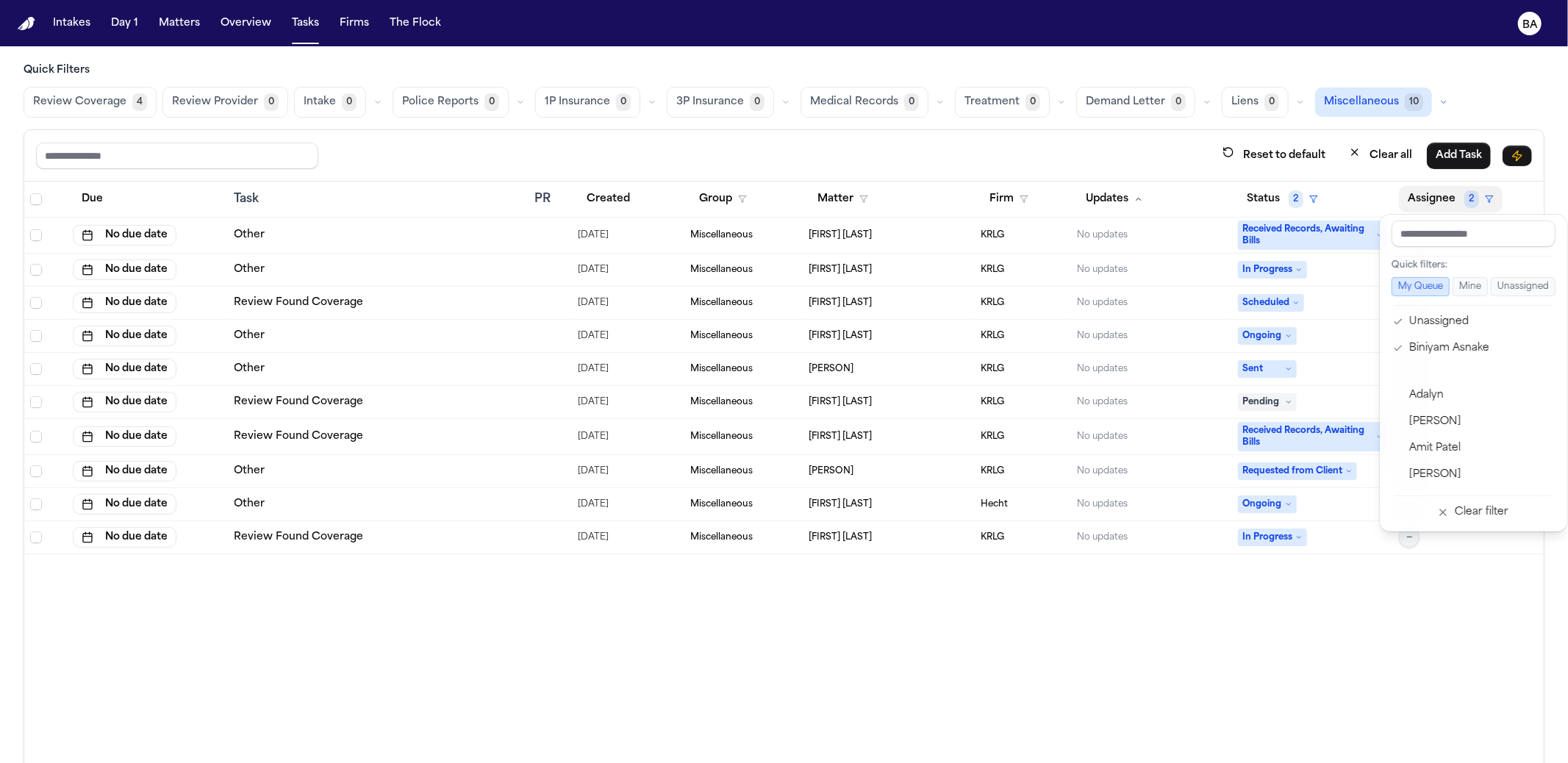 click on "Intakes Day 1 Matters Overview Tasks Firms The Flock BA Quick Filters Review Coverage 4 Review Provider 0 Intake 0 Police Reports 0 1P Insurance 0 3P Insurance 0 Medical Records 0 Treatment 0 Demand Letter 0 Liens 0 Miscellaneous 10 Reset to default Clear all Add Task Due Task PR Created Group Matter Firm Updates Status 2 Assignee 2 No due date Other [DATE] Miscellaneous [PERSON] KRLG No updates Received Records, Awaiting Bills — No due date Other [DATE] Miscellaneous [PERSON] KRLG No updates In Progress — No due date Review Found Coverage [DATE] Miscellaneous [PERSON] KRLG No updates Scheduled — No due date Other [DATE] Miscellaneous [PERSON] KRLG No updates Ongoing — No due date Other [DATE] Miscellaneous [PERSON] KRLG No updates Sent — No due date Review Found Coverage [DATE] Miscellaneous [PERSON] KRLG No updates Pending — No due date Review Found Coverage [DATE] Miscellaneous [PERSON] KRLG No updates —" at bounding box center (784, 382) 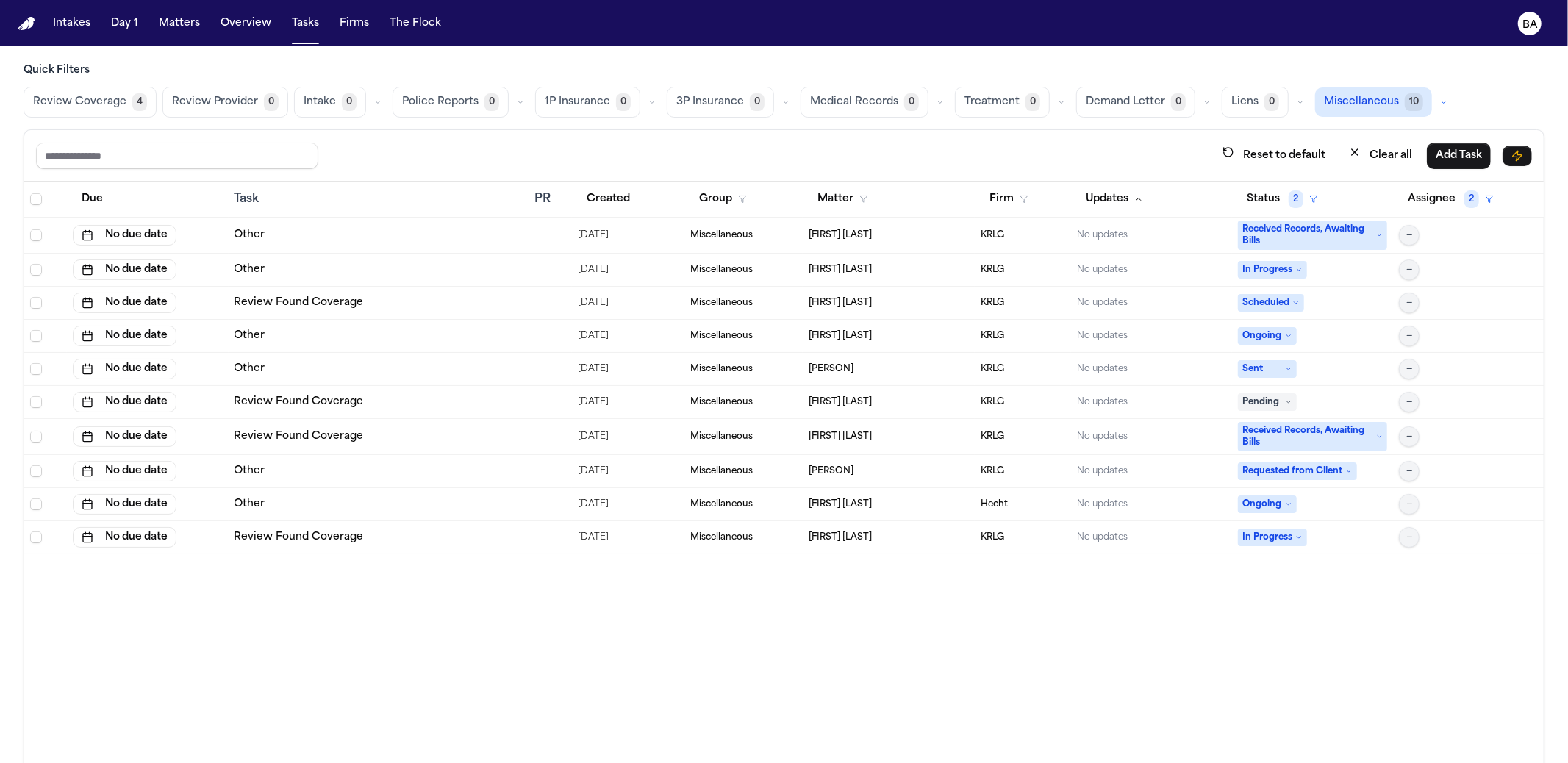 click on "Intakes Day 1 Matters Overview Tasks Firms The Flock" at bounding box center (247, 24) 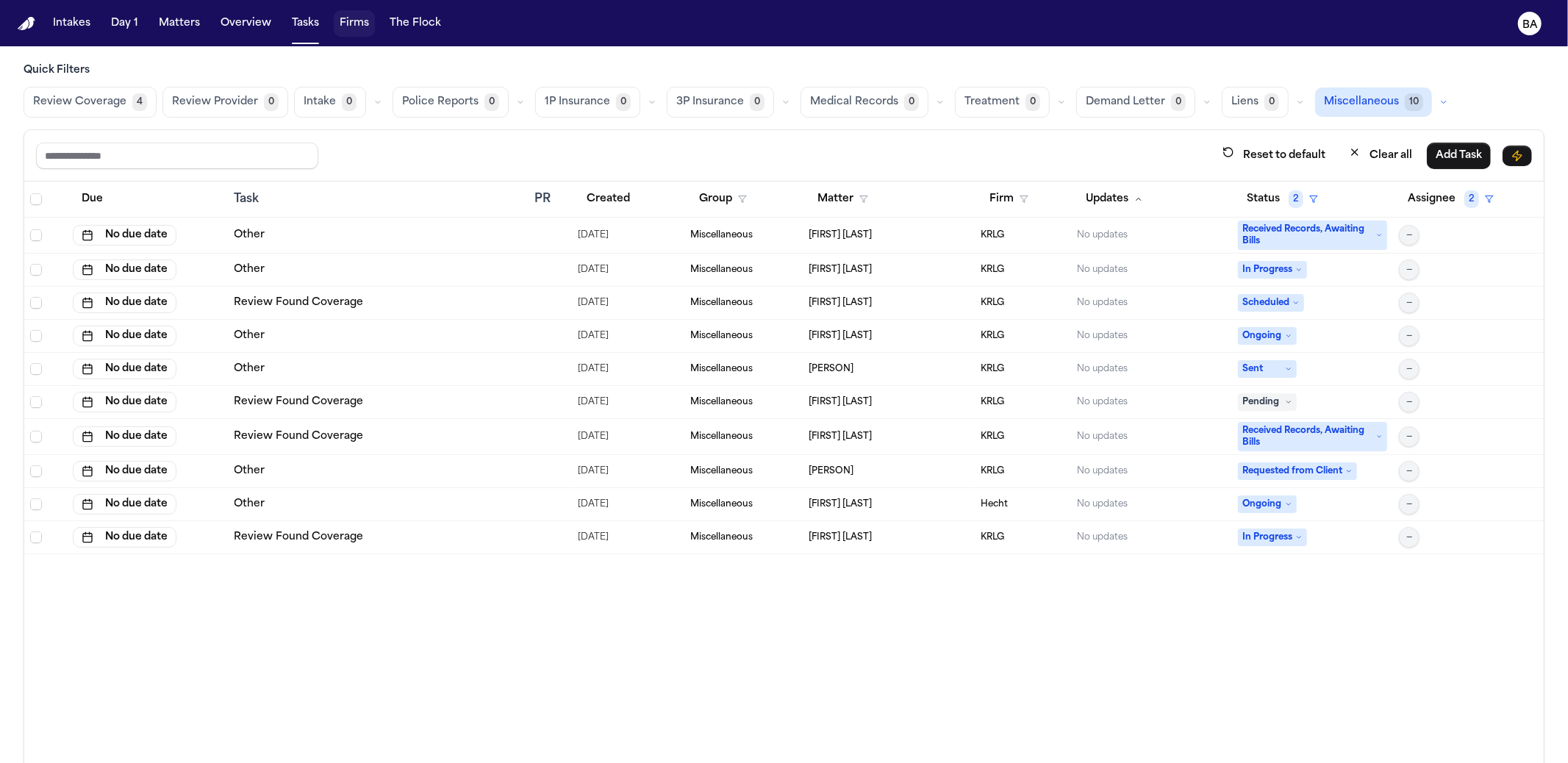 click on "Firms" at bounding box center (354, 24) 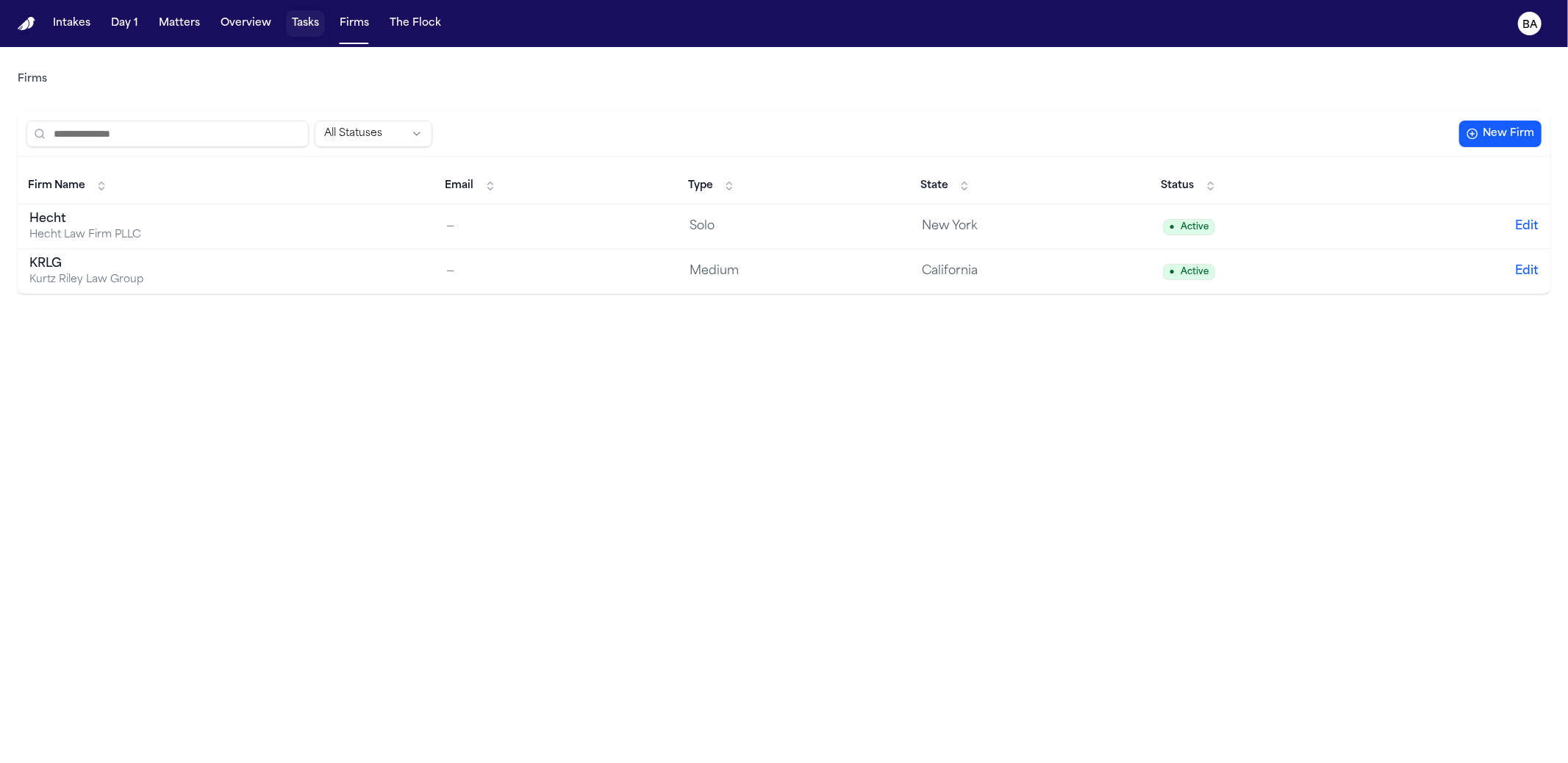 click on "Tasks" at bounding box center (305, 24) 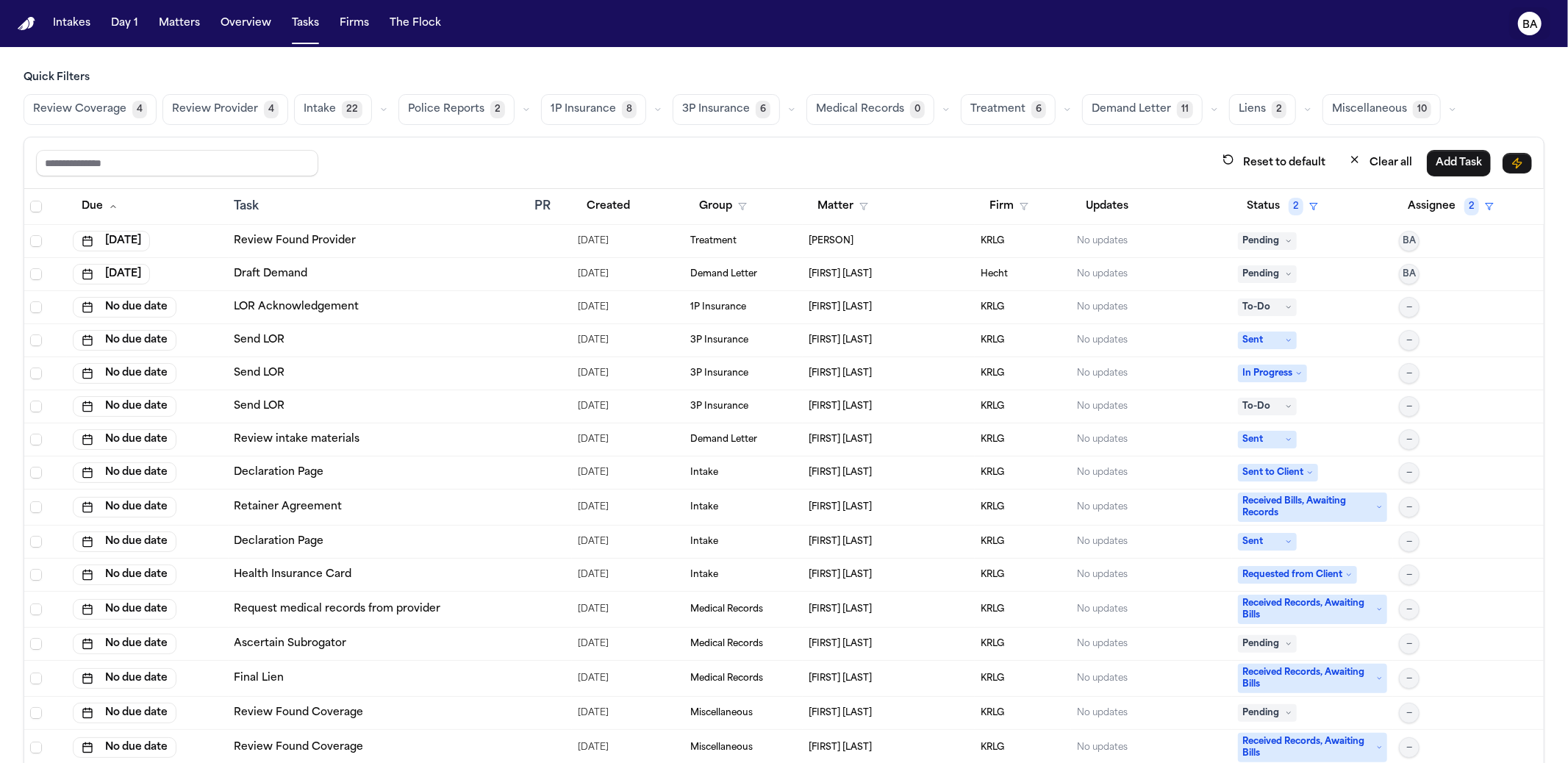 click on "BA" 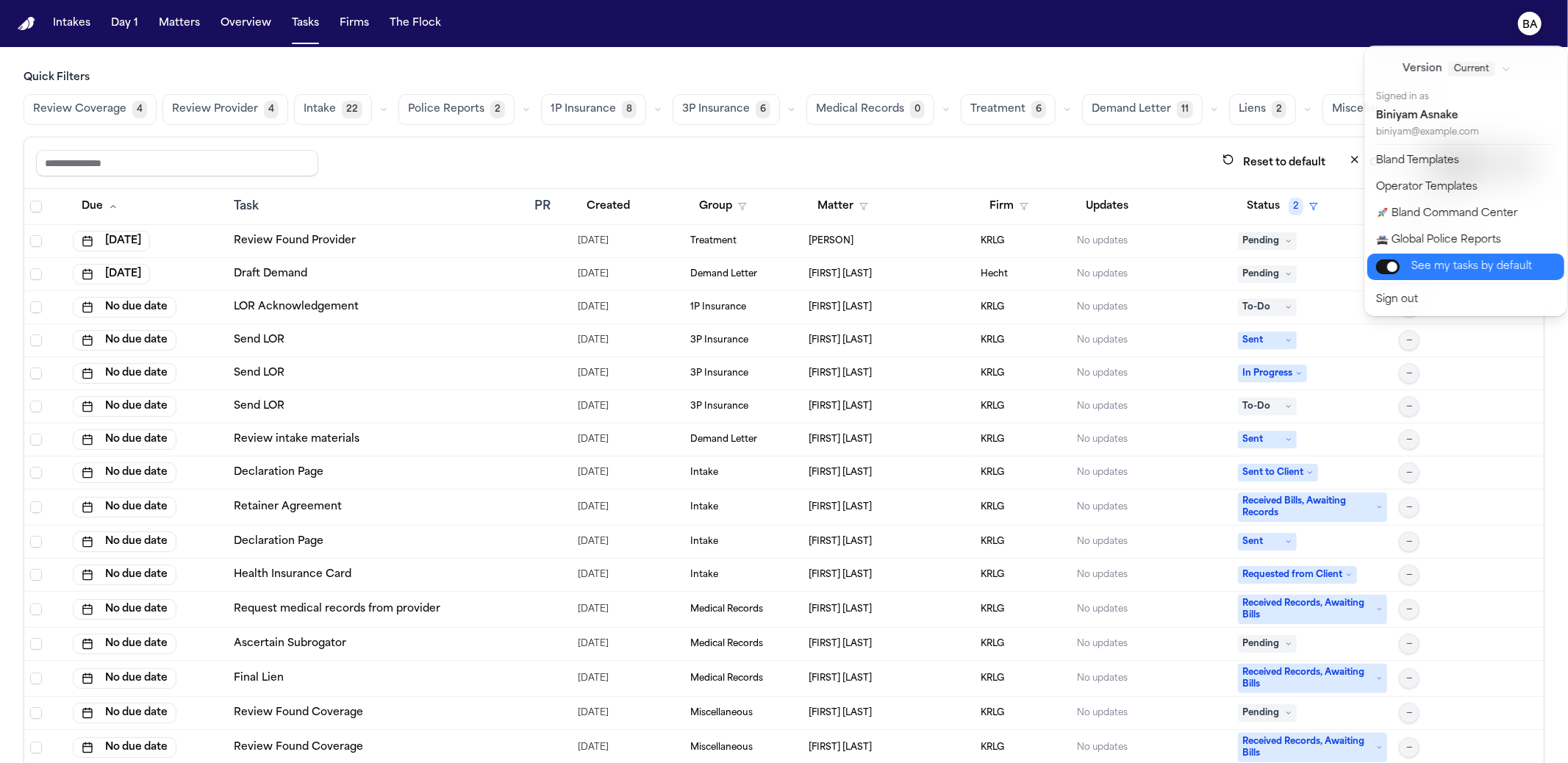 click at bounding box center [1388, 267] 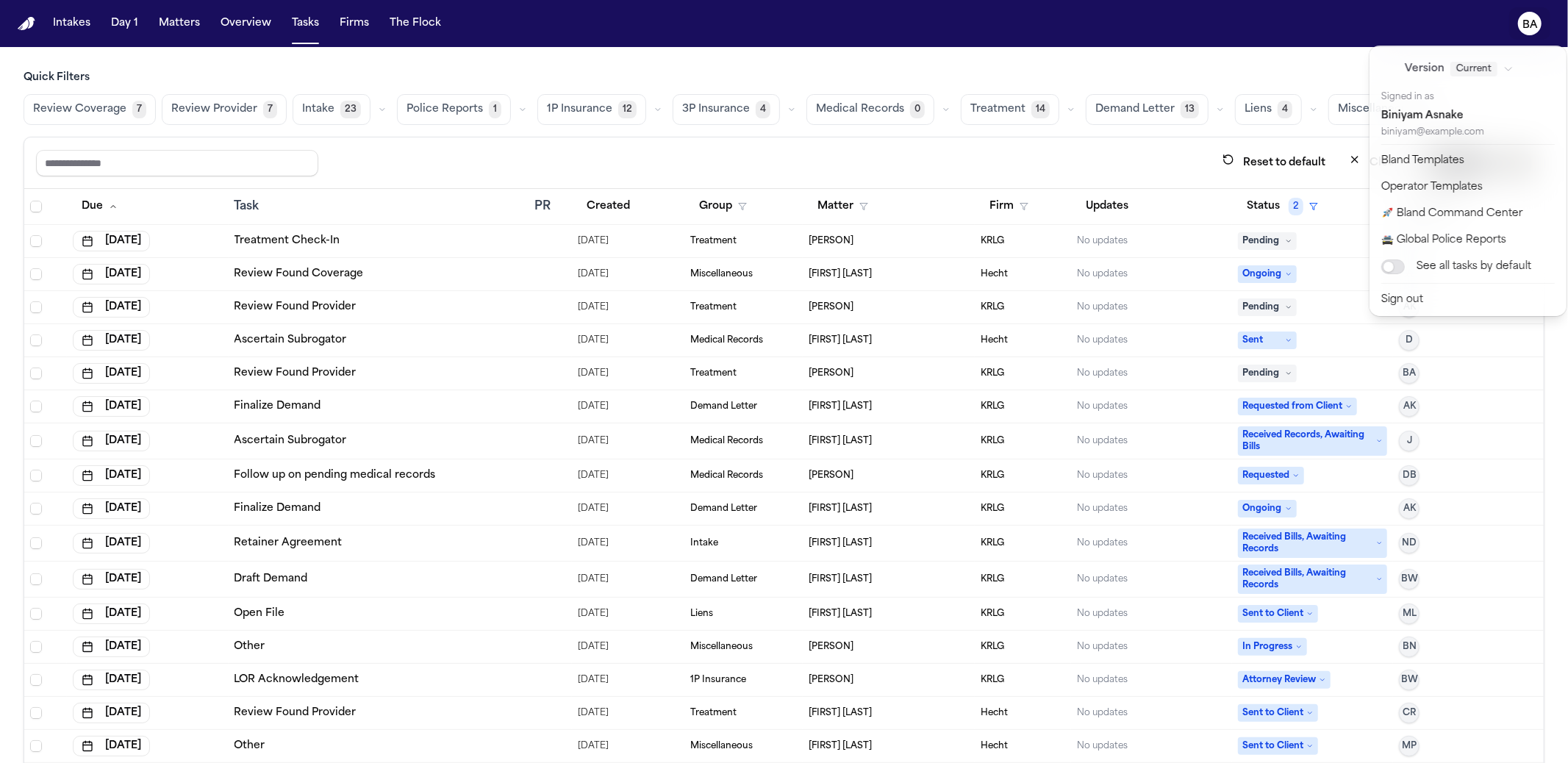 click on "Intakes Day 1 Matters Overview Tasks Firms The Flock BA Quick Filters Review Coverage 7 Review Provider 7 Intake 23 Police Reports 1 1P Insurance 12 3P Insurance 4 Medical Records 0 Treatment 14 Demand Letter 13 Liens 4 Miscellaneous 11 Reset to default Clear all Add Task Due Task PR Created Group Matter Firm Updates Status 2 Assignee [DATE] Treatment Check-In [DATE] Treatment [PERSON] KRLG No updates Pending JB [DATE] Review Found Coverage [DATE] Miscellaneous [PERSON] Hecht No updates Ongoing A [DATE] Review Found Provider [DATE] Treatment [PERSON] KRLG No updates Pending AK [DATE] Ascertain Subrogator [DATE] Medical Records [PERSON] Hecht No updates Sent D [DATE] Review Found Provider [DATE] Treatment [PERSON] KRLG No updates Pending BA [DATE] Finalize Demand [DATE] Demand Letter [PERSON] KRLG No updates Requested from Client AK [DATE] Ascertain Subrogator [DATE] Medical Records [PERSON]" at bounding box center (784, 382) 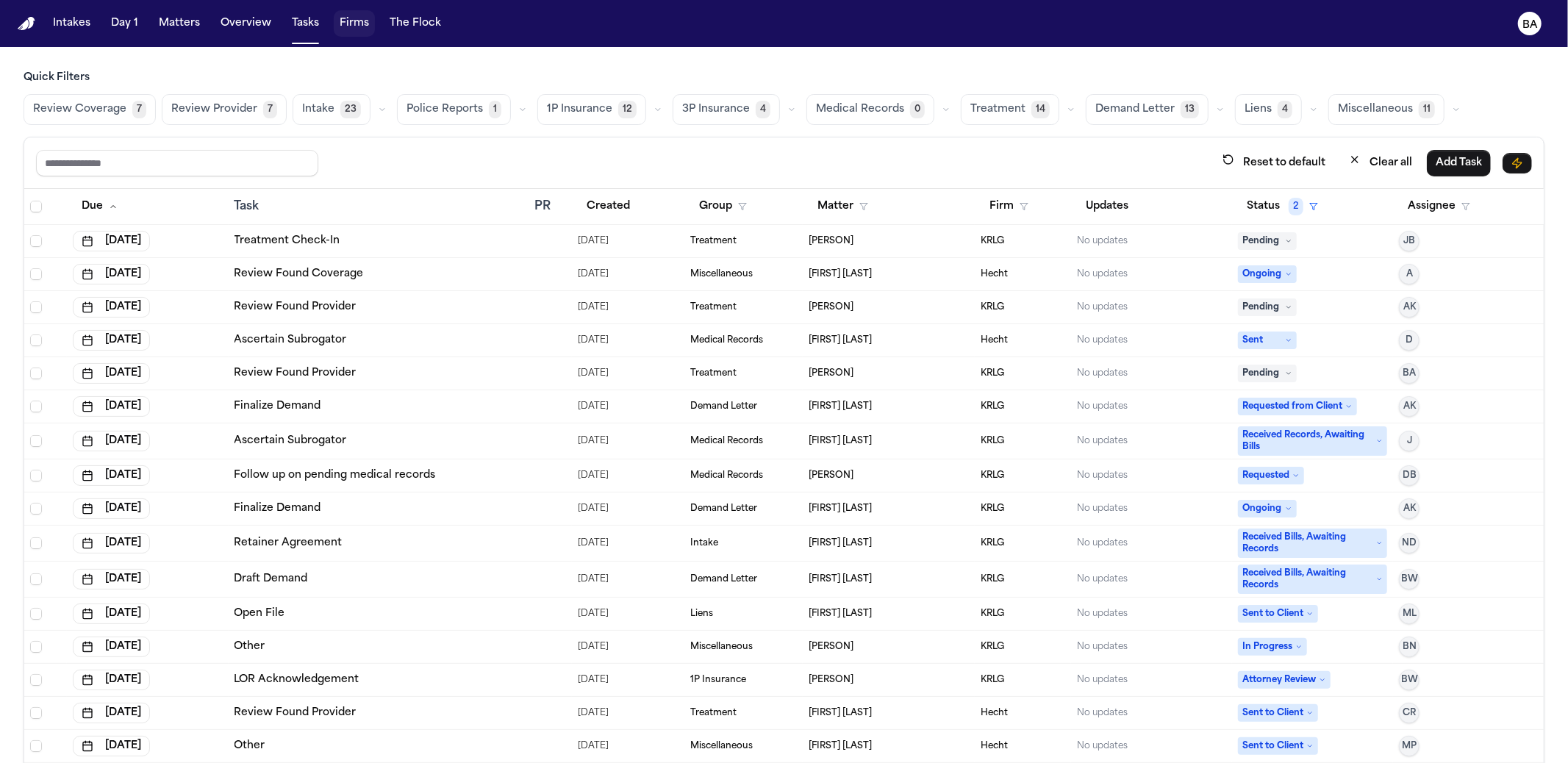 click on "Firms" at bounding box center (354, 24) 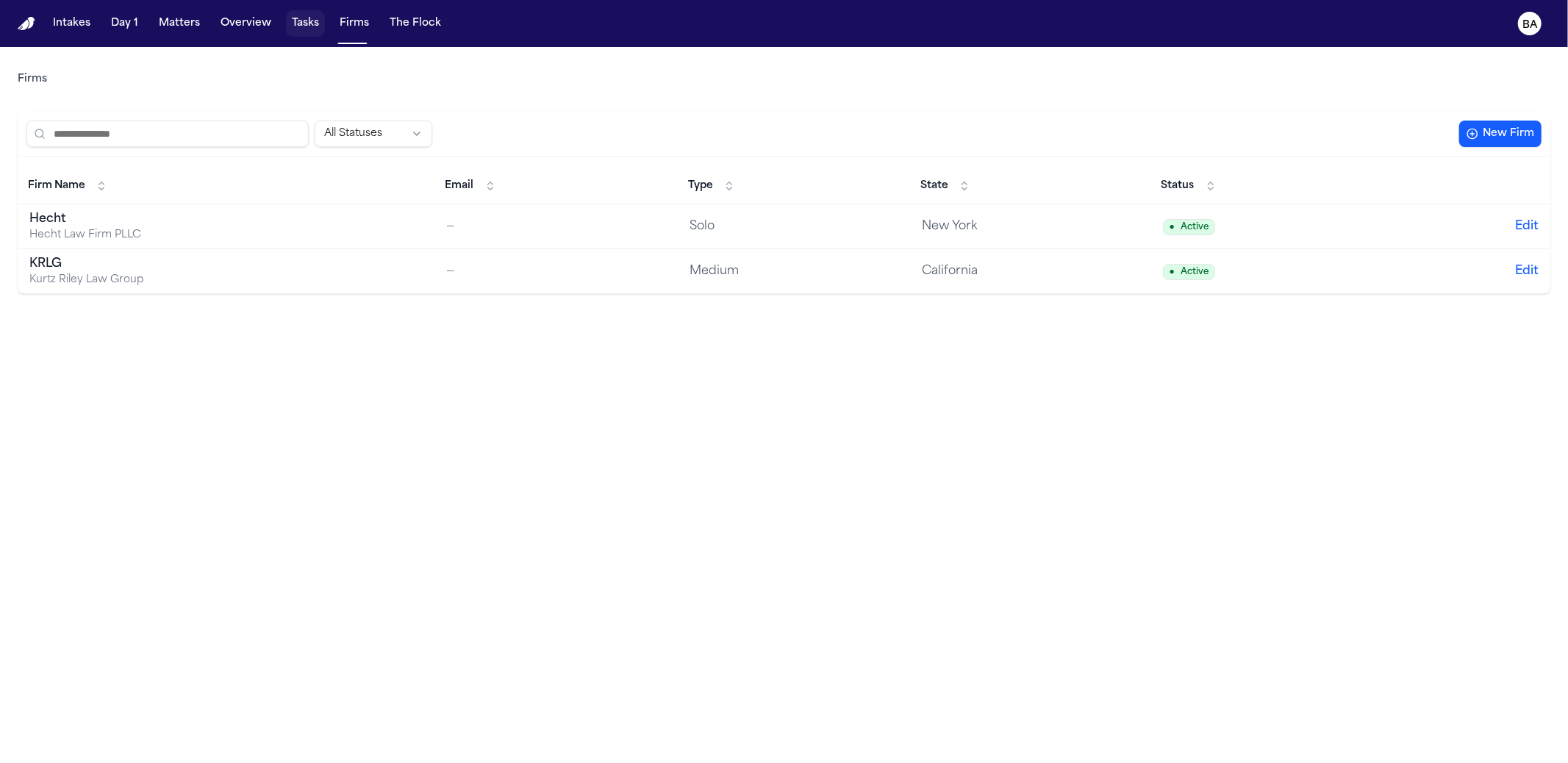 click on "Tasks" at bounding box center (305, 24) 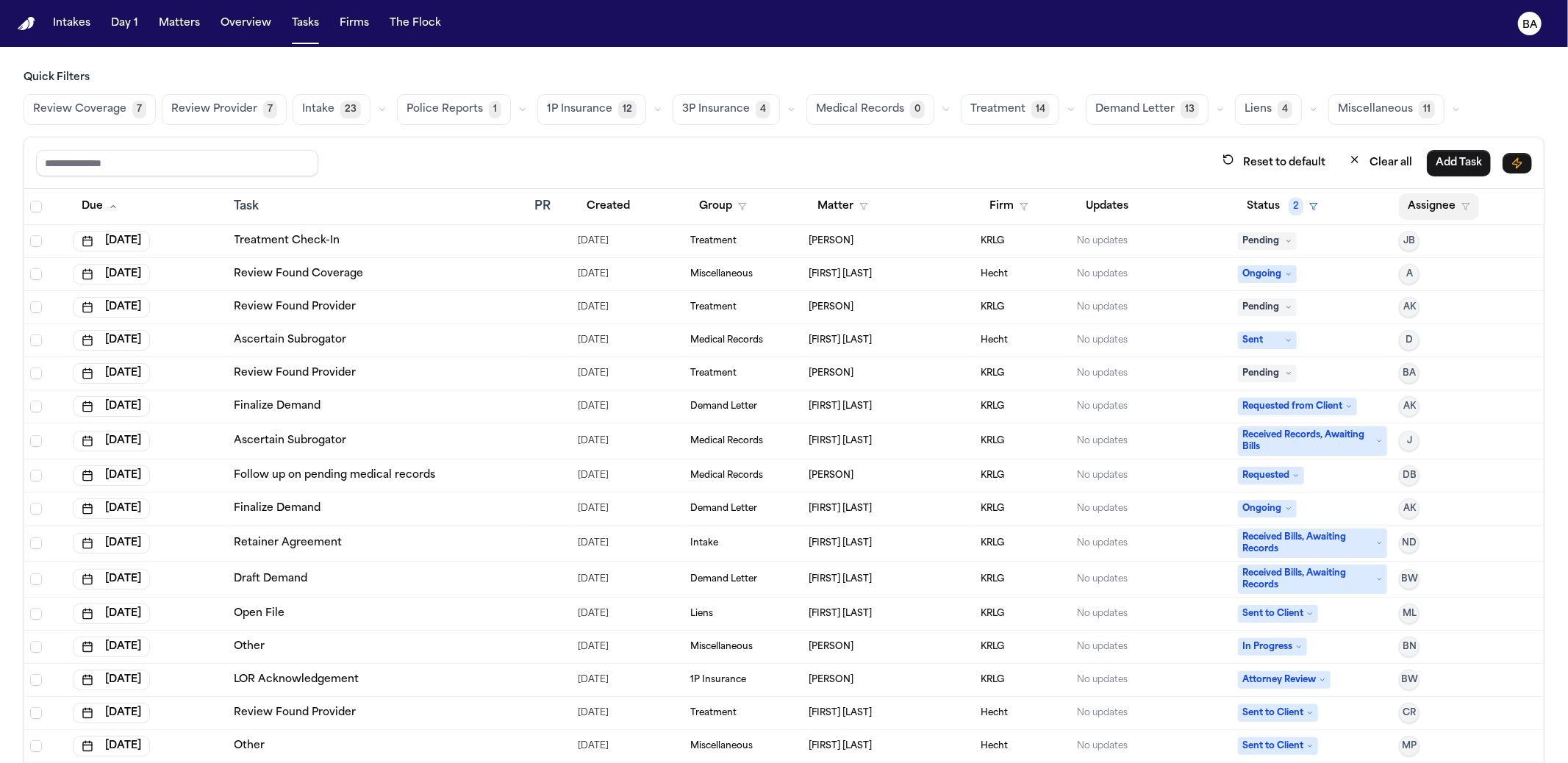click on "Assignee" at bounding box center [1439, 207] 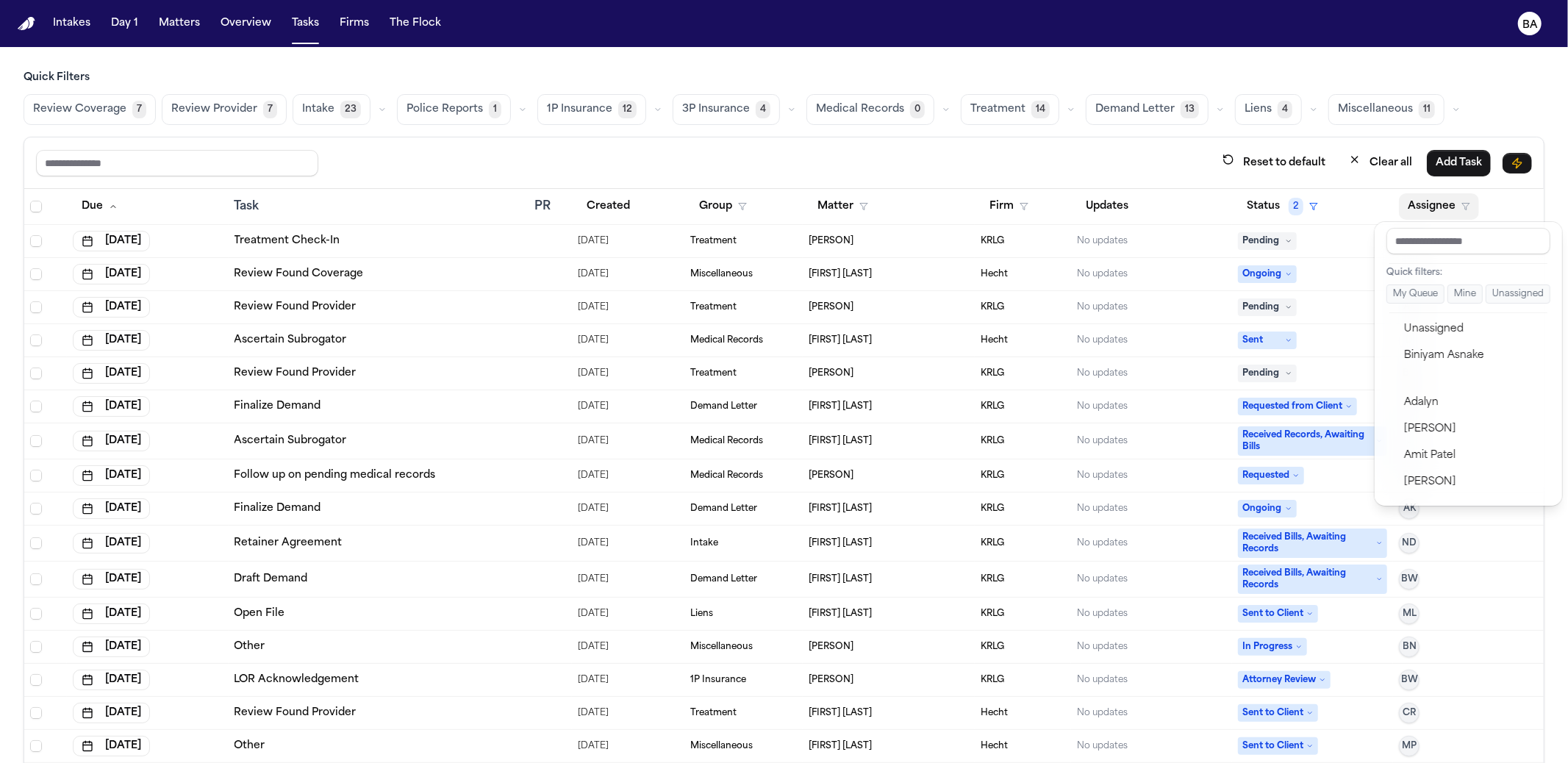 drag, startPoint x: 1448, startPoint y: 83, endPoint x: 1480, endPoint y: 56, distance: 41.868843 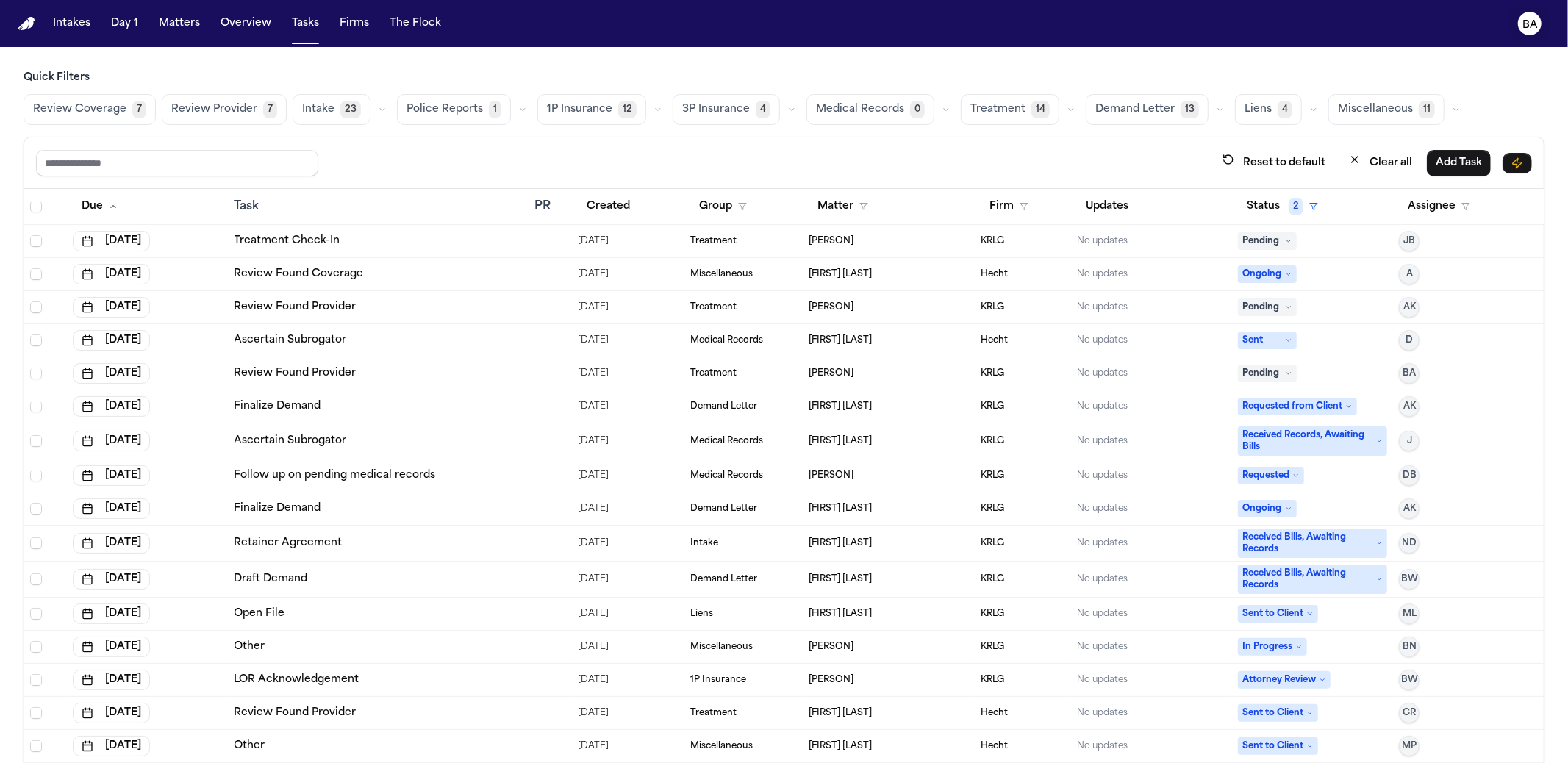 click on "Intakes Day 1 Matters Overview Tasks Firms The Flock BA" at bounding box center (784, 24) 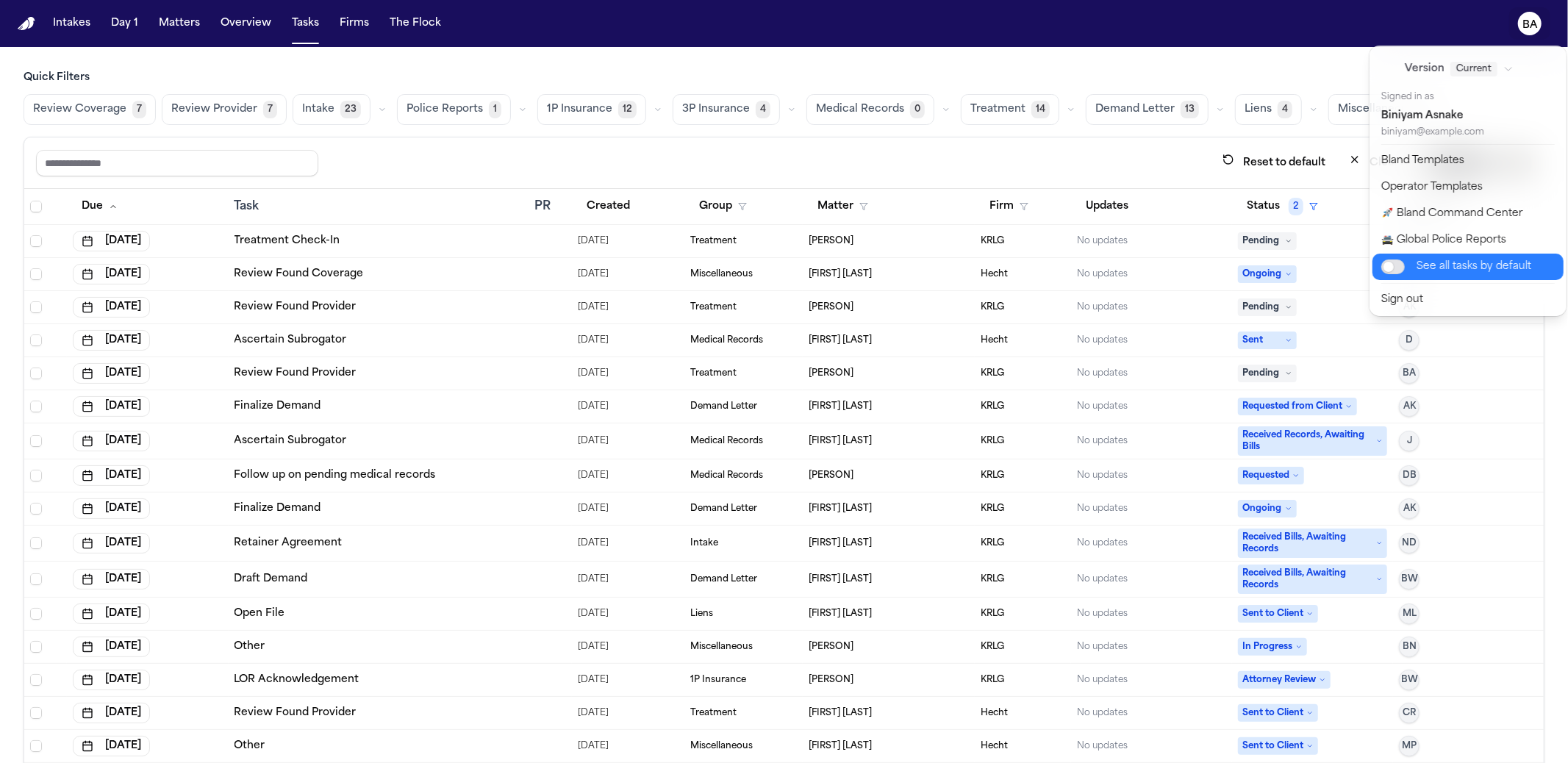 click on "See all tasks by default" at bounding box center (1456, 267) 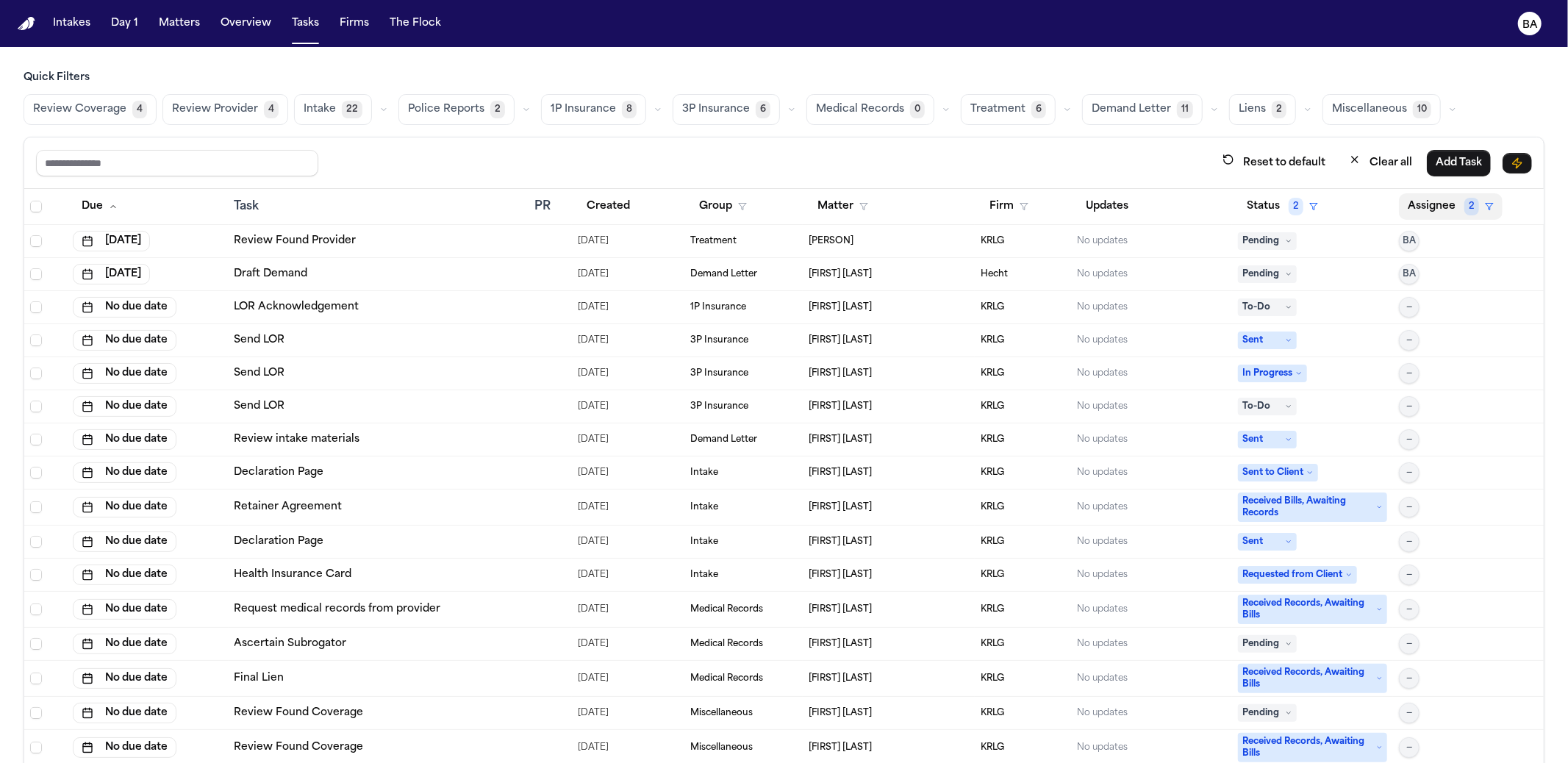 click on "Assignee 2" at bounding box center (1450, 207) 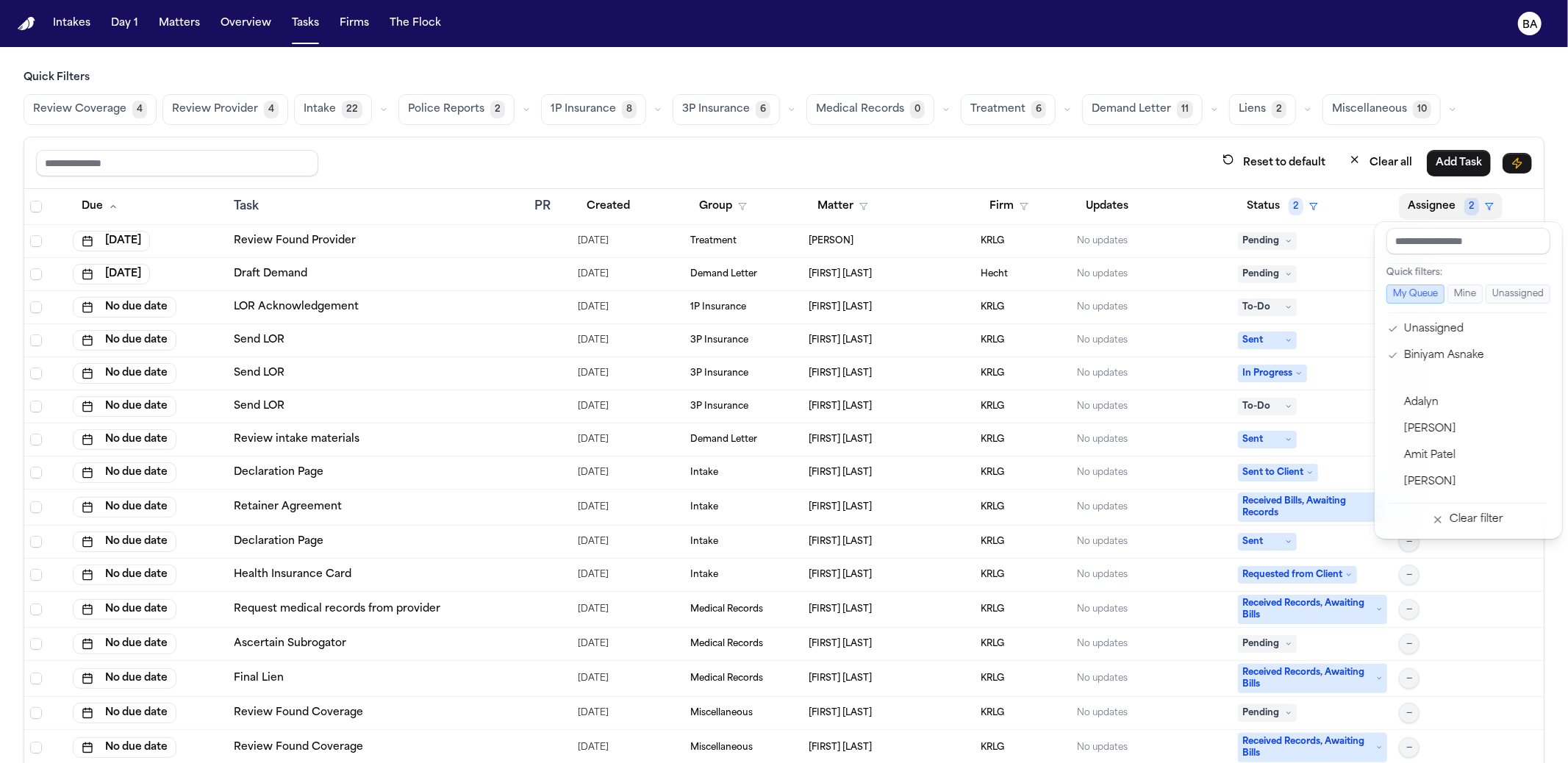 click on "Quick Filters Review Coverage 4 Review Provider 4 Intake 22 Police Reports 2 1P Insurance 8 3P Insurance 6 Medical Records 0 Treatment 6 Demand Letter 11 Liens 2 Miscellaneous 10 Reset to default Clear all Add Task Due Task PR Created Group Matter Firm Updates Status 2 Assignee 2 [DATE] Review Found Provider [DATE] Treatment [PERSON] KRLG No updates Pending BA [DATE] Draft Demand [DATE] Demand Letter [PERSON] Hecht No updates Pending BA No due date LOR Acknowledgement [DATE] 1P Insurance [PERSON] KRLG No updates To-Do — No due date Send LOR [DATE] 3P Insurance [PERSON] KRLG No updates Sent — No due date Send LOR [DATE] 3P Insurance [PERSON] KRLG No updates In Progress — No due date Send LOR [DATE] 3P Insurance [PERSON] KRLG No updates To-Do — No due date Review intake materials [DATE] Demand Letter [PERSON] KRLG No updates Sent — No due date Declaration Page [DATE] Intake [PERSON] KRLG No updates Sent to Client —" at bounding box center [784, 431] 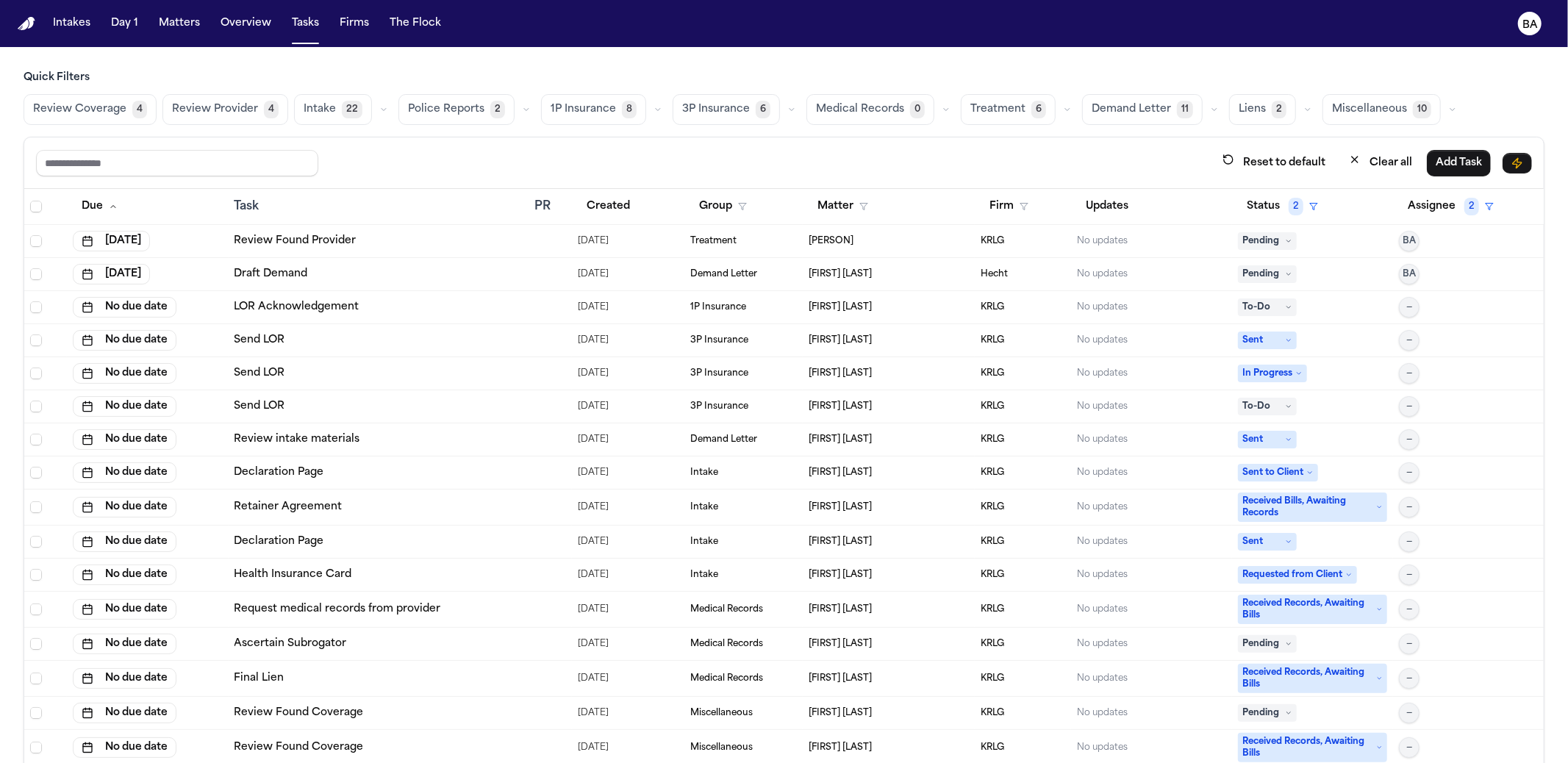 type 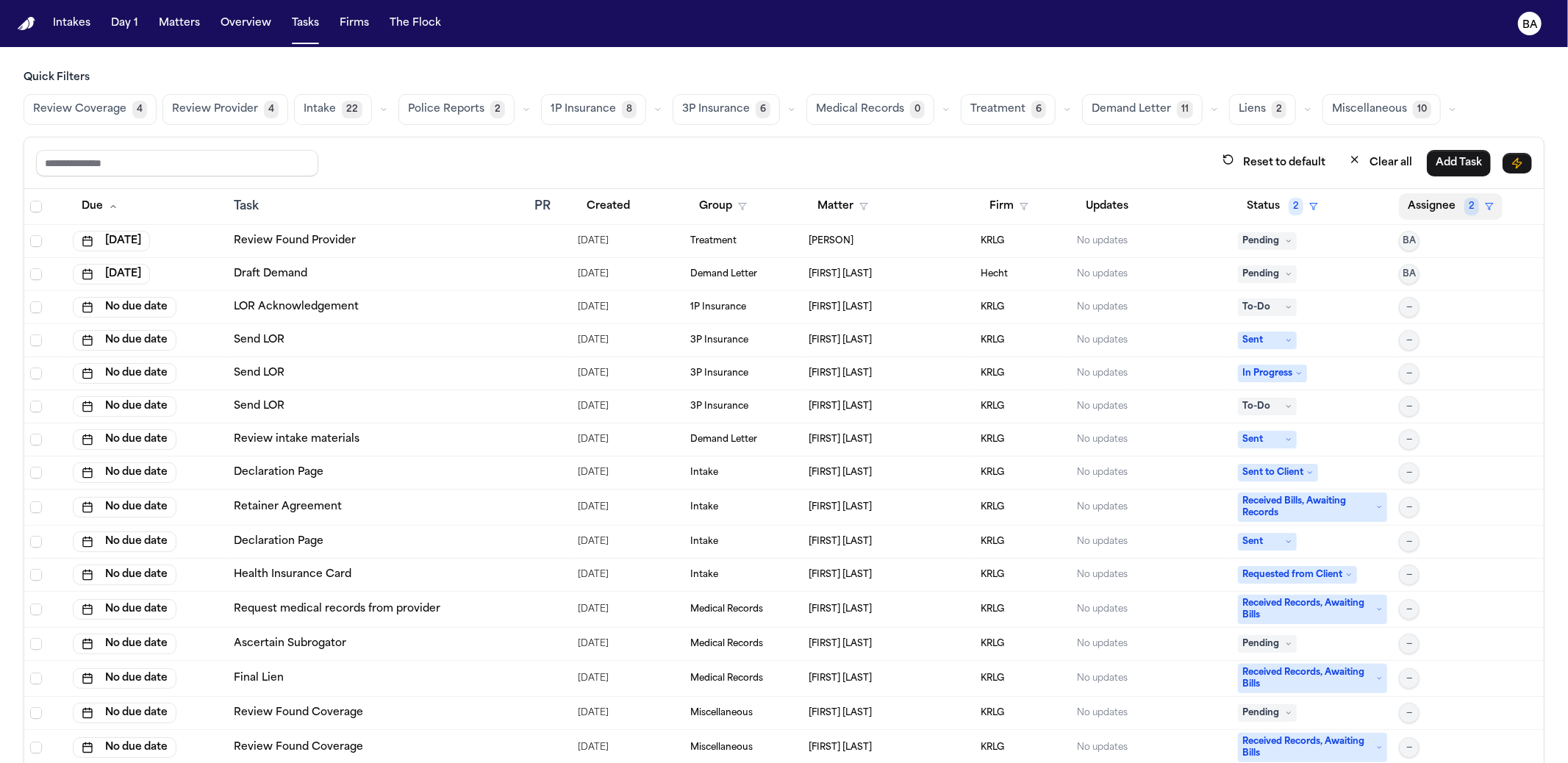 click on "2" at bounding box center [1472, 207] 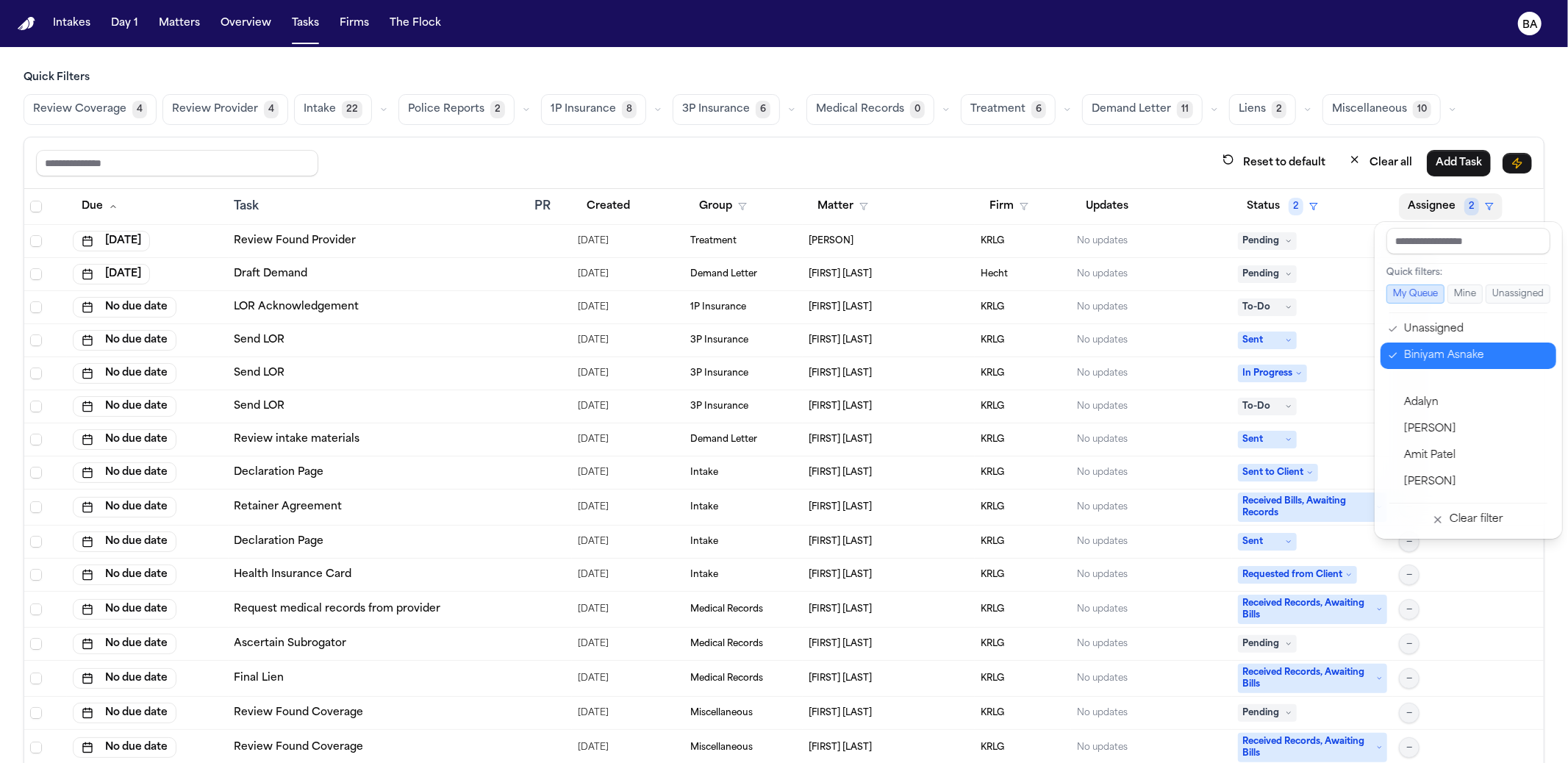 click on "Biniyam Asnake" at bounding box center [1475, 356] 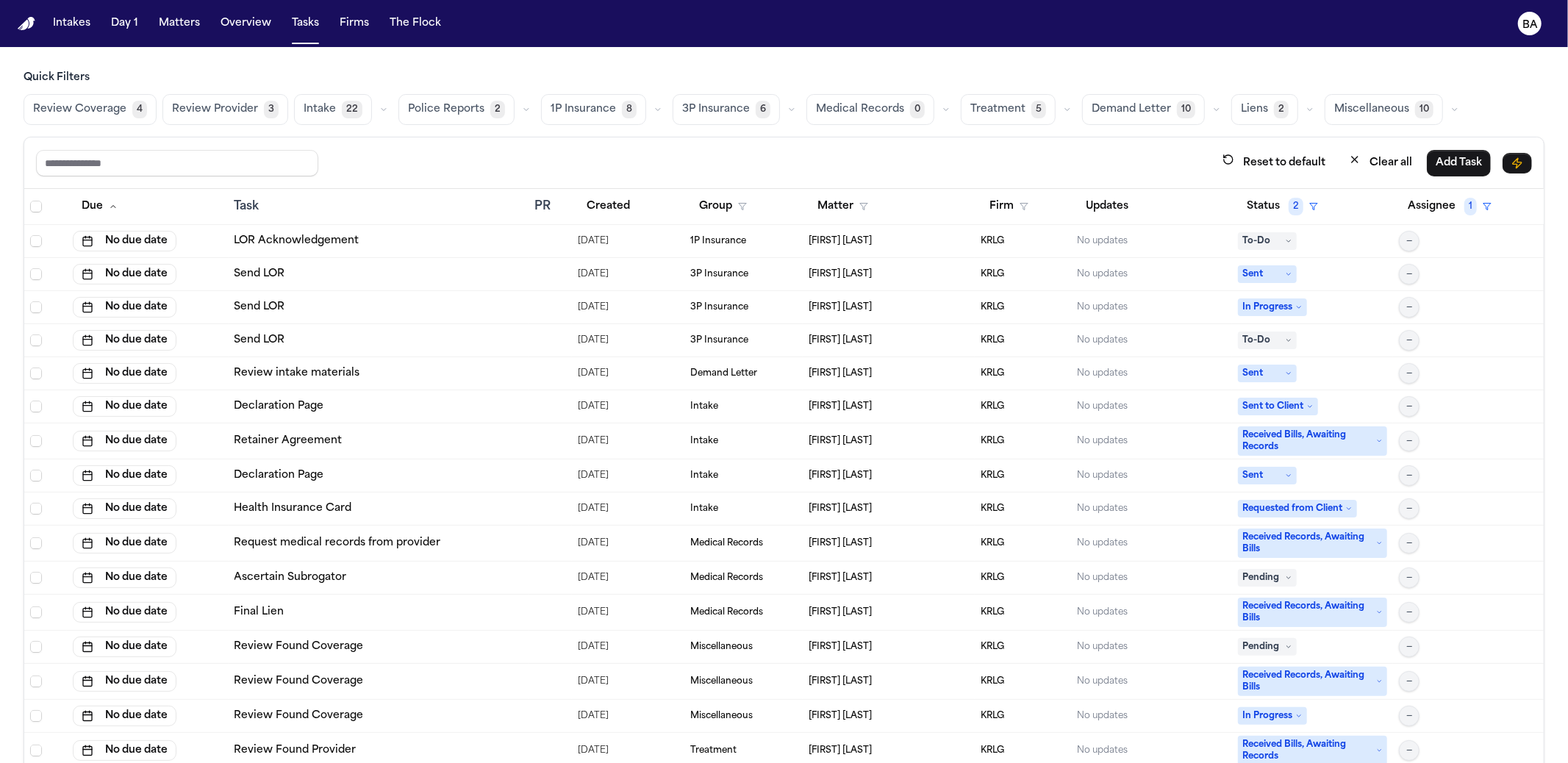 click on "Assignee 1" at bounding box center (1450, 207) 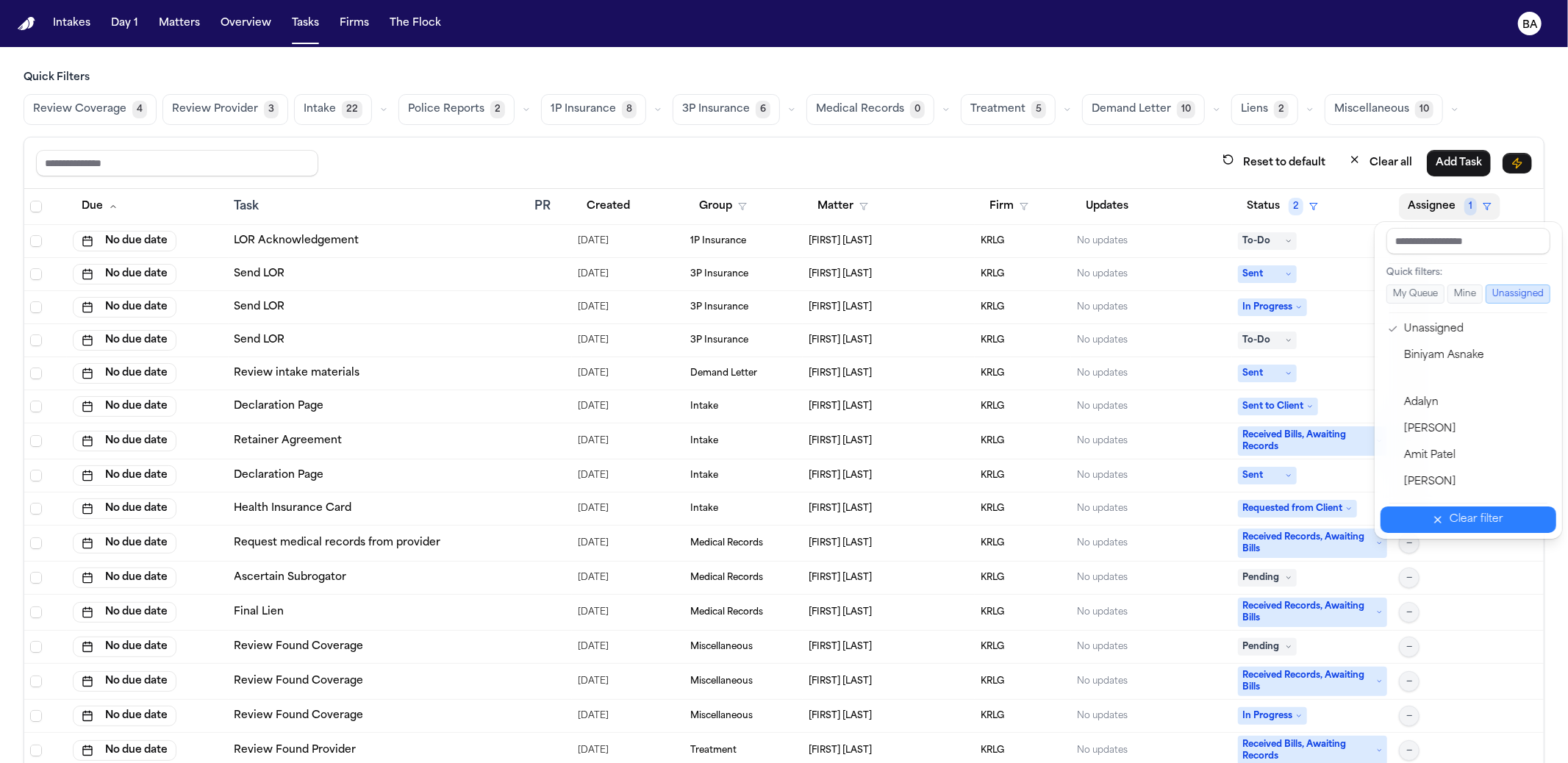 click on "Clear filter" at bounding box center (1476, 520) 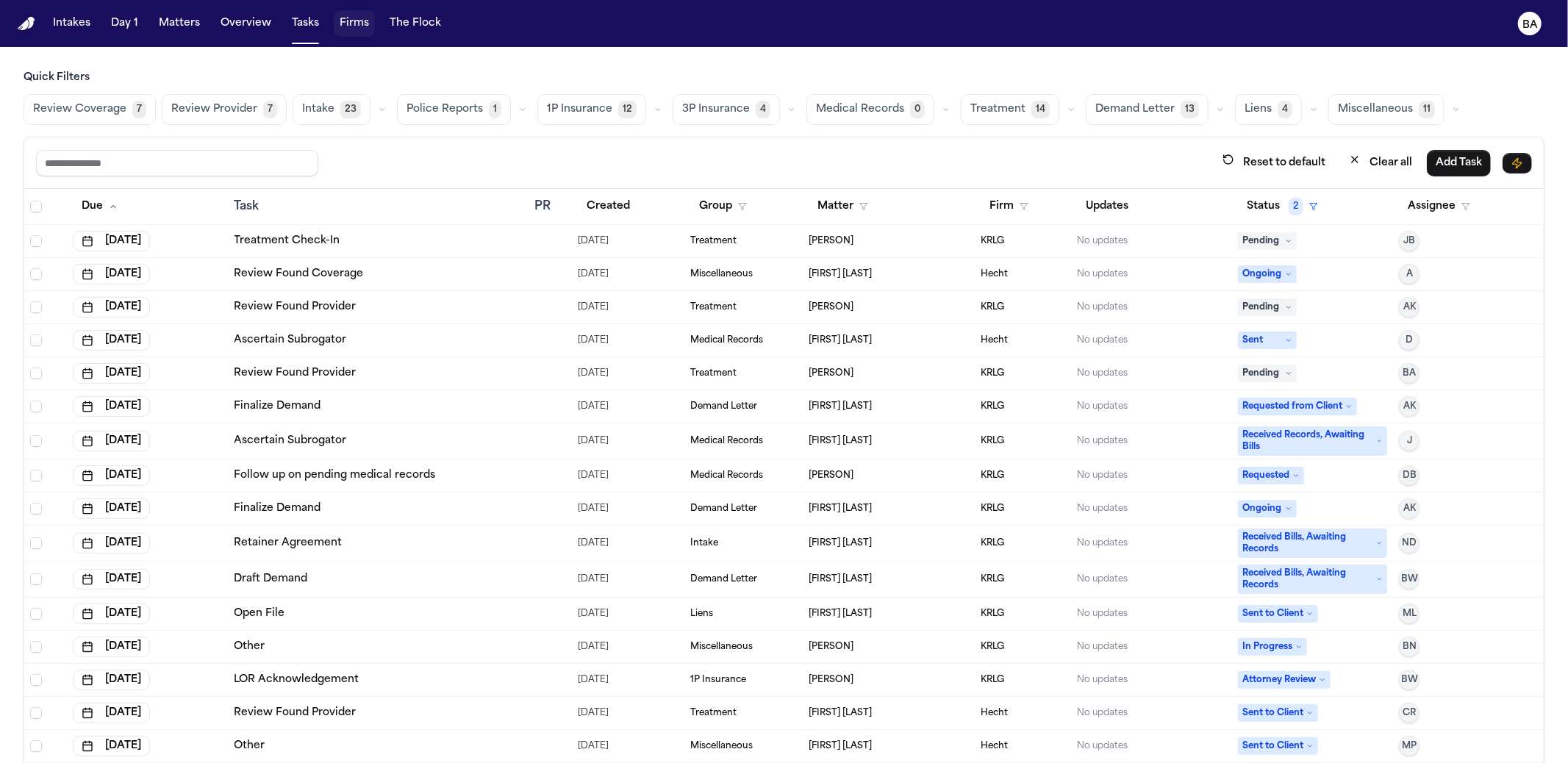 click on "Firms" at bounding box center [354, 24] 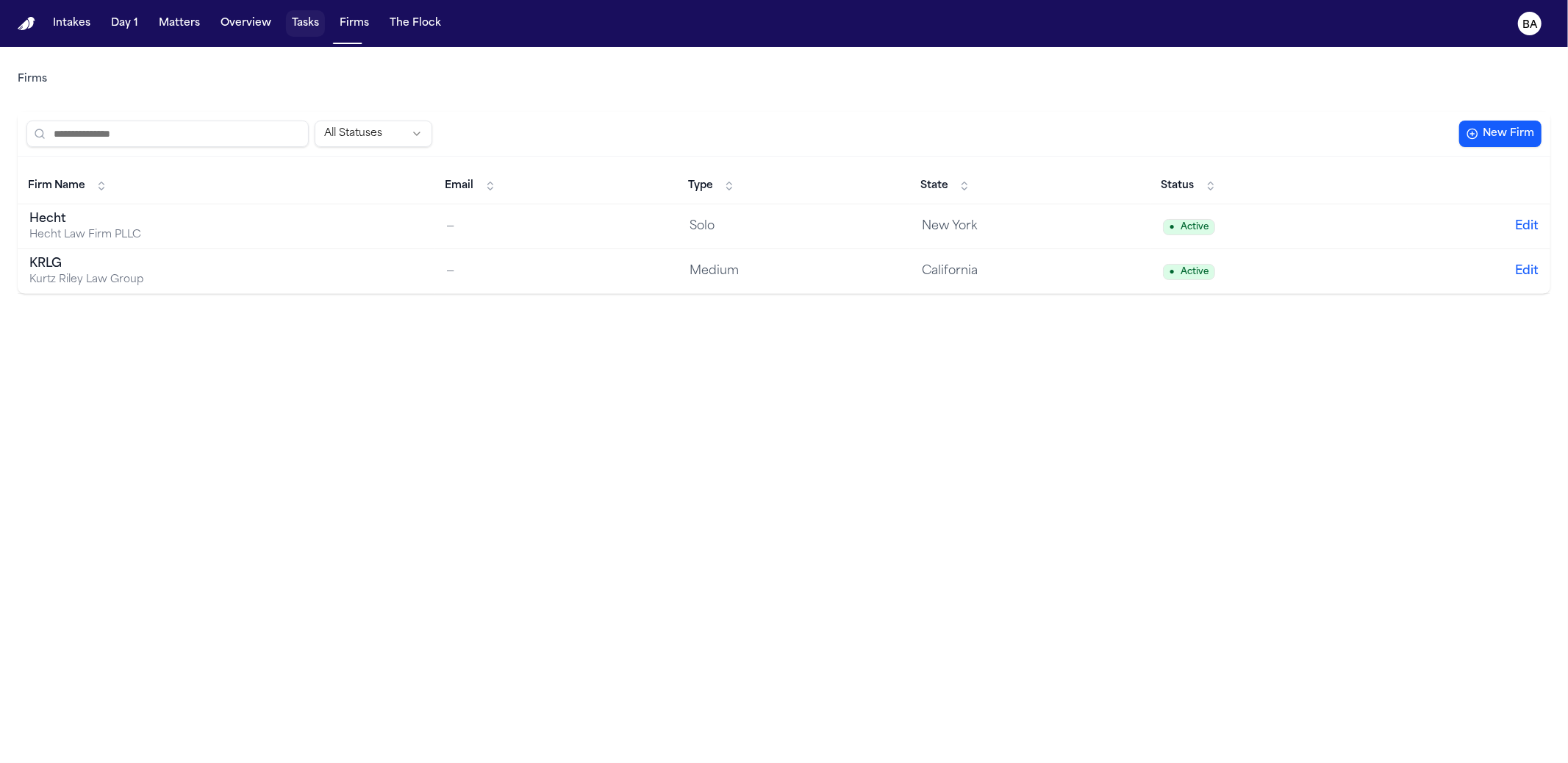 click on "Tasks" at bounding box center (305, 24) 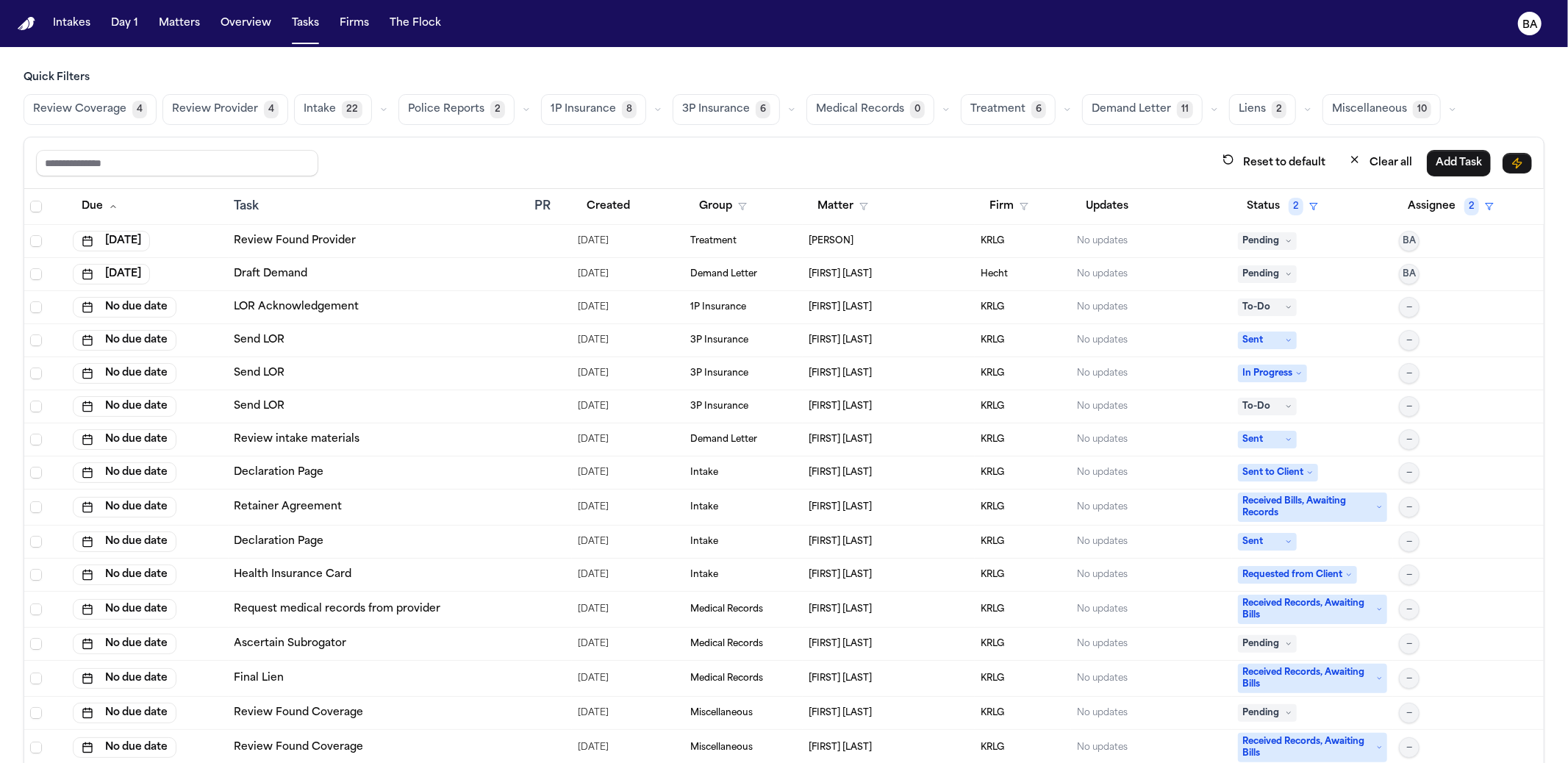 type 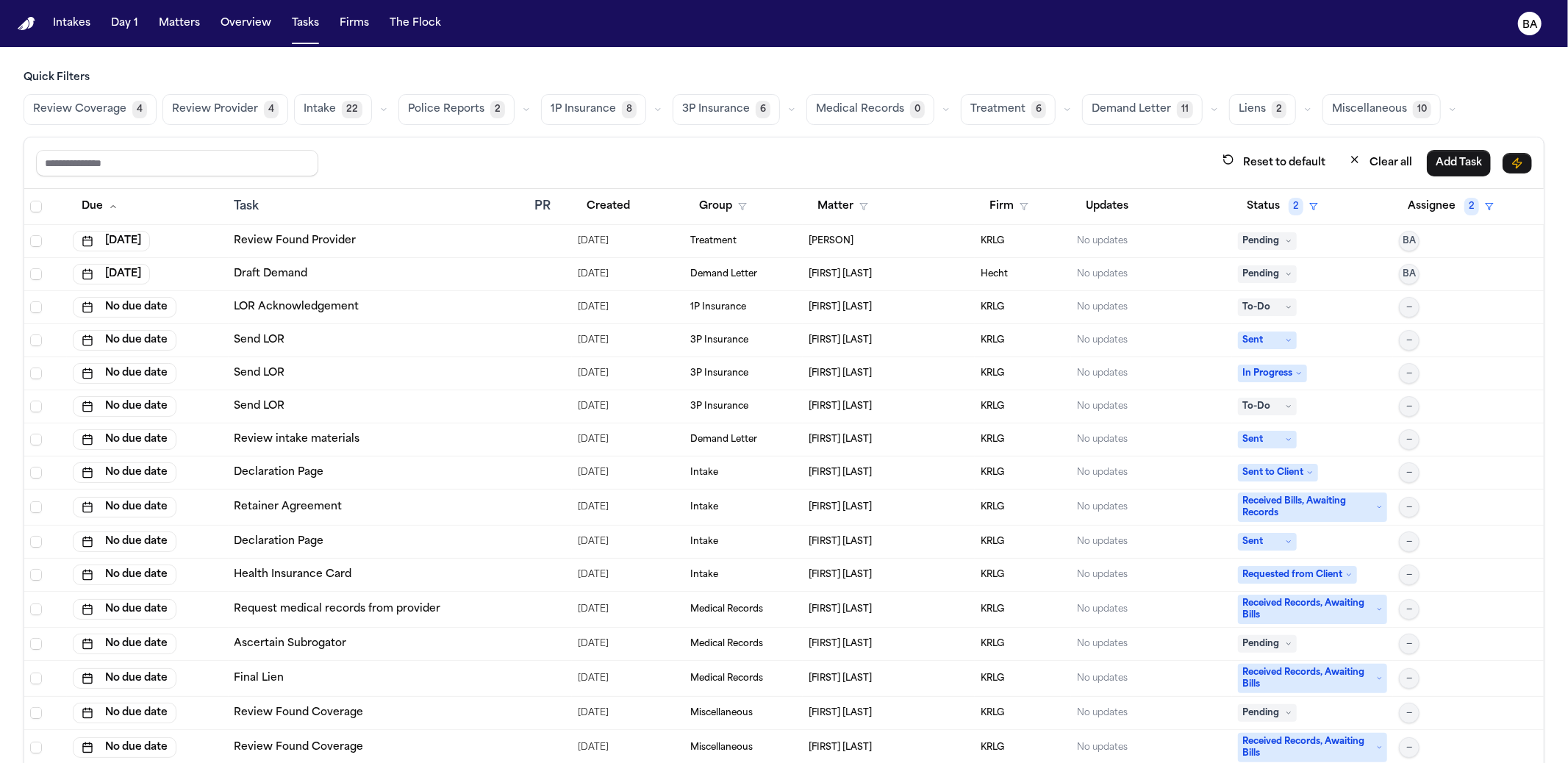 click on "Review Coverage" at bounding box center (79, 110) 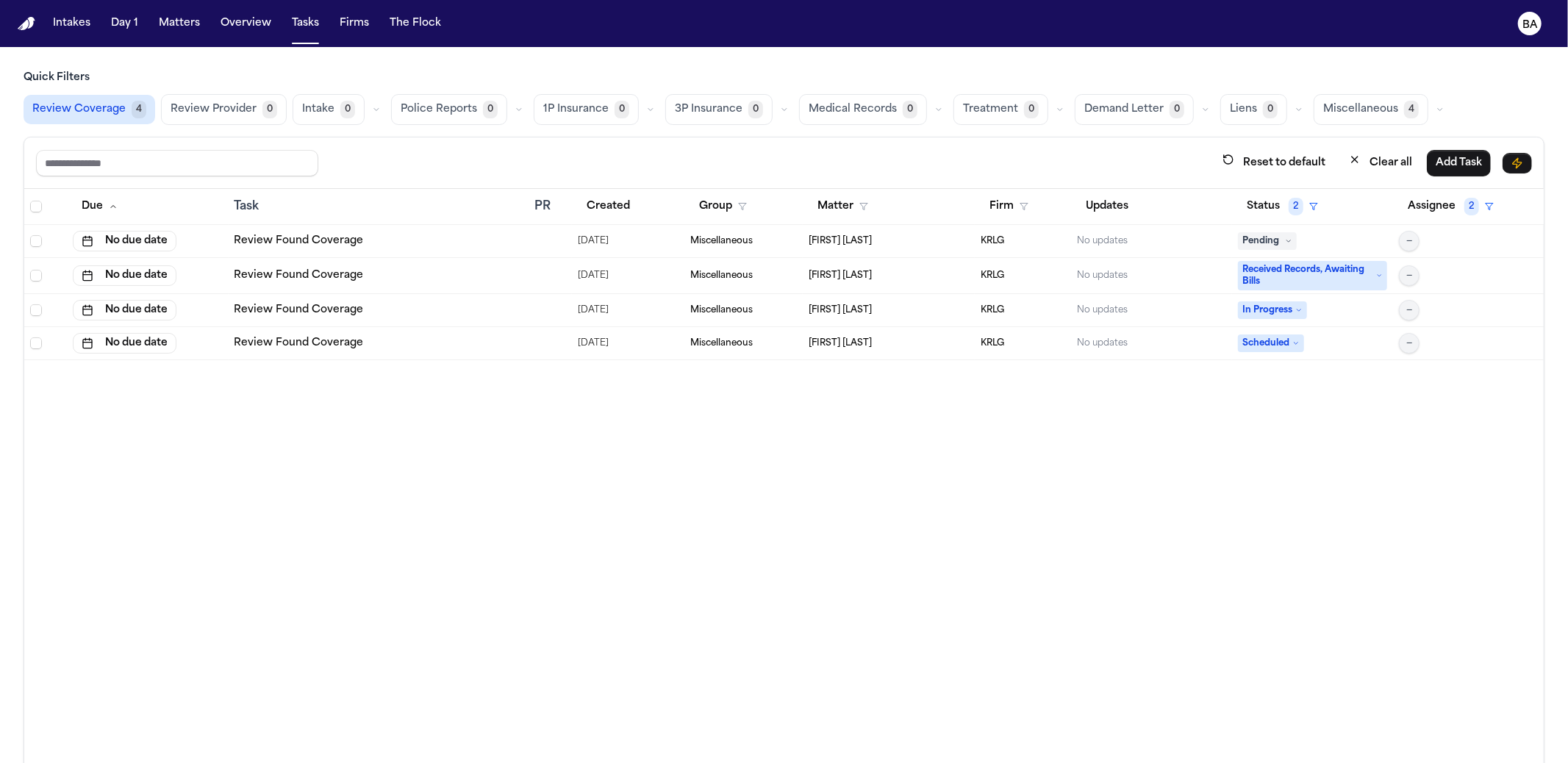 click on "Review Coverage" at bounding box center [79, 110] 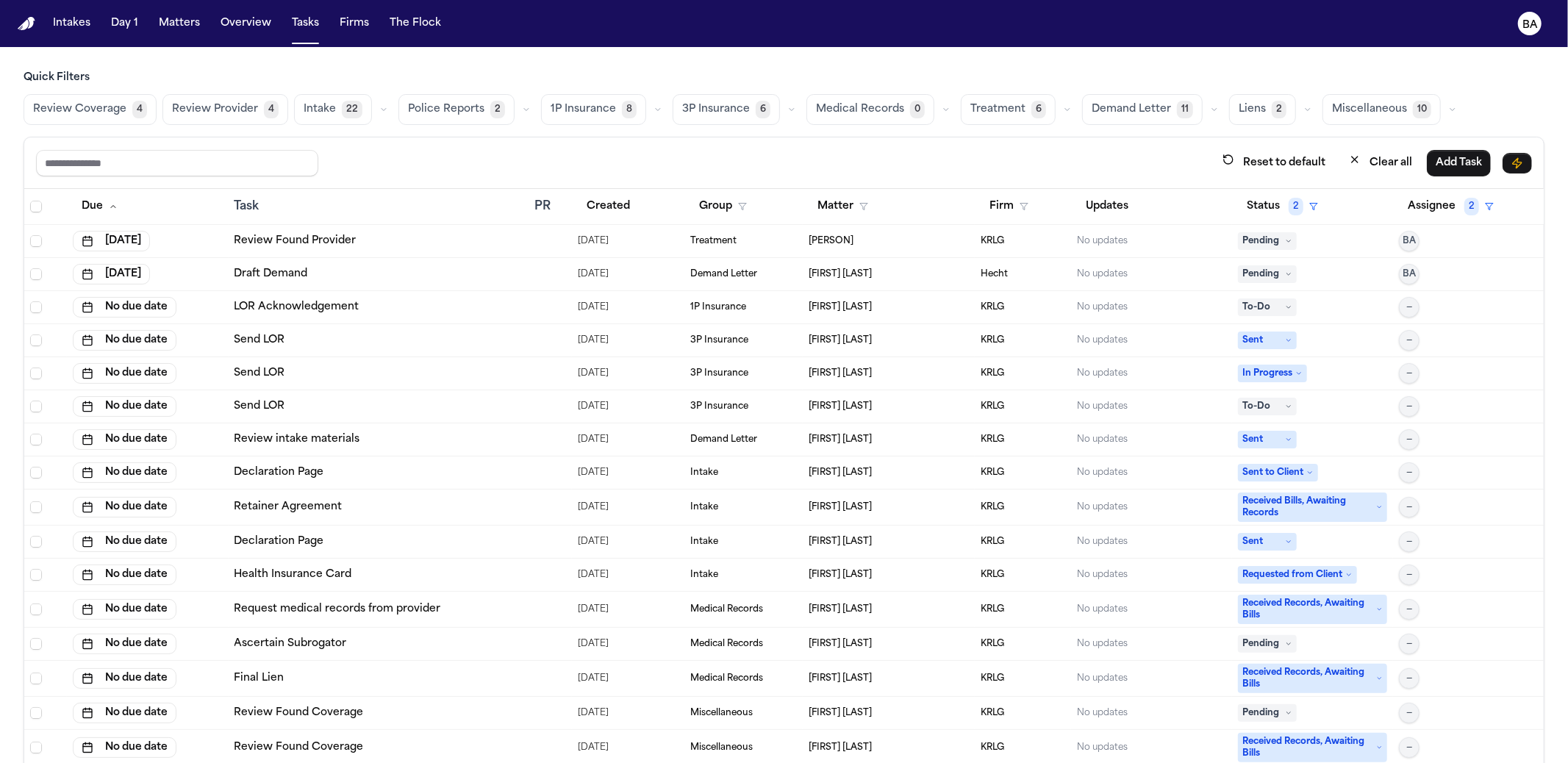 click on "Review Provider" at bounding box center (215, 110) 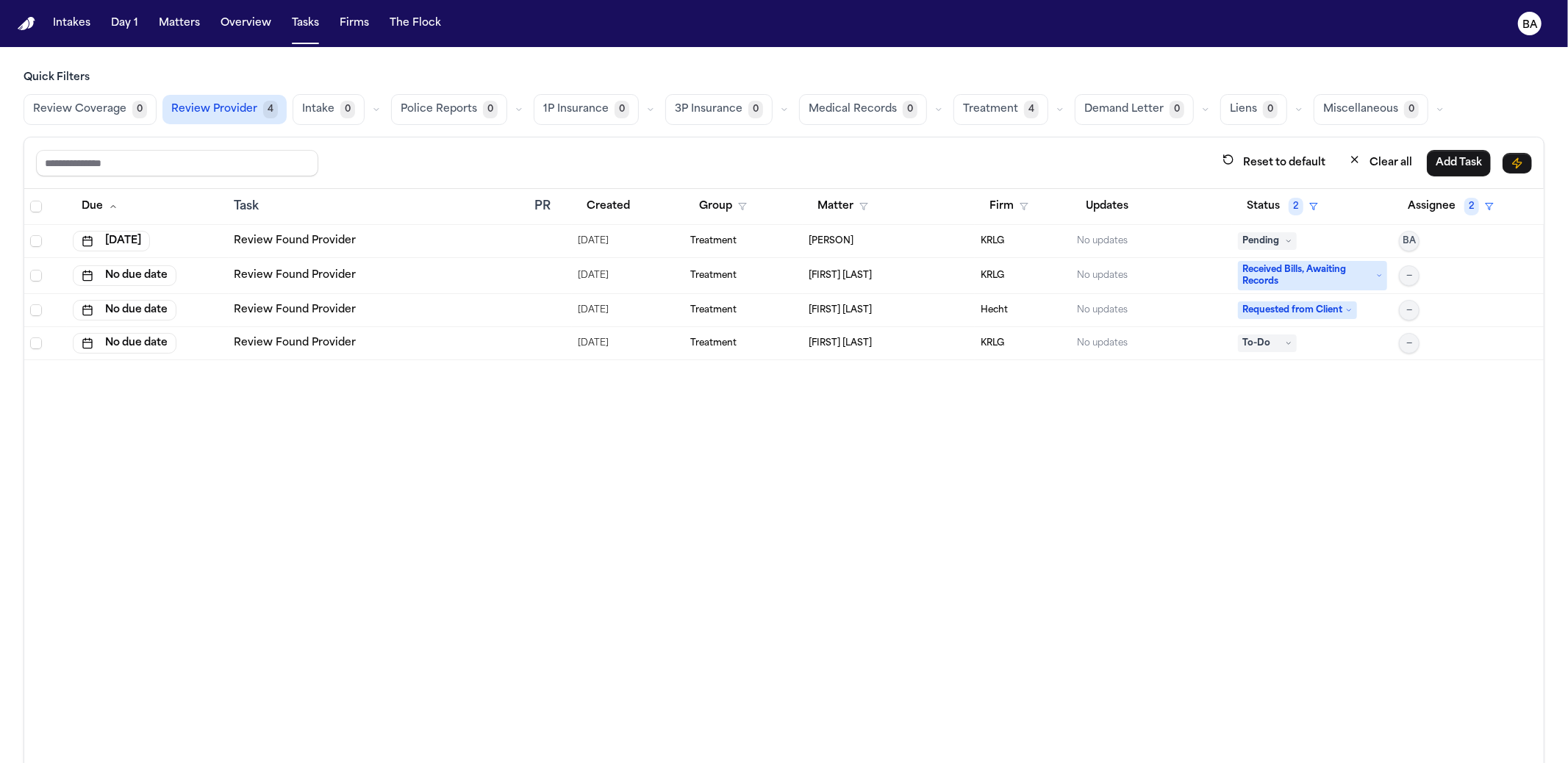 click on "Review Provider" at bounding box center [214, 110] 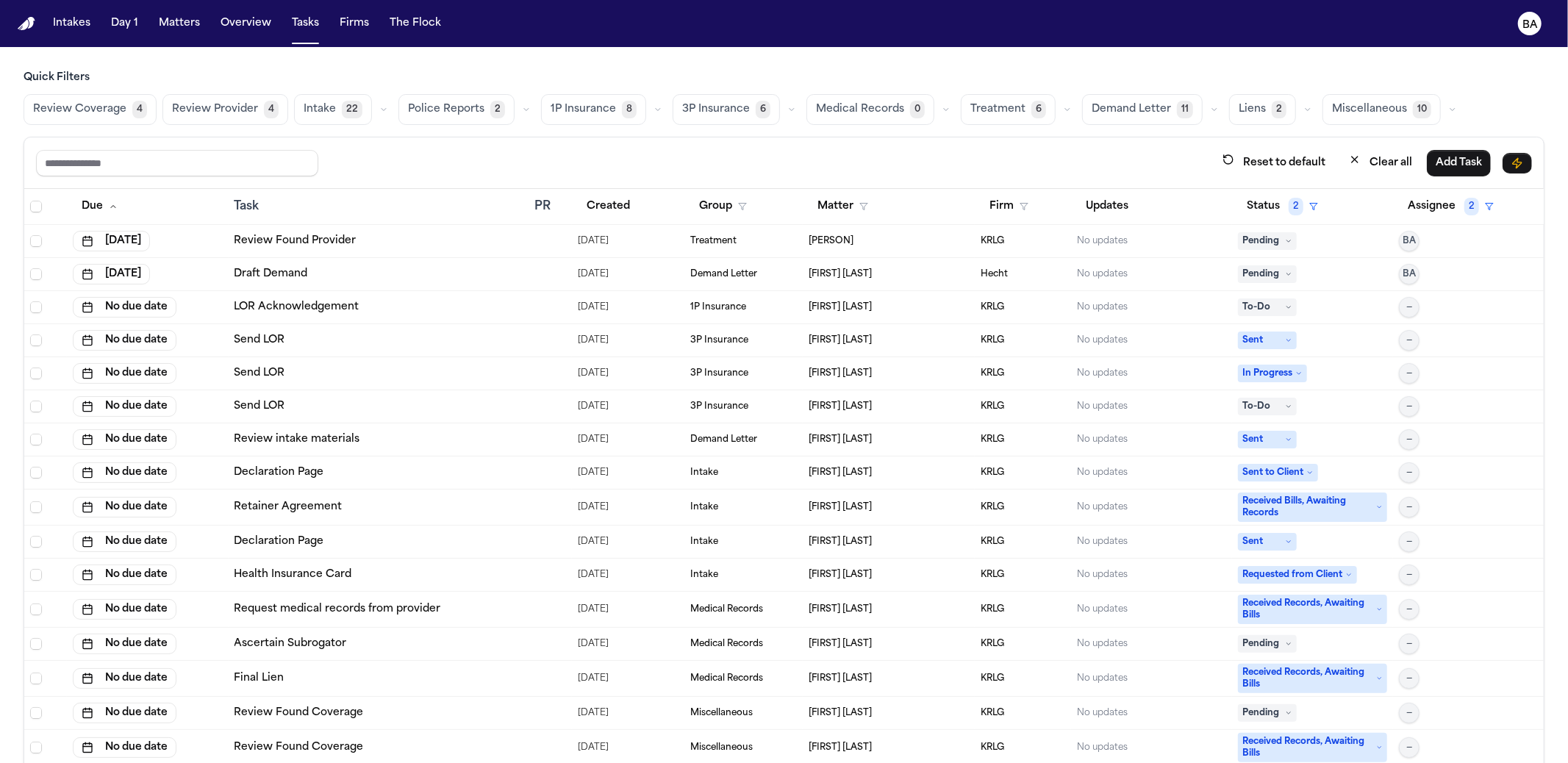 type 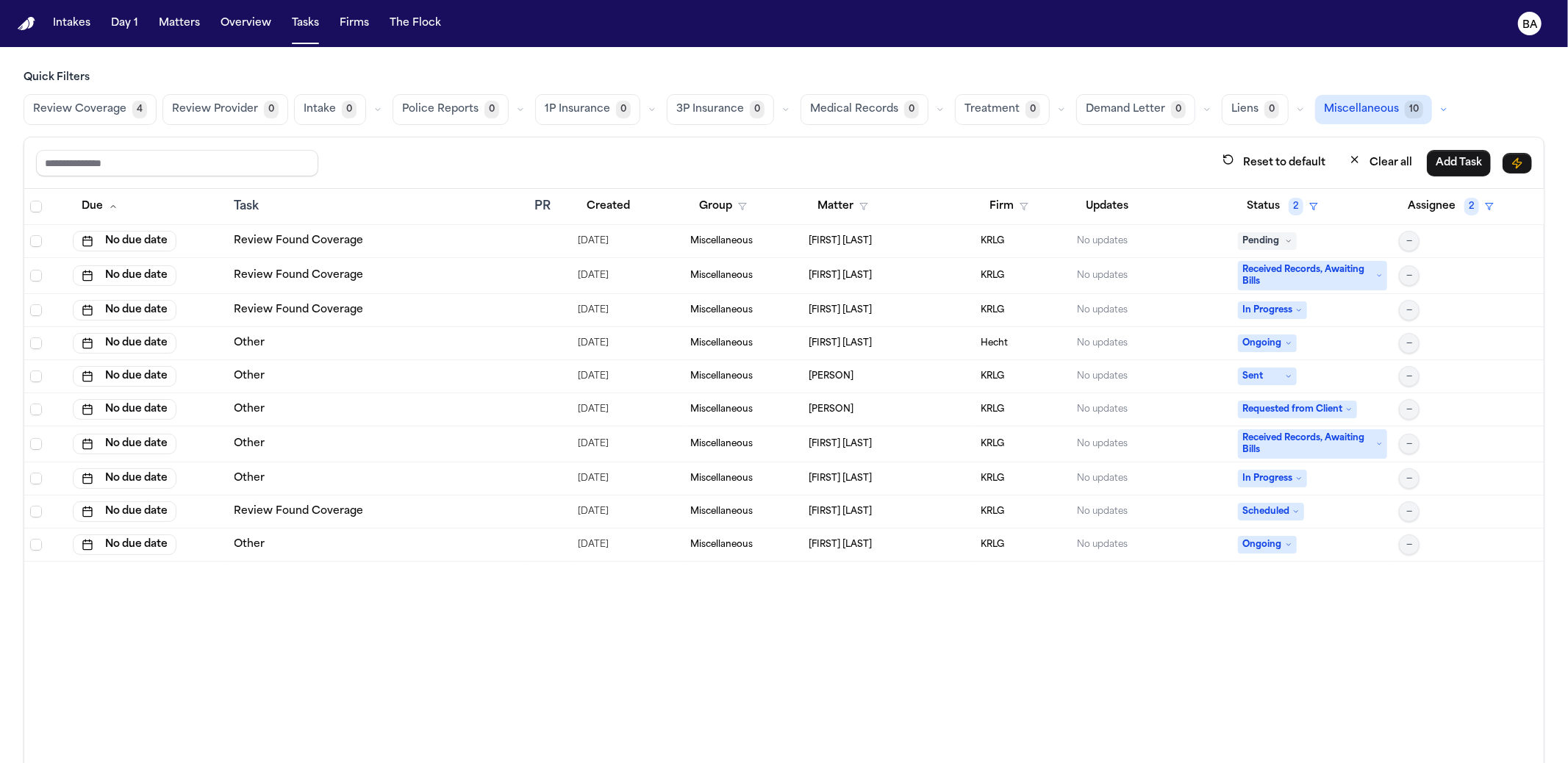 click on "Review Coverage" at bounding box center [79, 110] 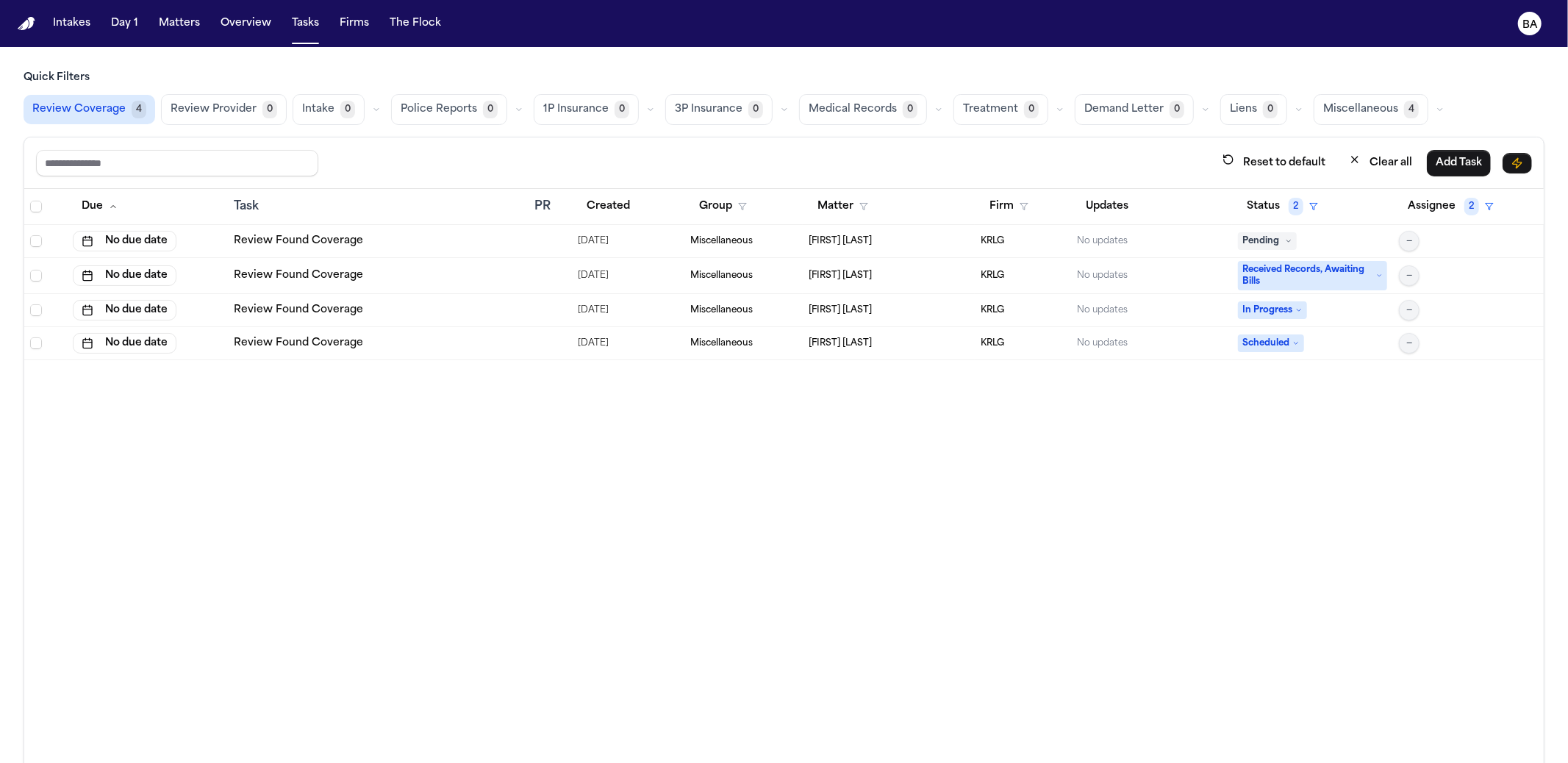 click on "Review Found Coverage" at bounding box center [379, 241] 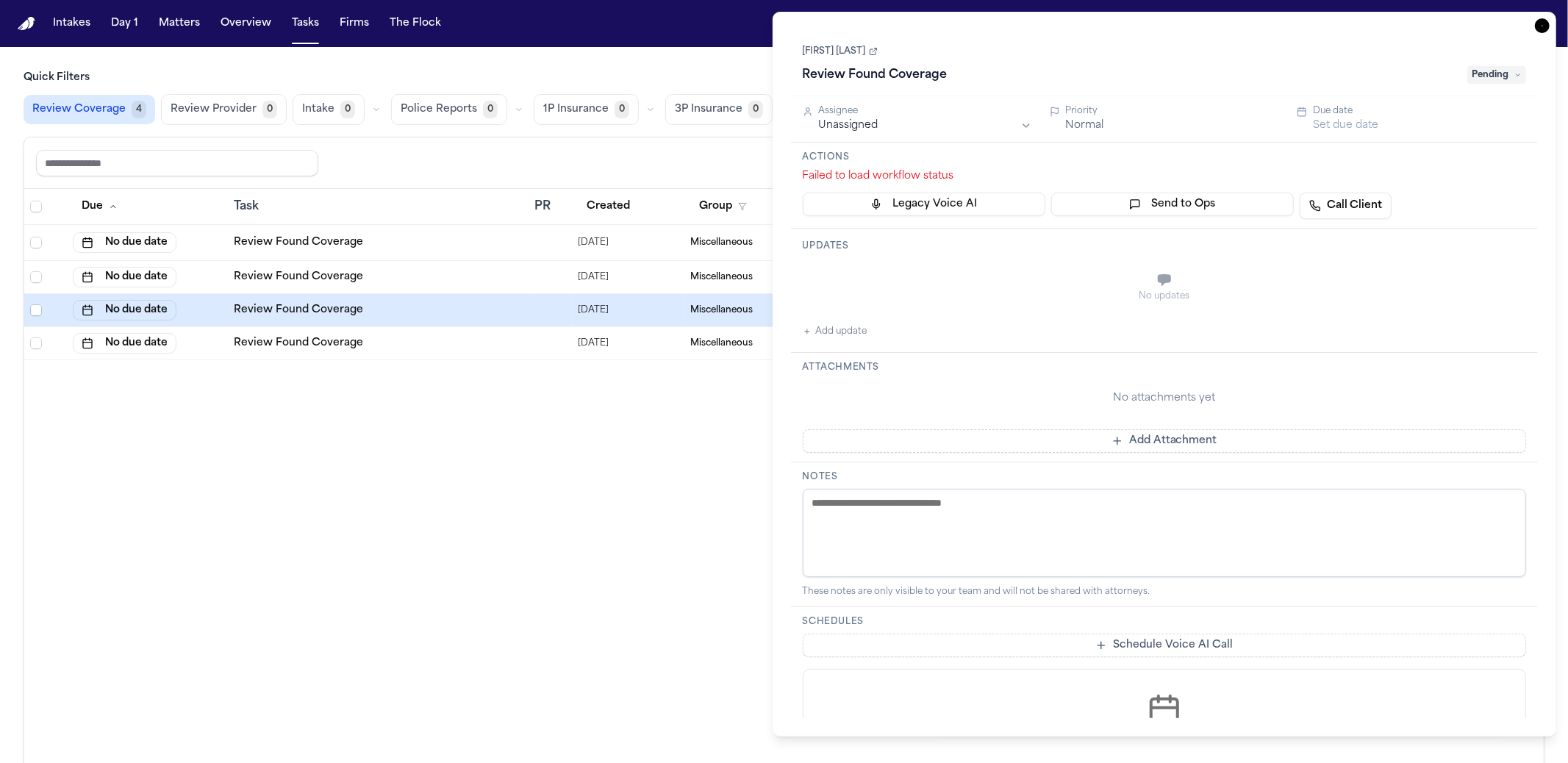 click on "Due Task PR Created Group Matter Firm Updates Status 2 Assignee 2 No due date Review Found Coverage [DATE] Miscellaneous [PERSON] KRLG No updates Received Records, Awaiting Bills — No due date Review Found Coverage [DATE] Miscellaneous [PERSON] KRLG No updates In Progress — No due date Review Found Coverage [DATE] Miscellaneous [PERSON] KRLG No updates Pending — No due date Review Found Coverage [DATE] Miscellaneous [PERSON] KRLG No updates Scheduled —" at bounding box center (784, 490) 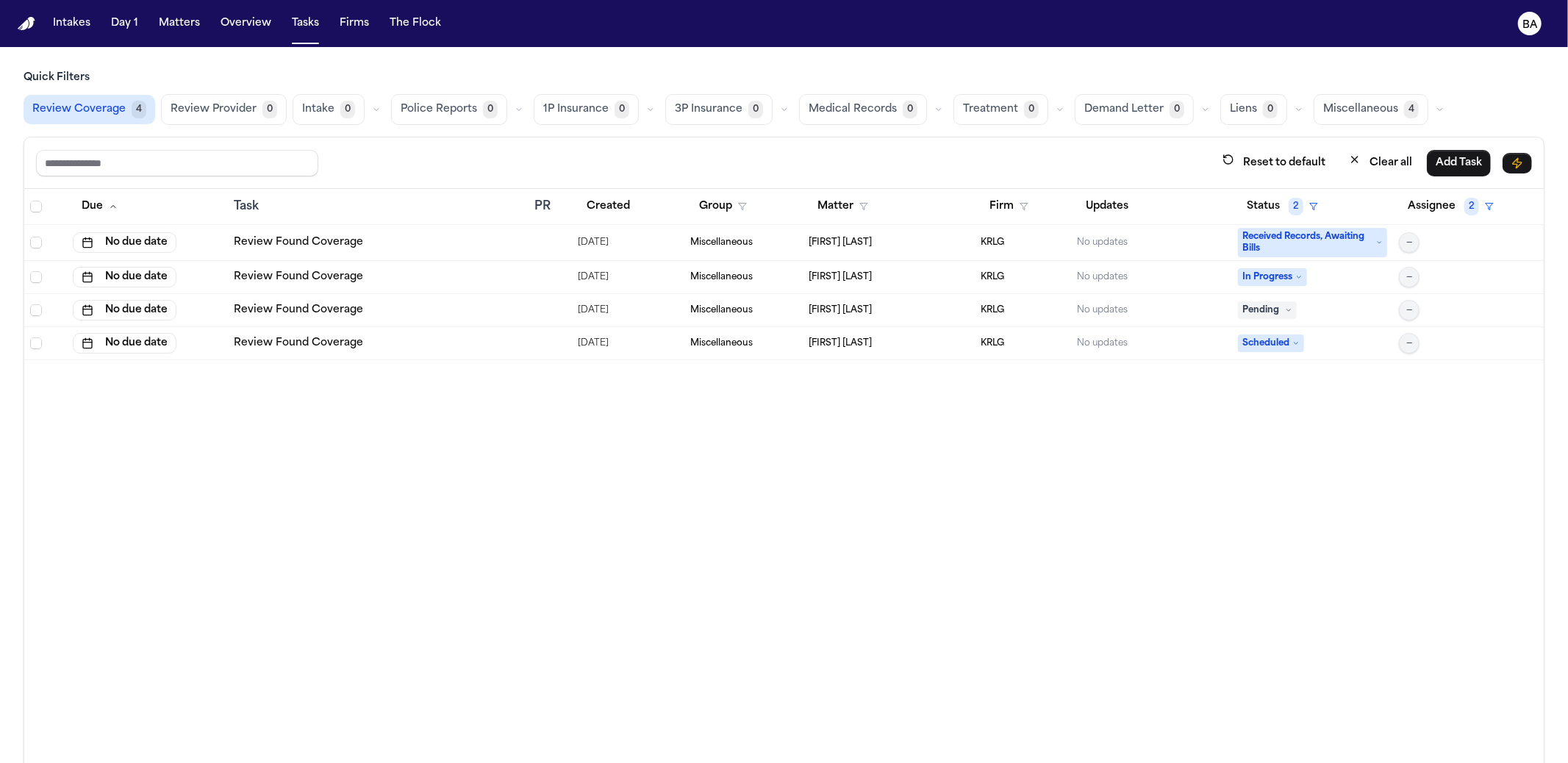 click on "Miscellaneous" at bounding box center (1361, 110) 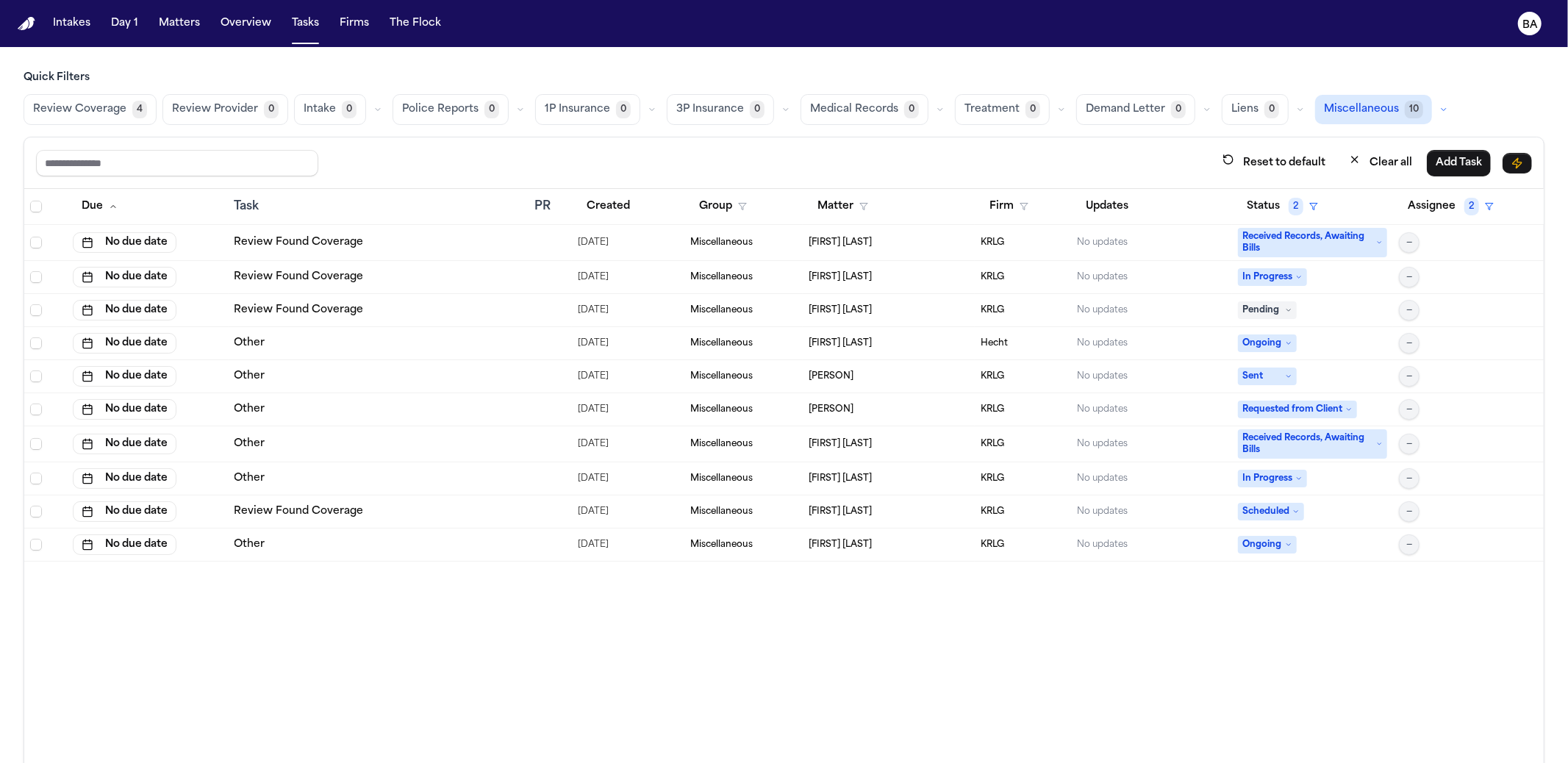 click on "Received Records, Awaiting Bills" at bounding box center [1312, 243] 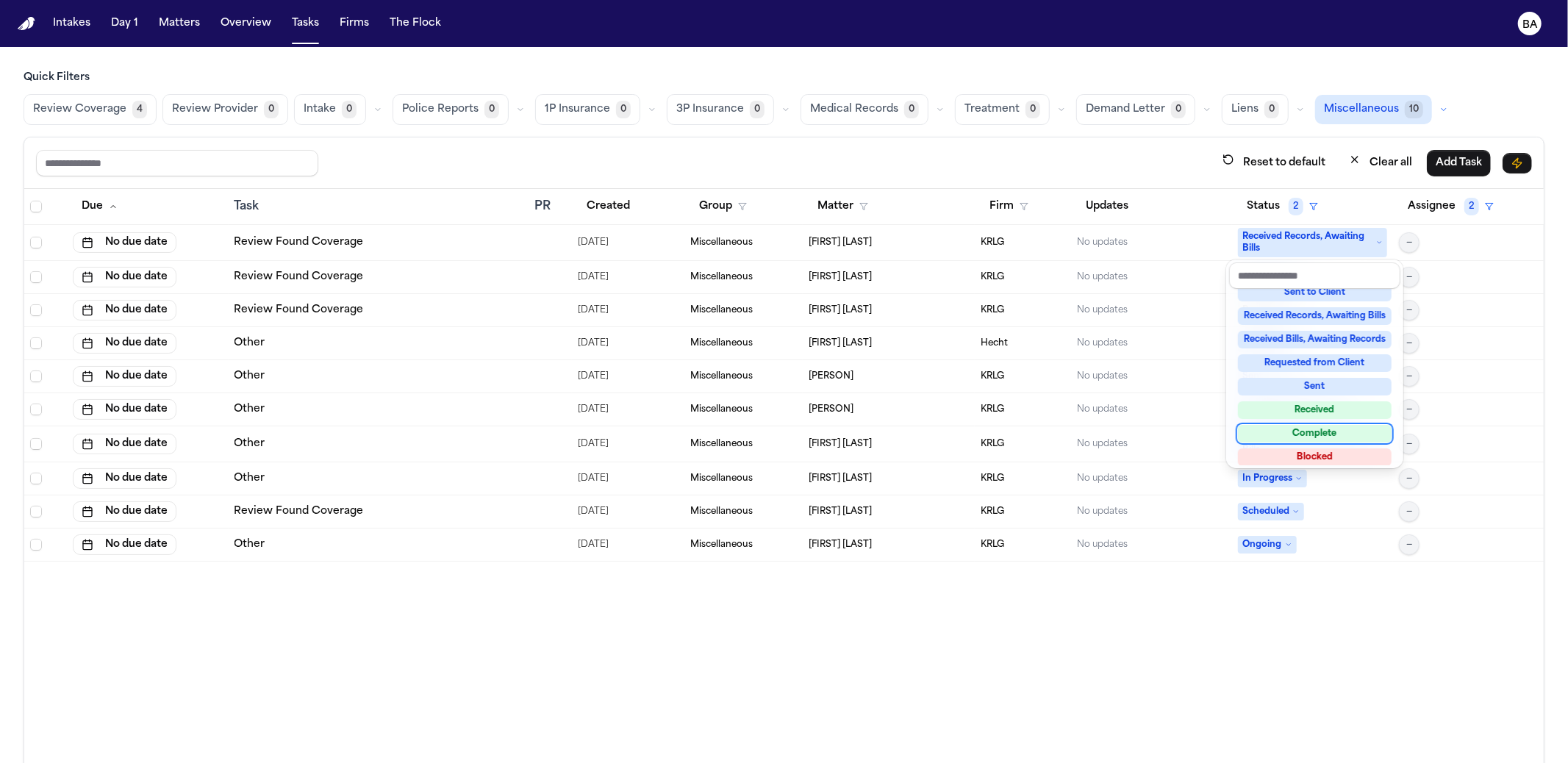 click on "Complete" at bounding box center [1314, 434] 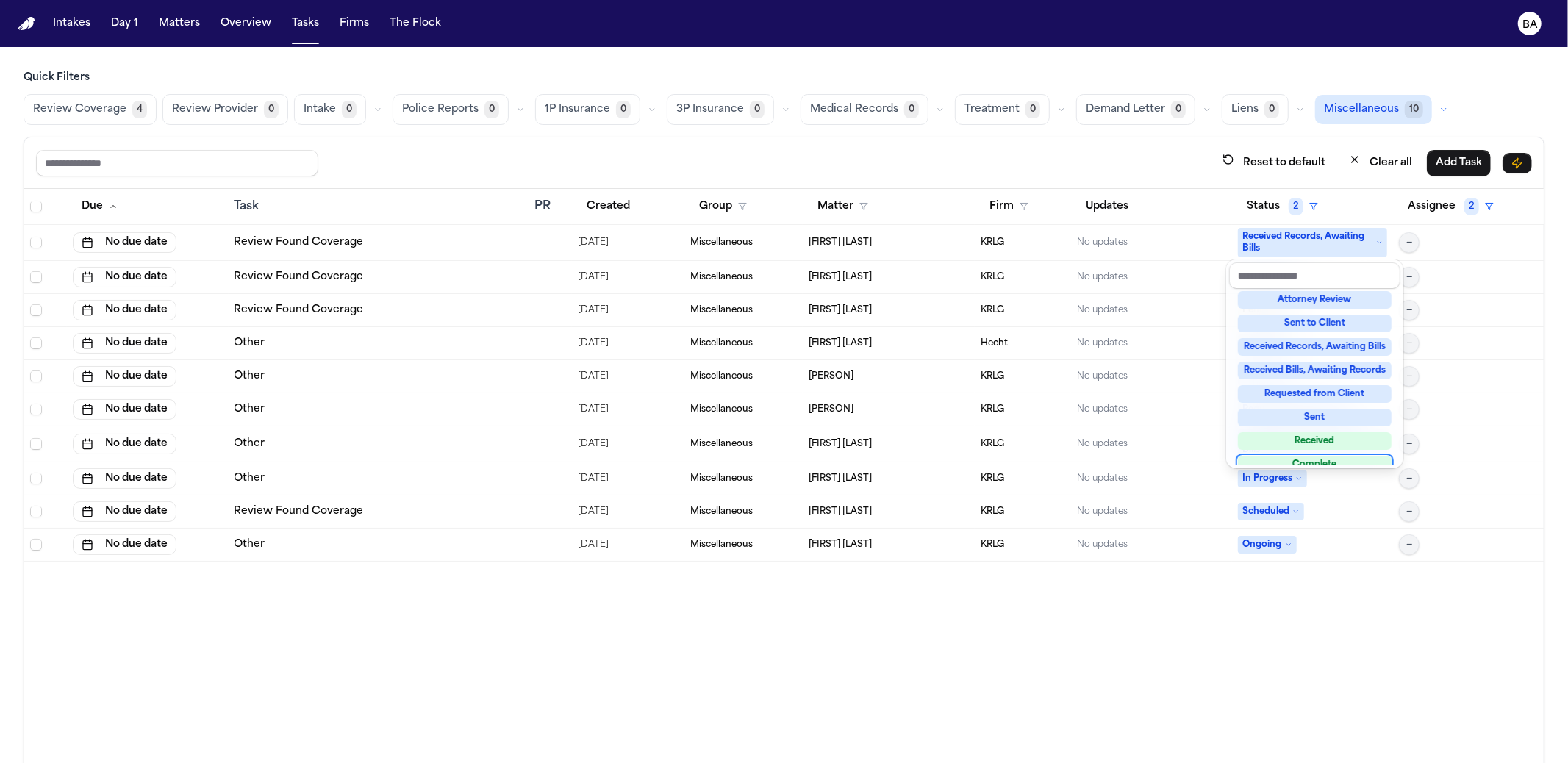 scroll, scrollTop: 199, scrollLeft: 0, axis: vertical 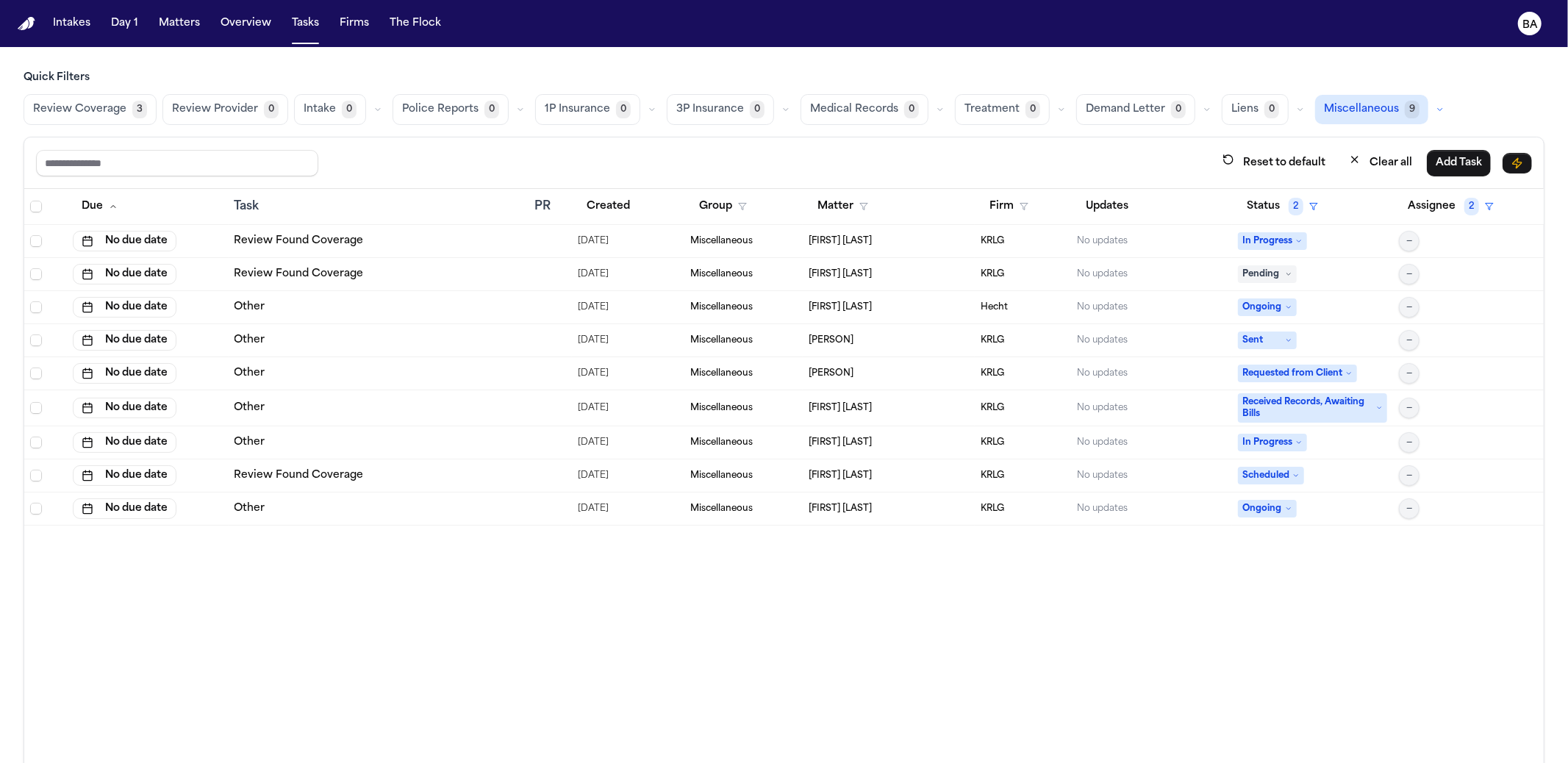 click on "Due Task PR Created Group Matter Firm Updates Status 2 Assignee 2 No due date Review Found Coverage [DATE] Miscellaneous [PERSON] KRLG No updates In Progress — No due date Review Found Coverage [DATE] Miscellaneous [PERSON] KRLG No updates Pending — No due date Other [DATE] Miscellaneous [PERSON] Hecht No updates Ongoing — No due date Other [DATE] Miscellaneous [PERSON] KRLG No updates Sent — No due date Other [DATE] Miscellaneous [PERSON] KRLG No updates Requested from Client — No due date Other [DATE] Miscellaneous [PERSON] KRLG No updates Received Records, Awaiting Bills — No due date Other [DATE] Miscellaneous [PERSON] KRLG No updates In Progress — No due date Review Found Coverage [DATE] Miscellaneous [PERSON] KRLG No updates Scheduled — No due date Other [DATE] Miscellaneous [PERSON] KRLG No updates Ongoing —" at bounding box center [784, 490] 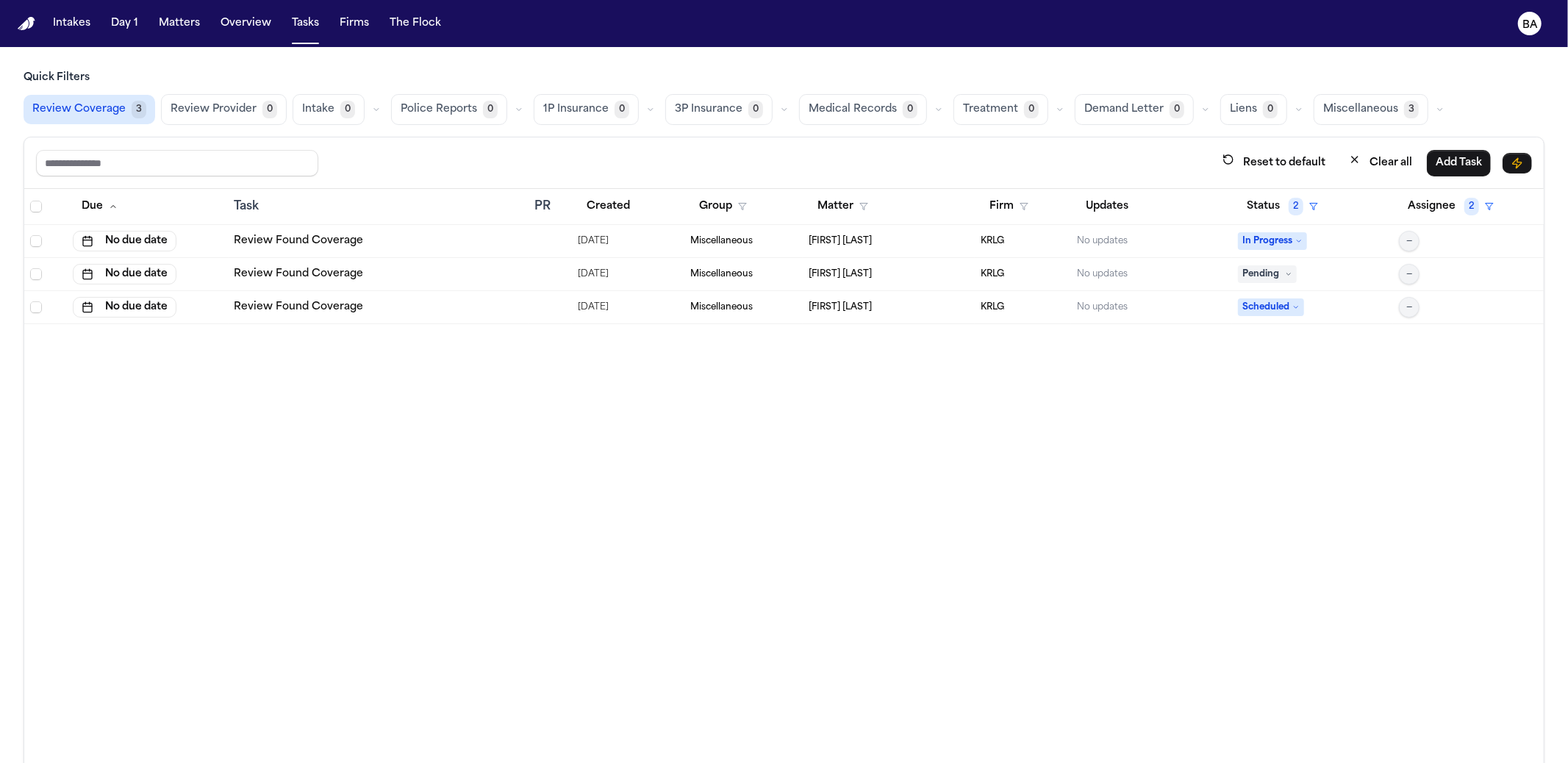 click on "Review Coverage" at bounding box center (79, 110) 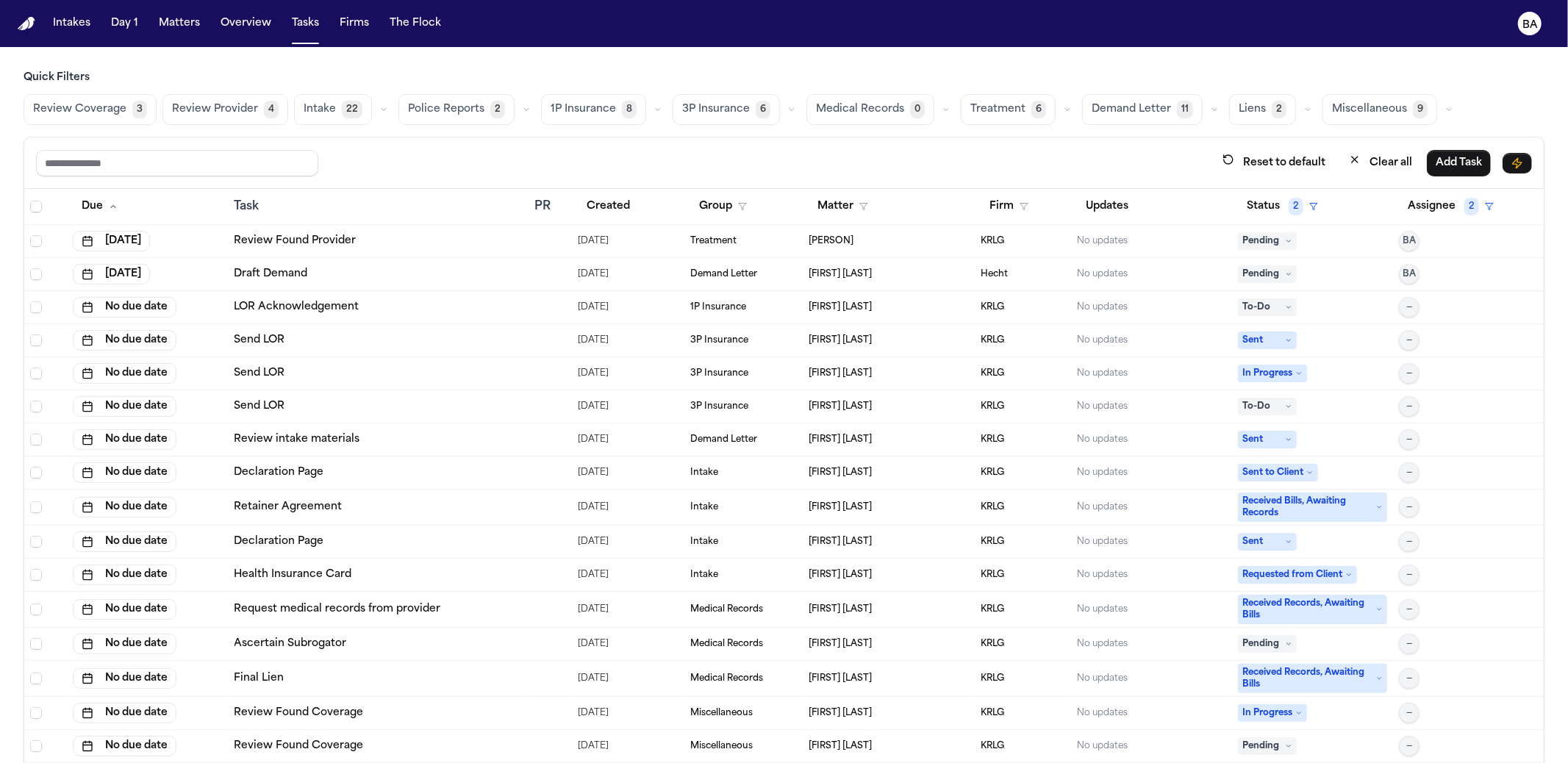 click on "Quick Filters" at bounding box center [784, 78] 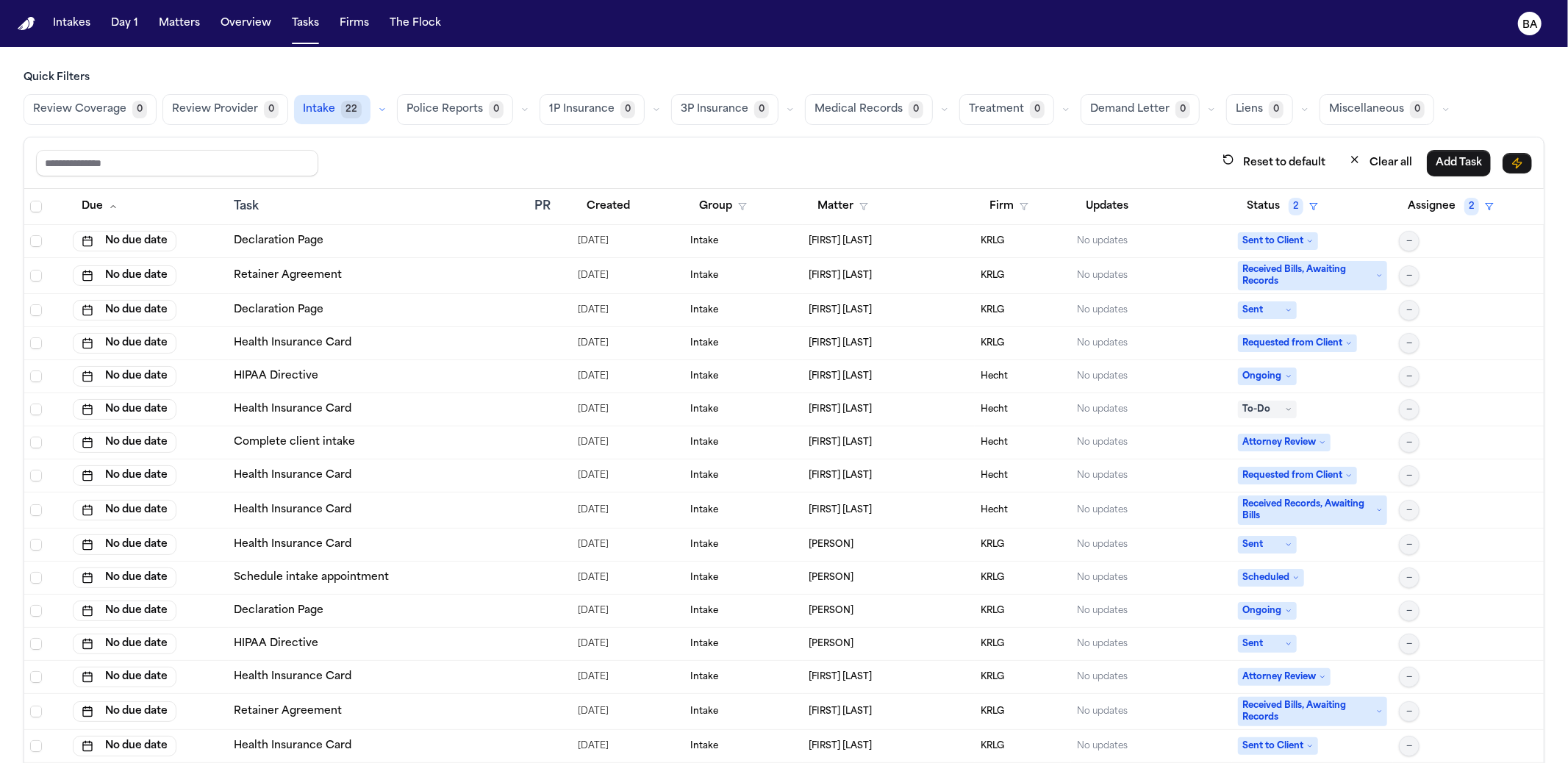 click on "Intake" at bounding box center (319, 110) 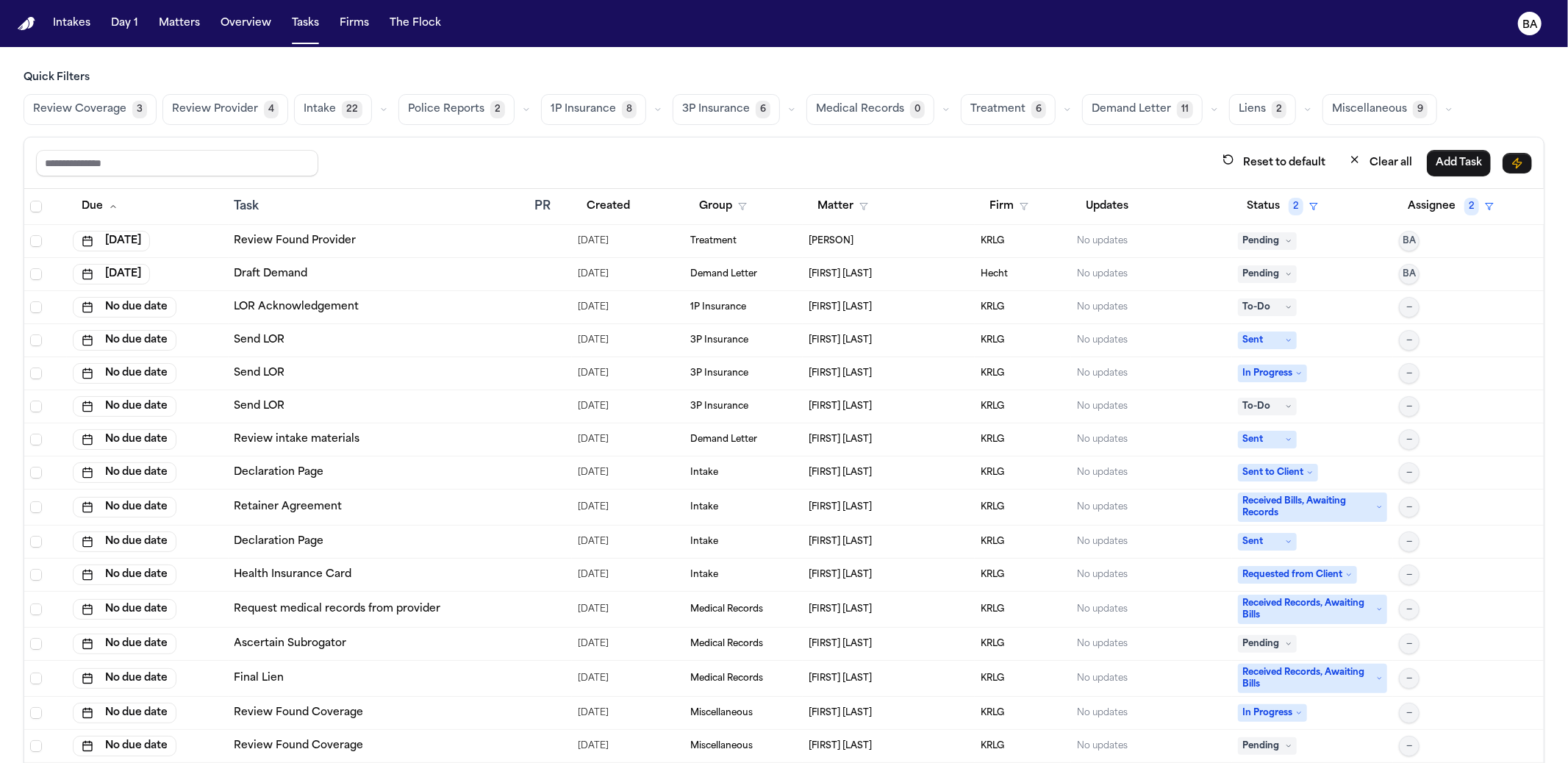type 